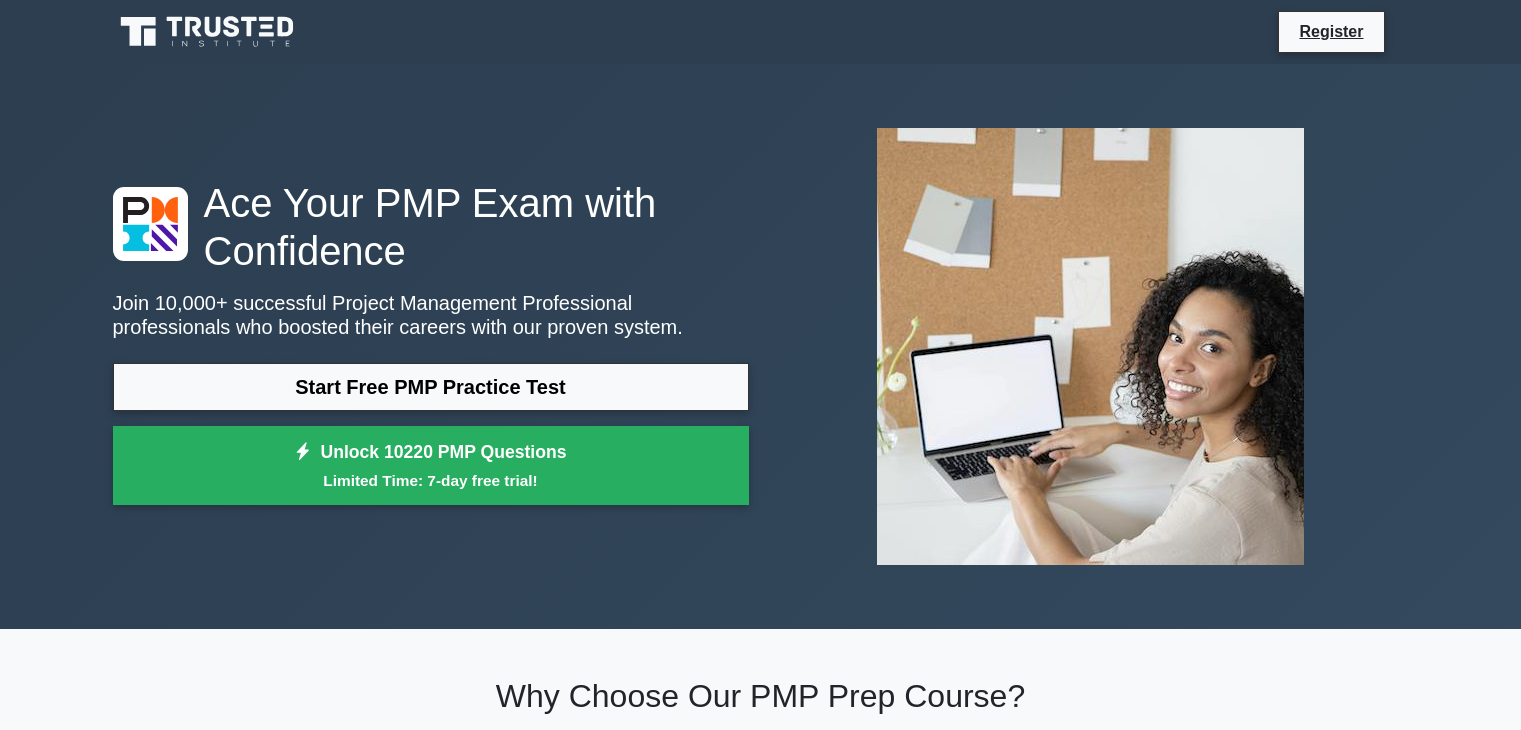 scroll, scrollTop: 0, scrollLeft: 0, axis: both 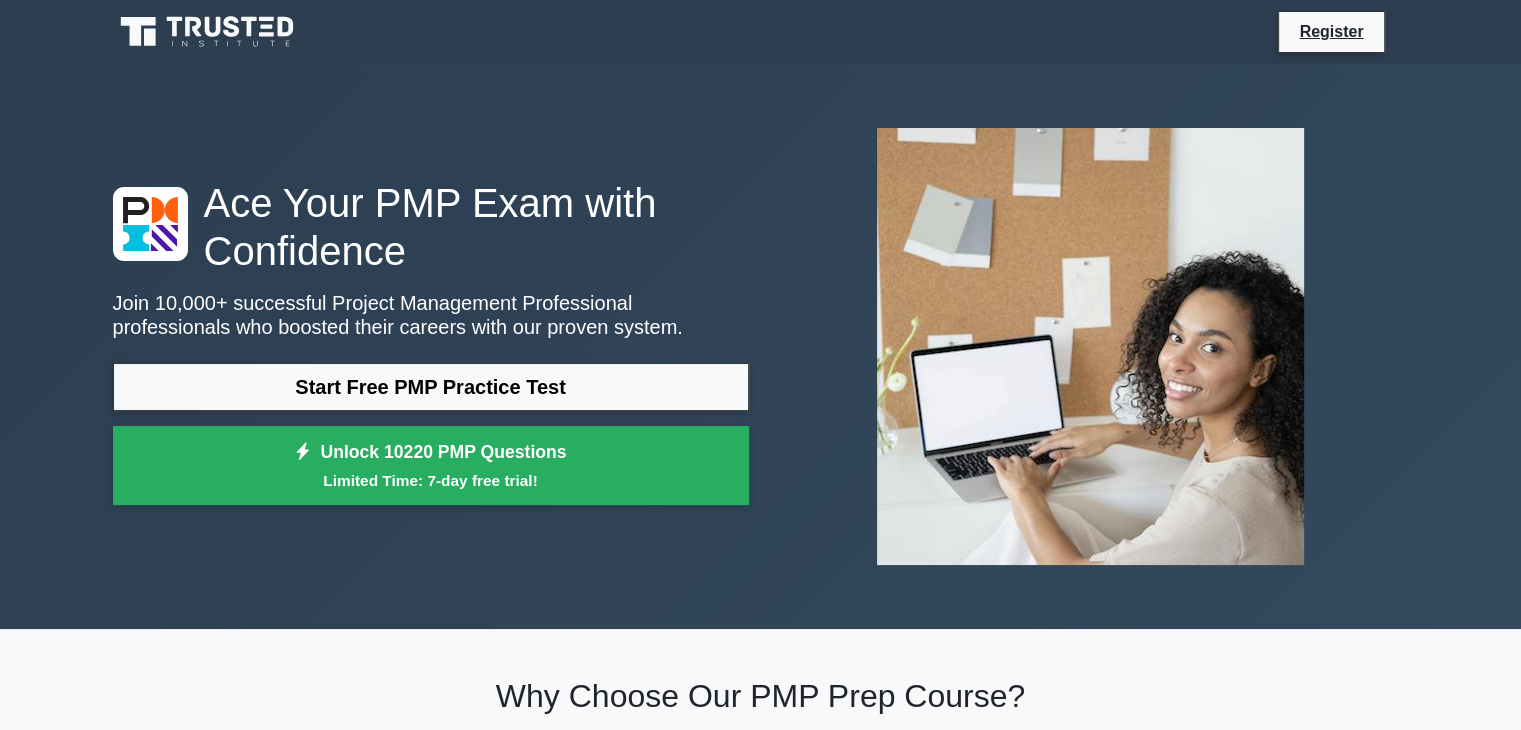 click on "Register" at bounding box center [760, 32] 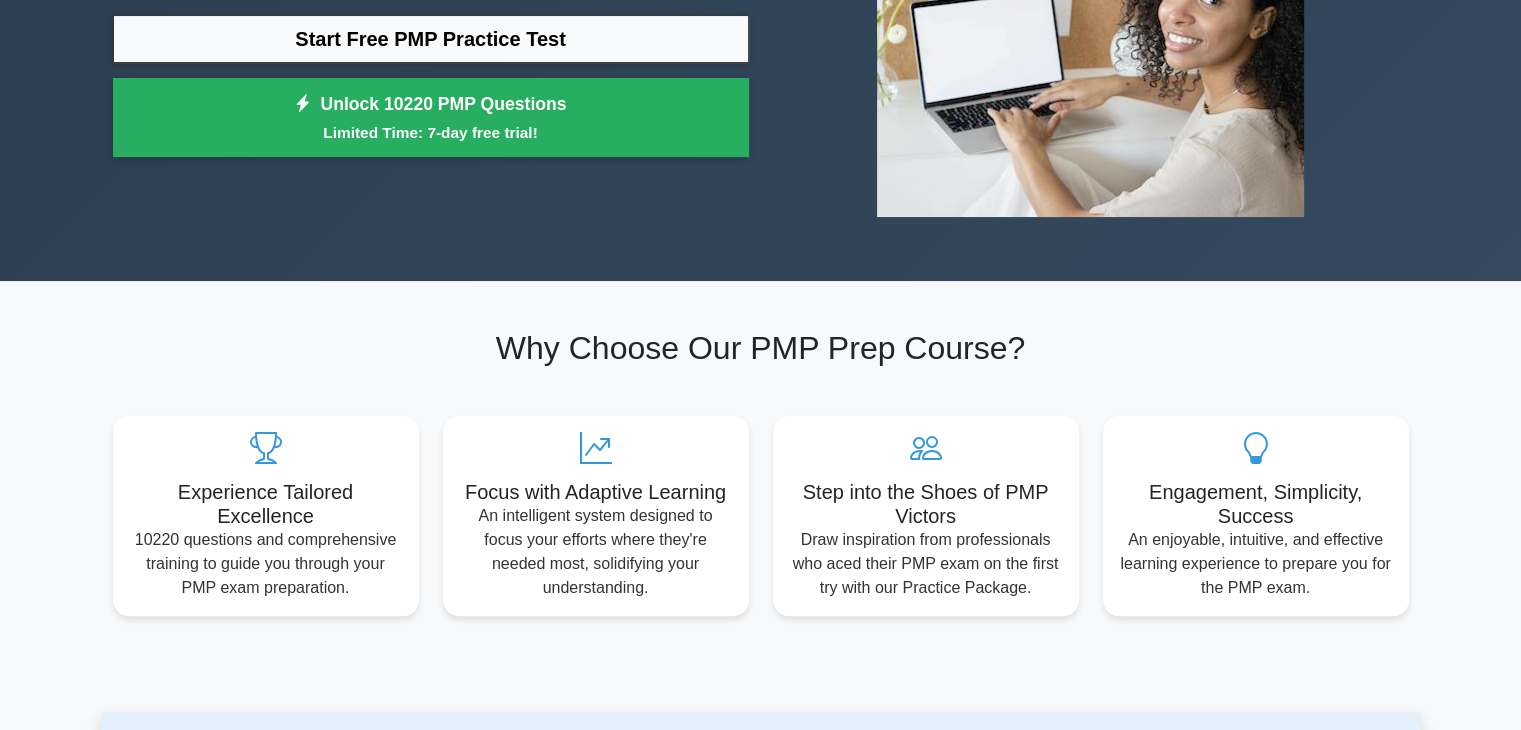 scroll, scrollTop: 0, scrollLeft: 0, axis: both 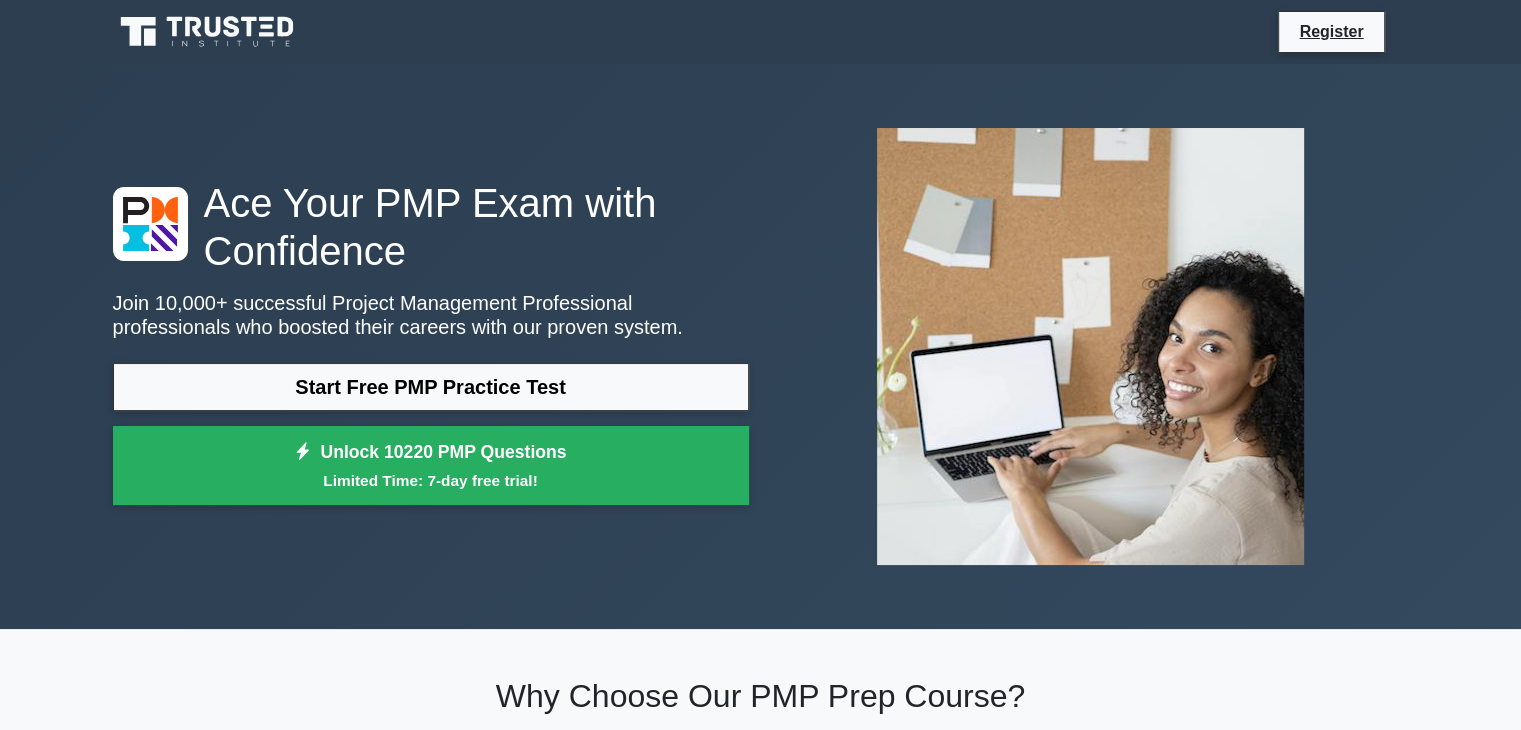 click 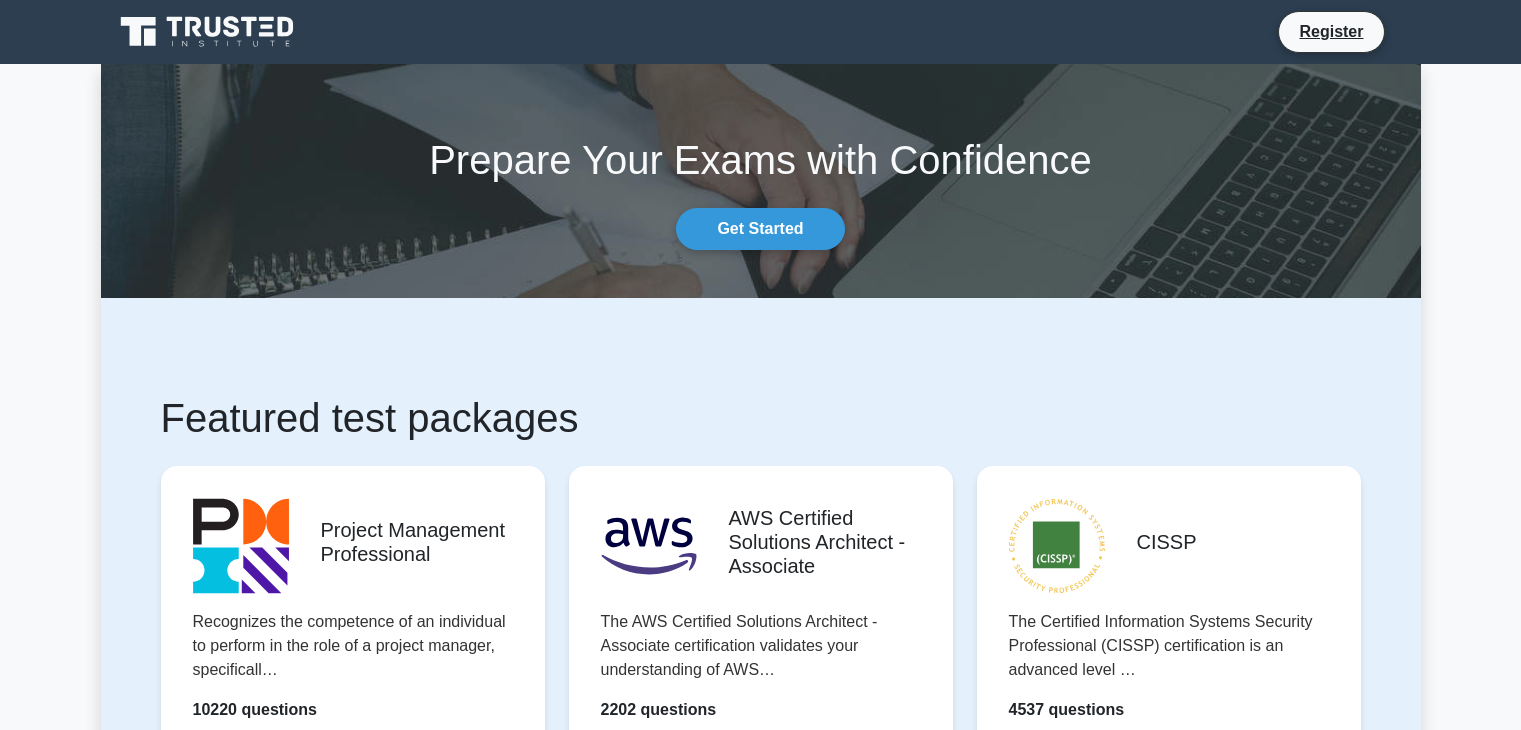 scroll, scrollTop: 0, scrollLeft: 0, axis: both 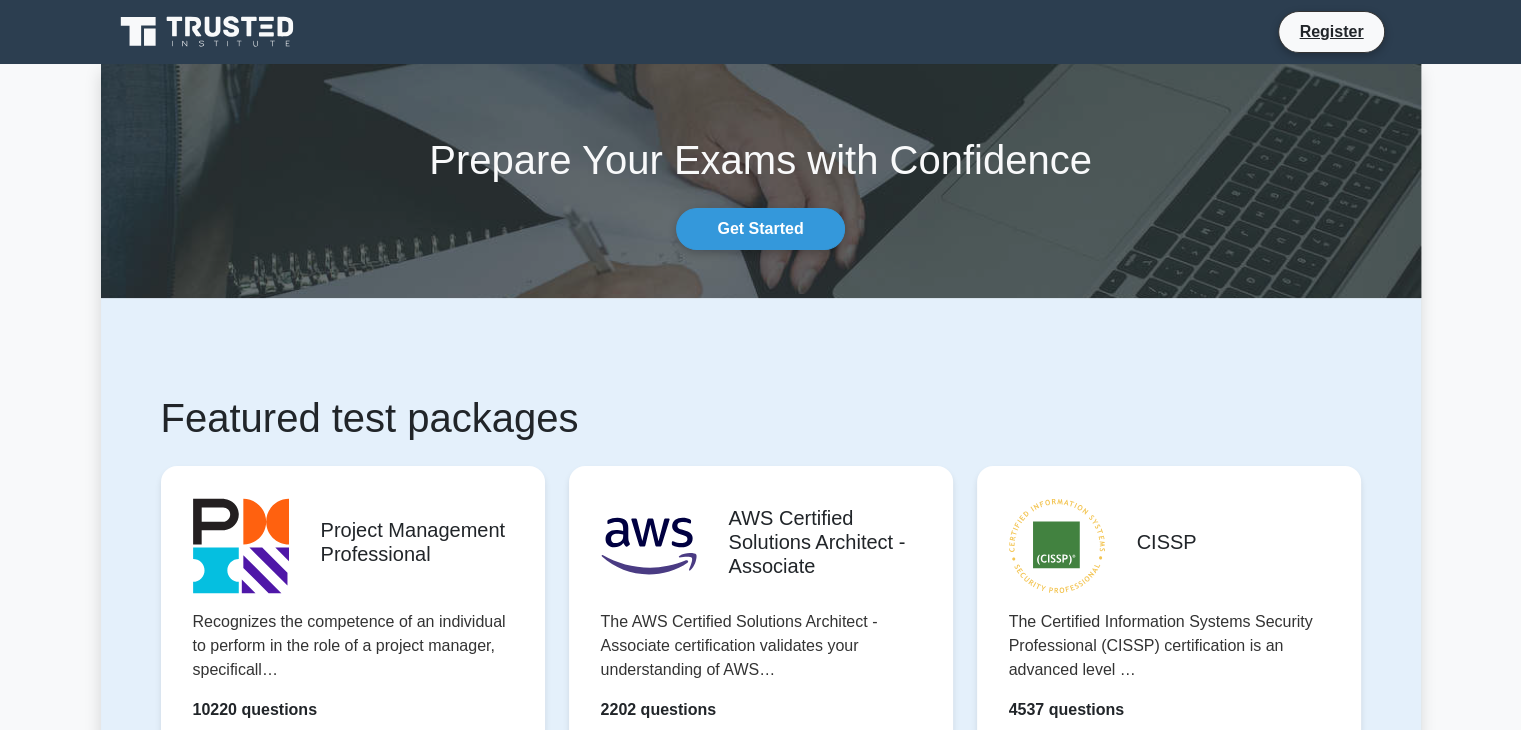 click on "Register" at bounding box center (760, 32) 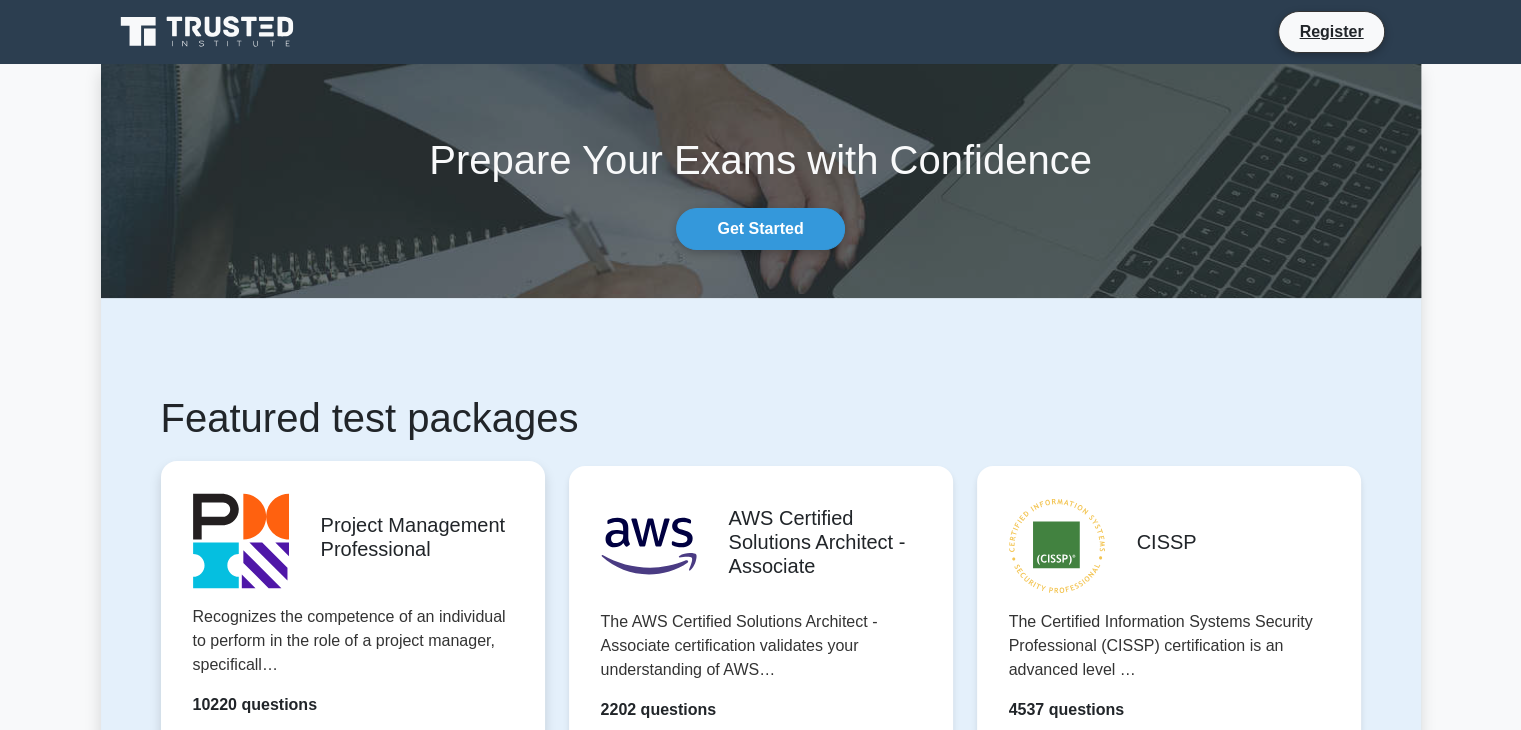 scroll, scrollTop: 351, scrollLeft: 0, axis: vertical 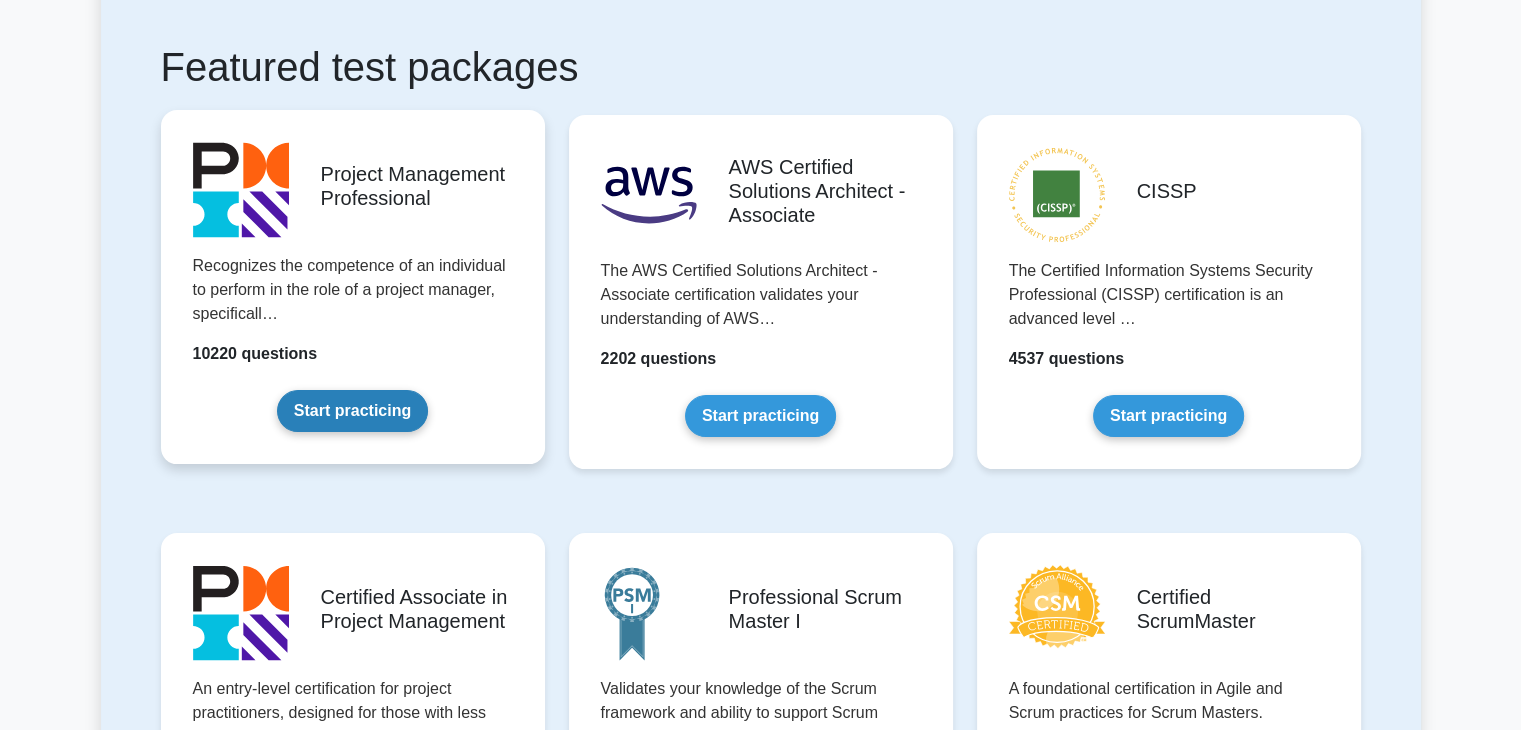 click on "Start practicing" at bounding box center (352, 411) 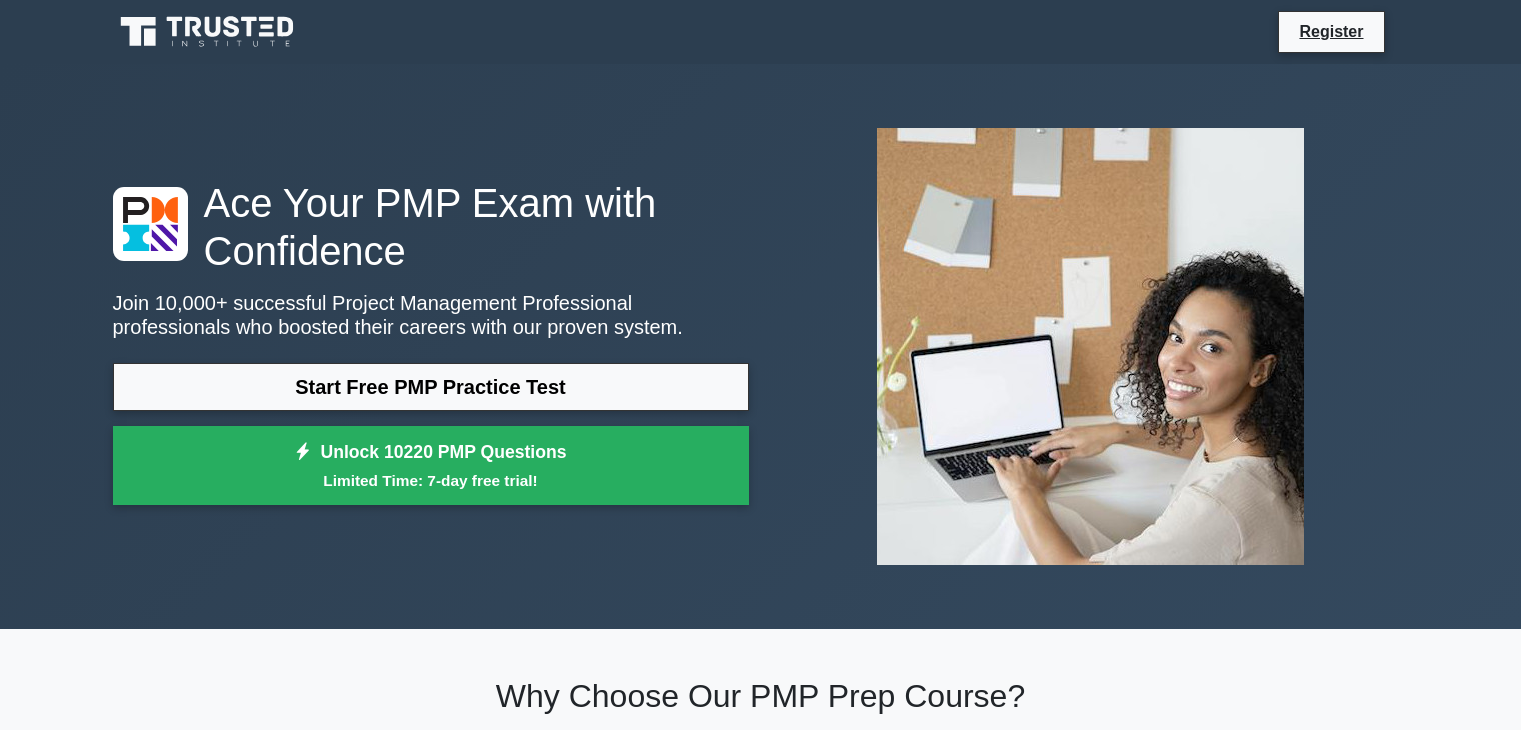 scroll, scrollTop: 0, scrollLeft: 0, axis: both 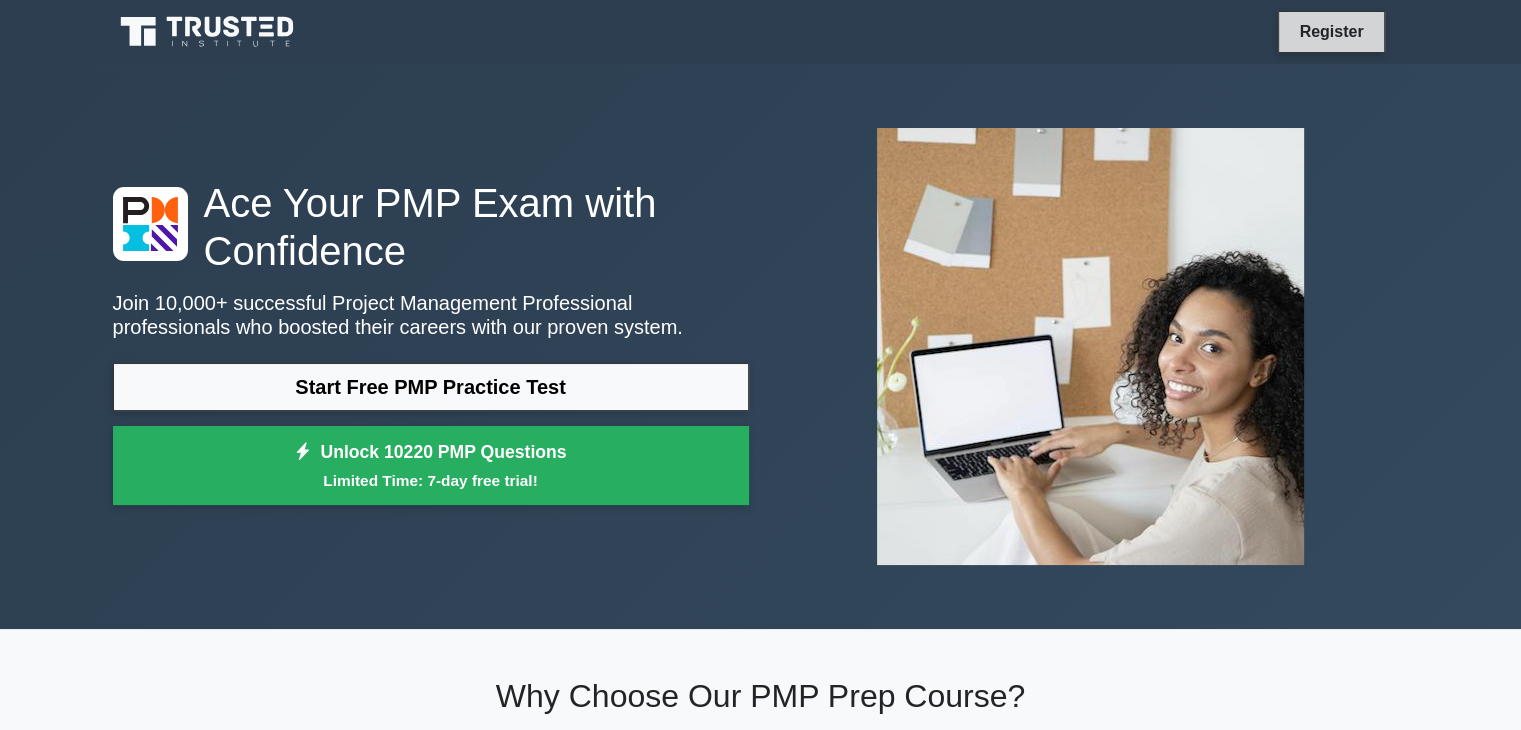 click on "Register" at bounding box center [1331, 31] 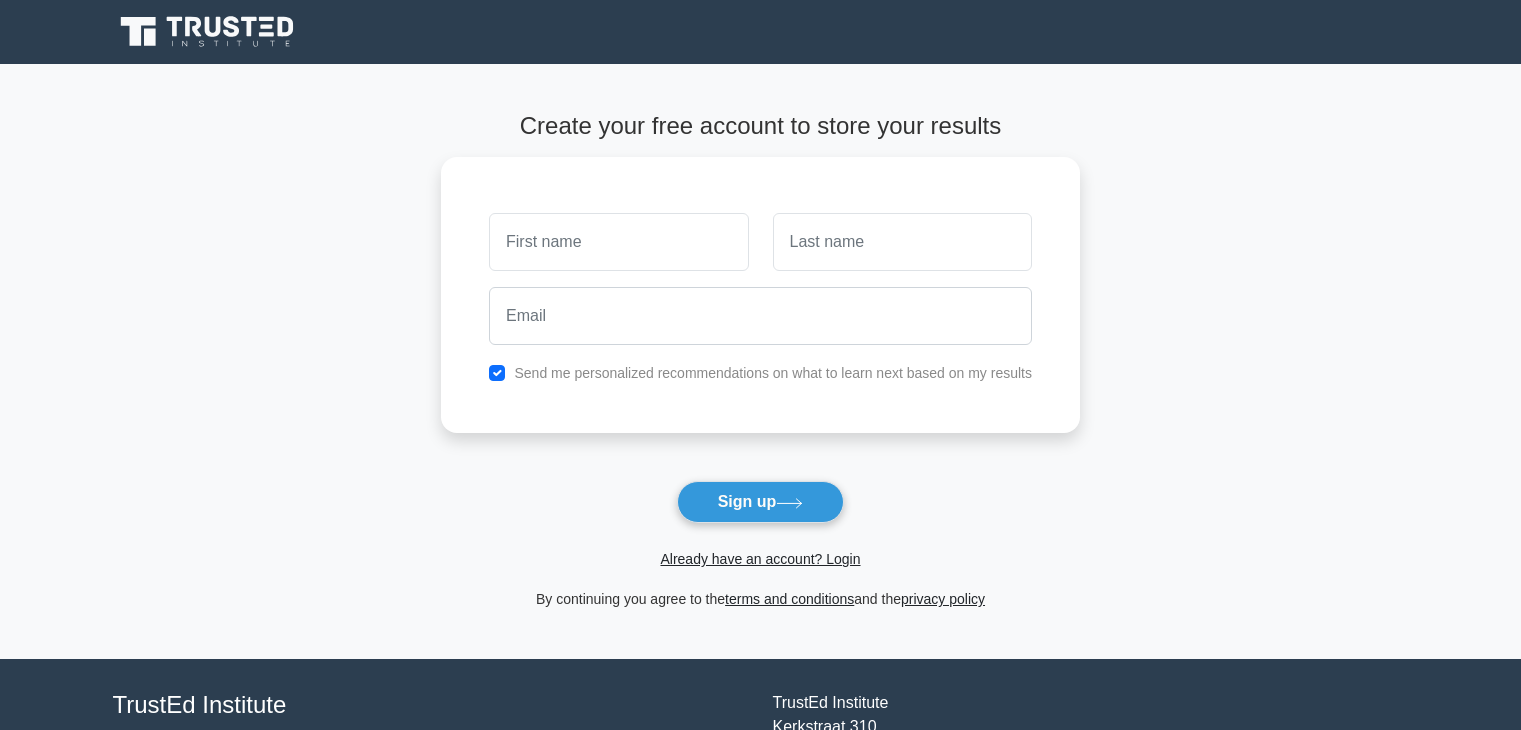 scroll, scrollTop: 0, scrollLeft: 0, axis: both 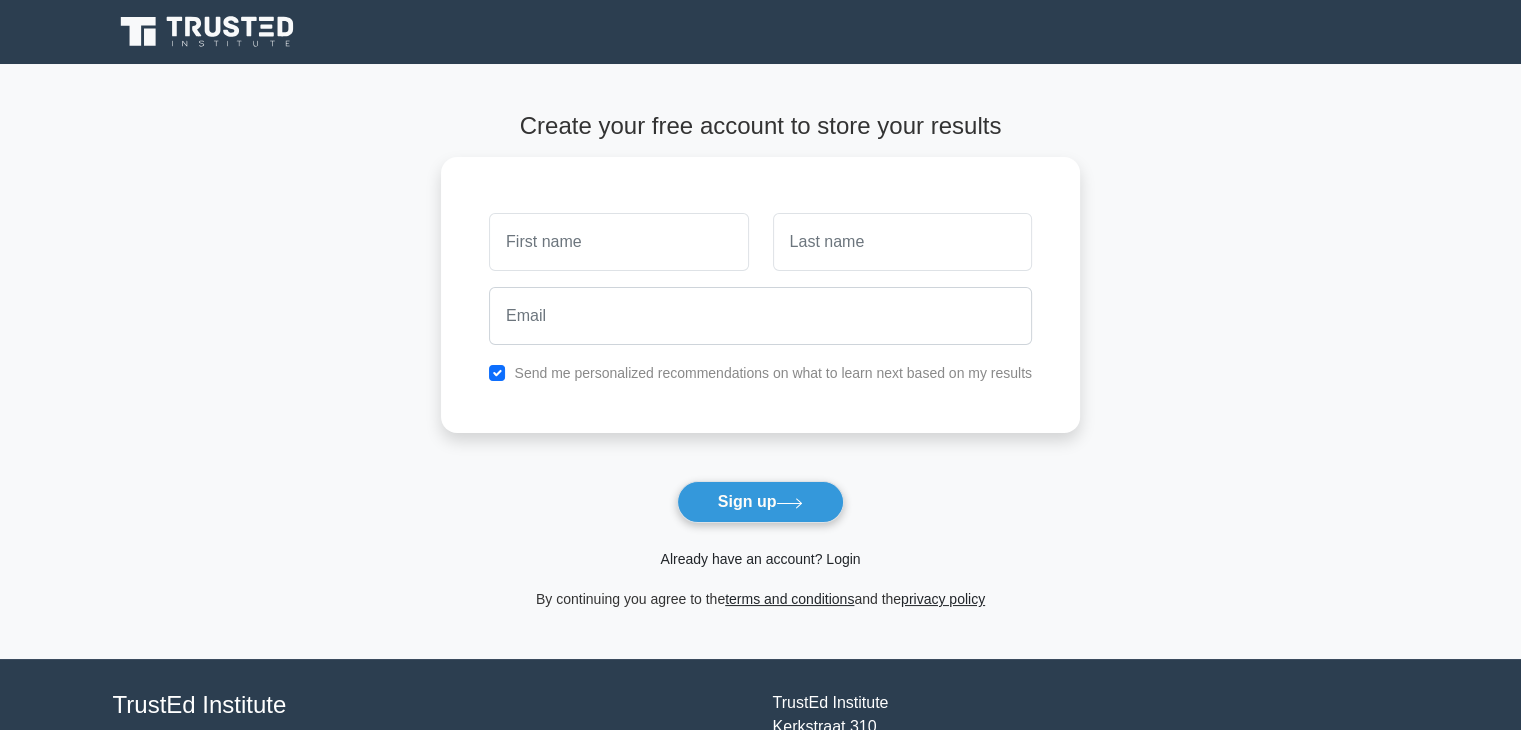 click on "Already have an account? Login" at bounding box center [760, 559] 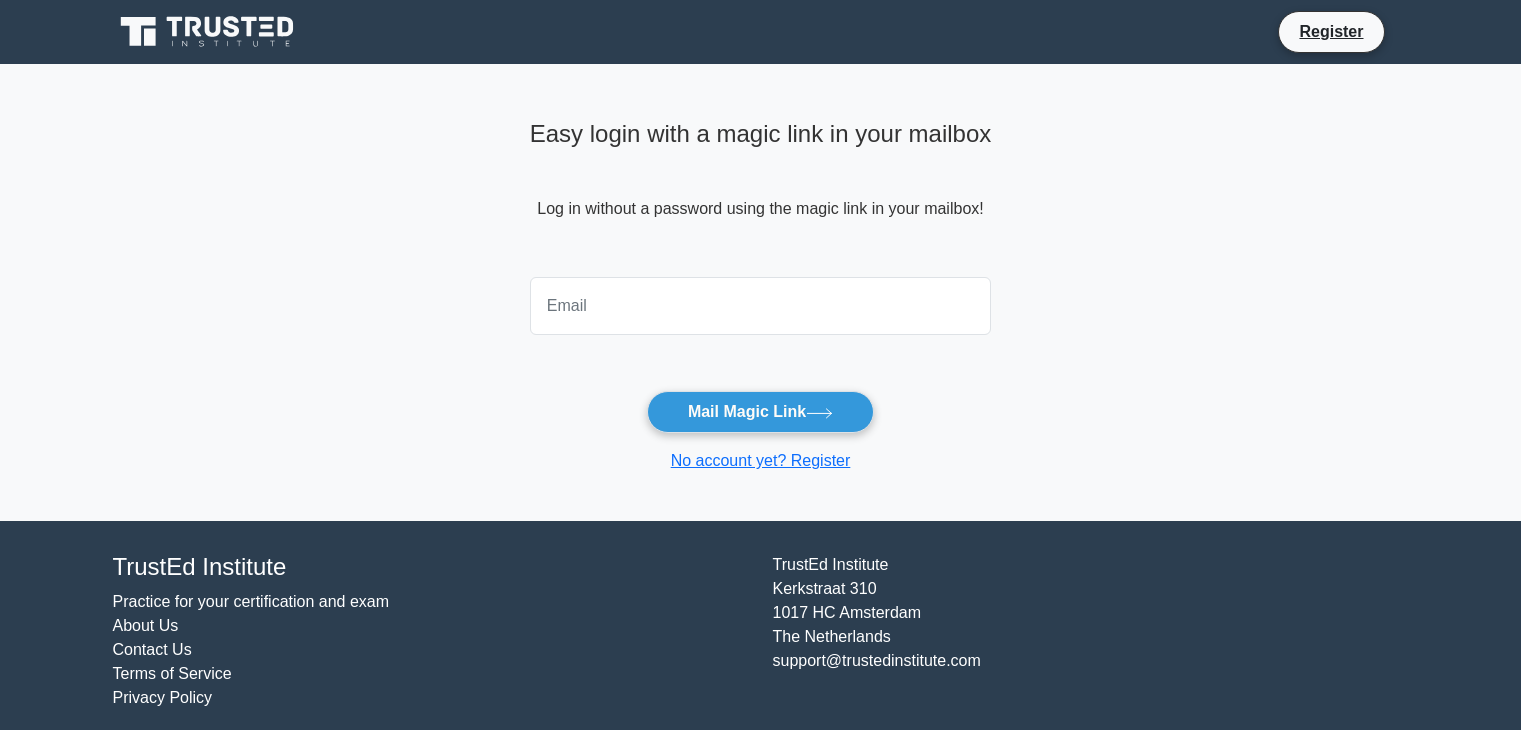scroll, scrollTop: 0, scrollLeft: 0, axis: both 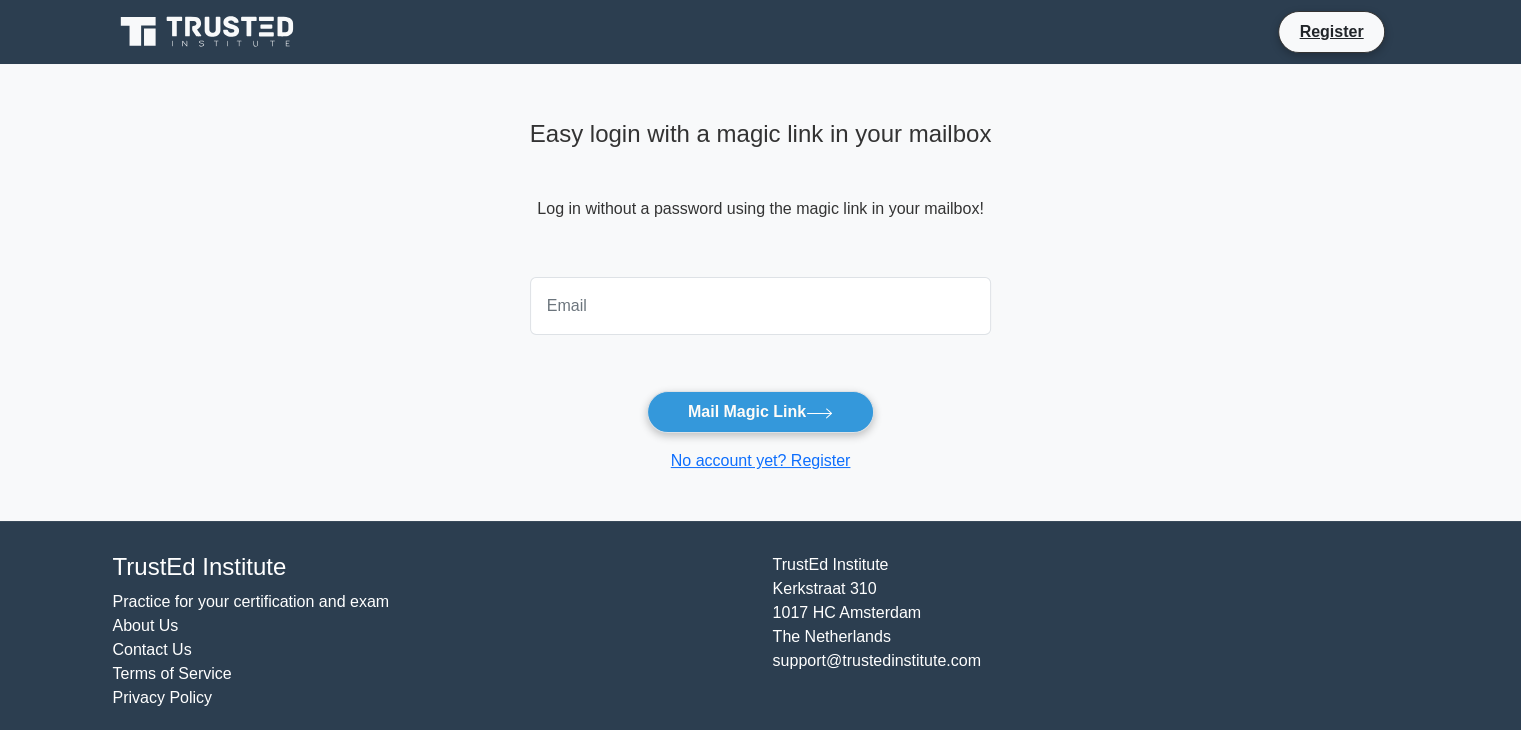 click at bounding box center (761, 306) 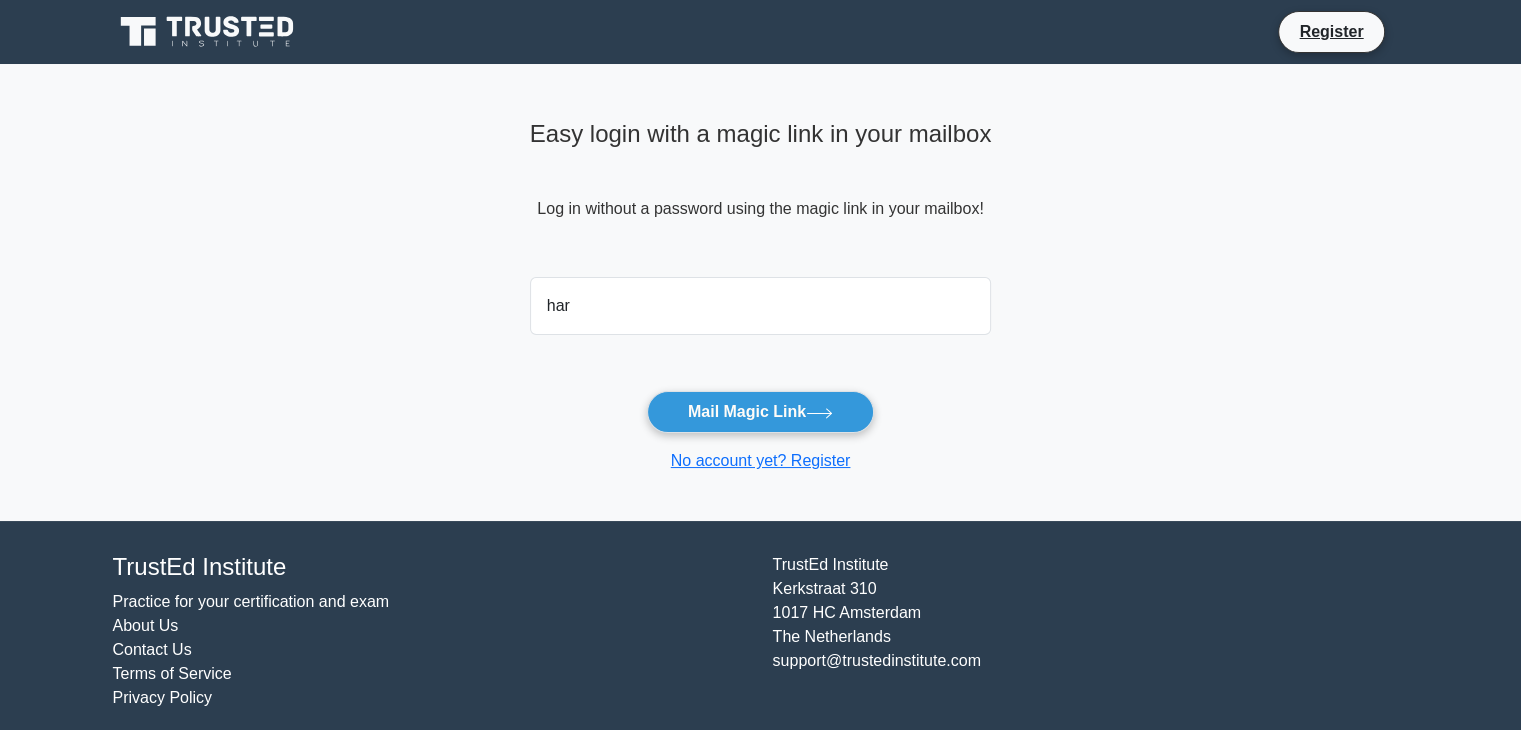 type on "[USERNAME]@example.com" 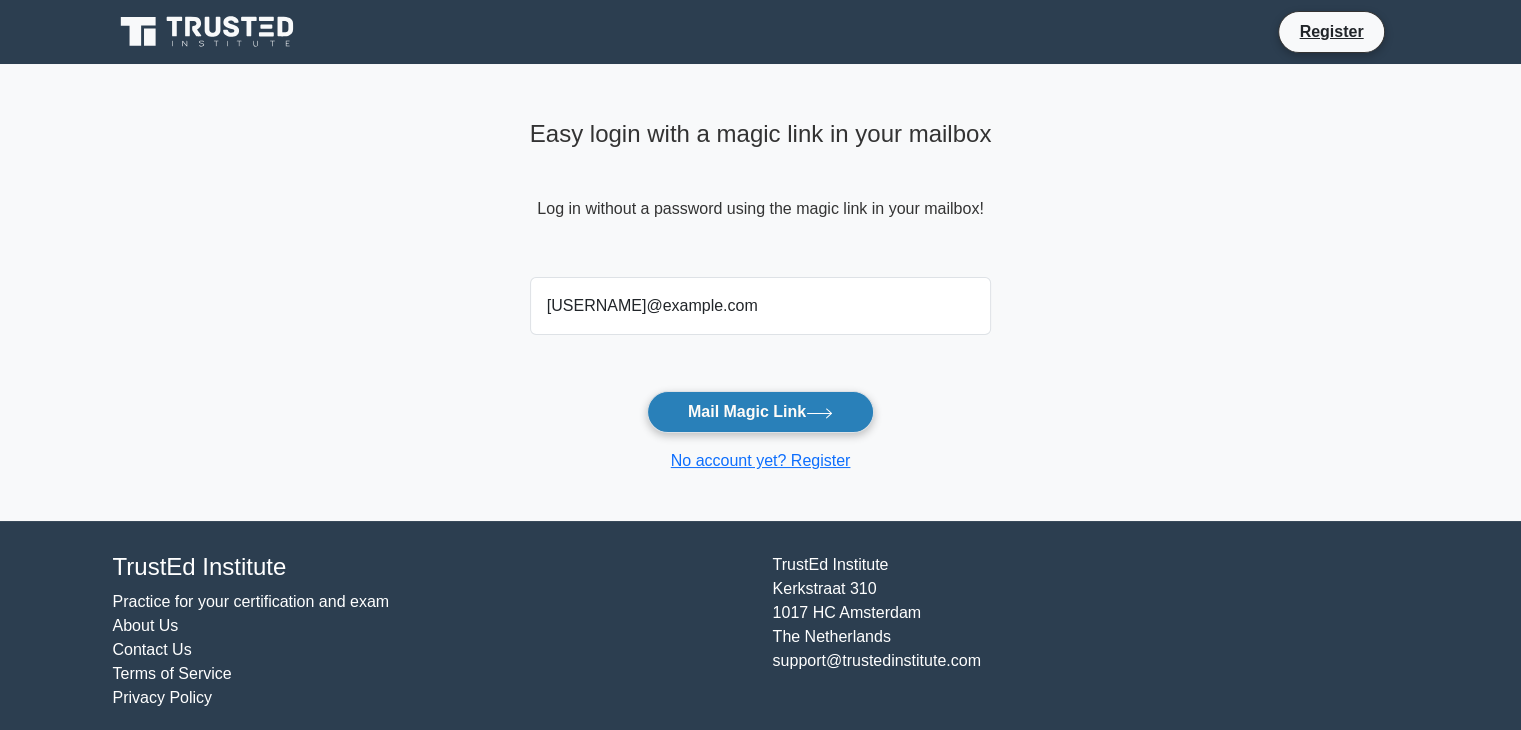 click on "Mail Magic Link" at bounding box center [760, 412] 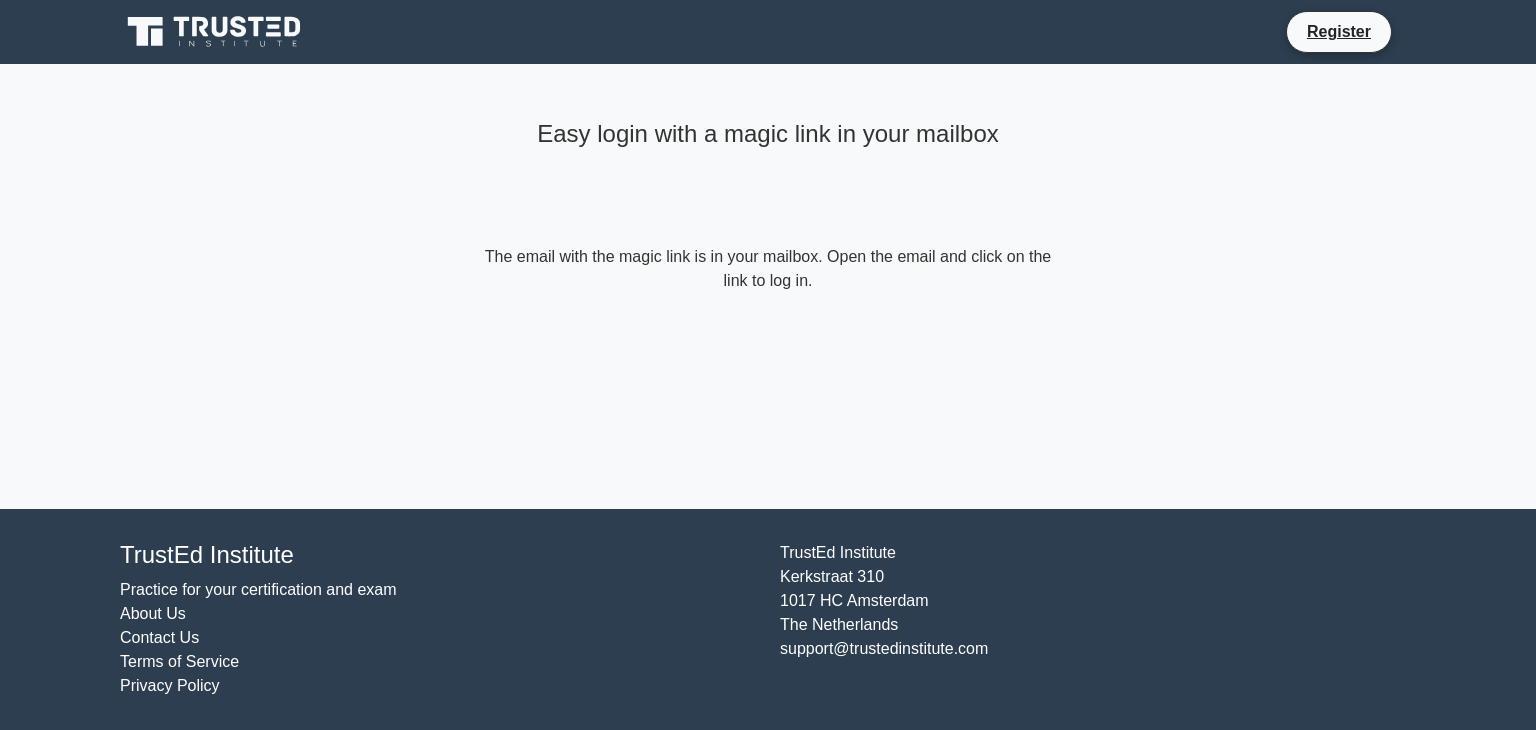 scroll, scrollTop: 0, scrollLeft: 0, axis: both 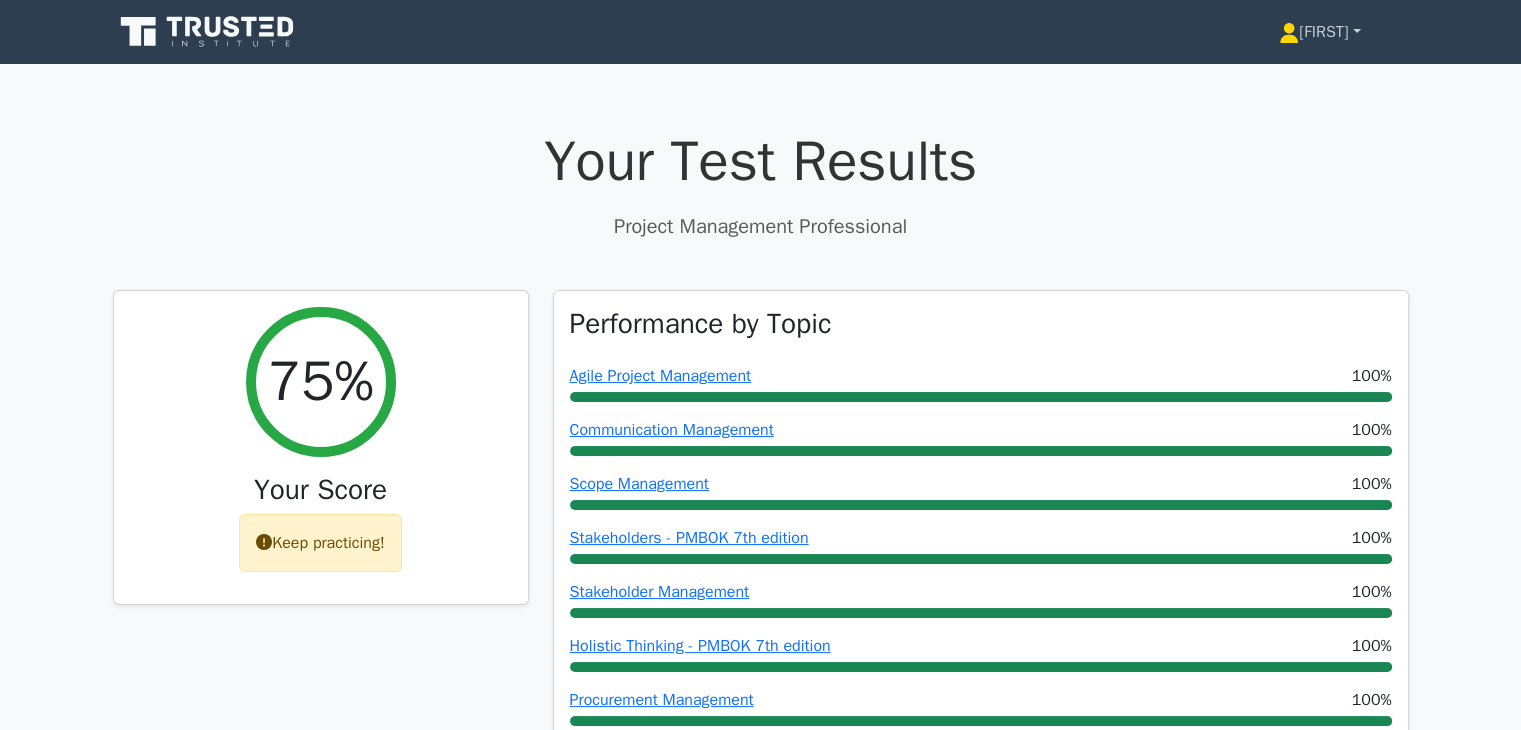 click on "[NAME]" at bounding box center [1319, 32] 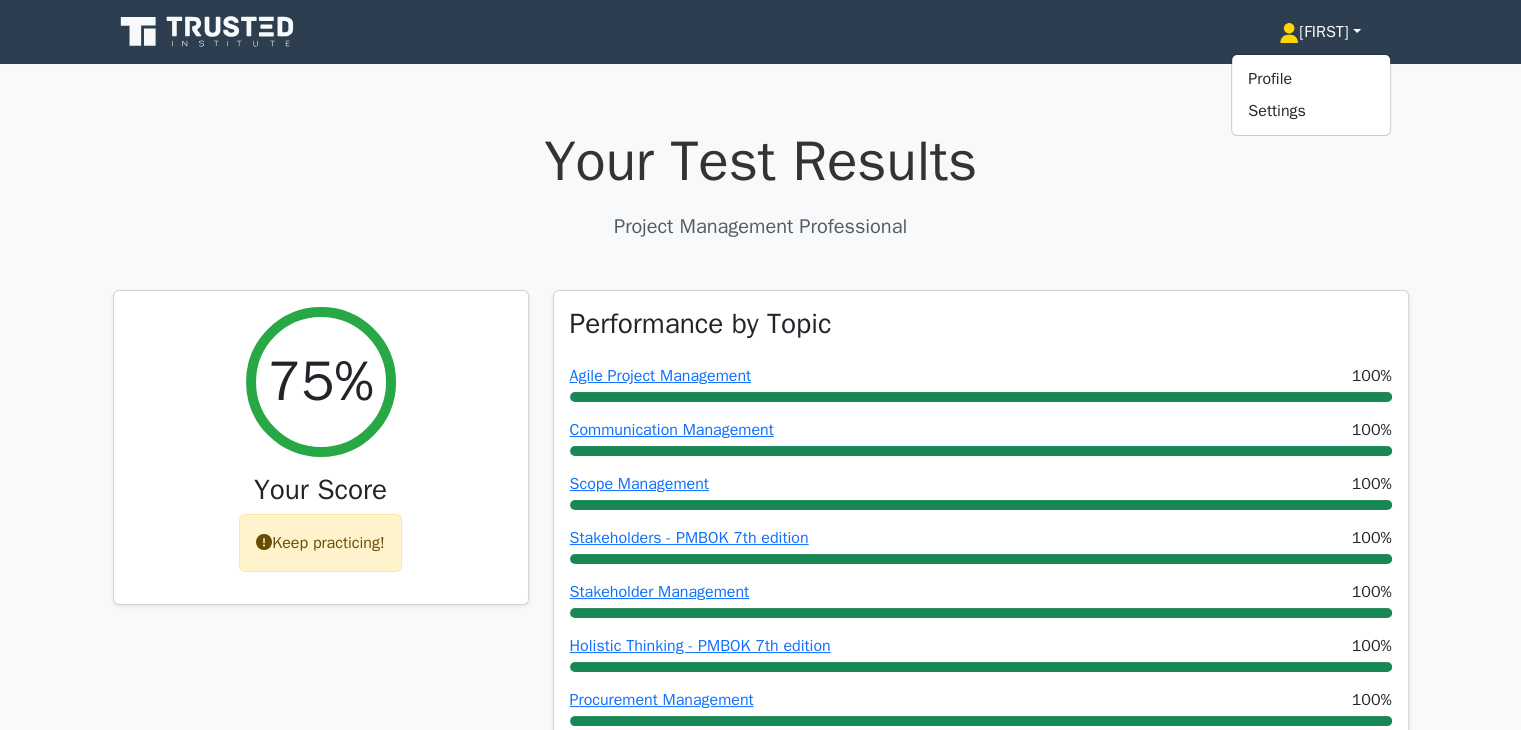 click on "Your Test Results" at bounding box center [761, 161] 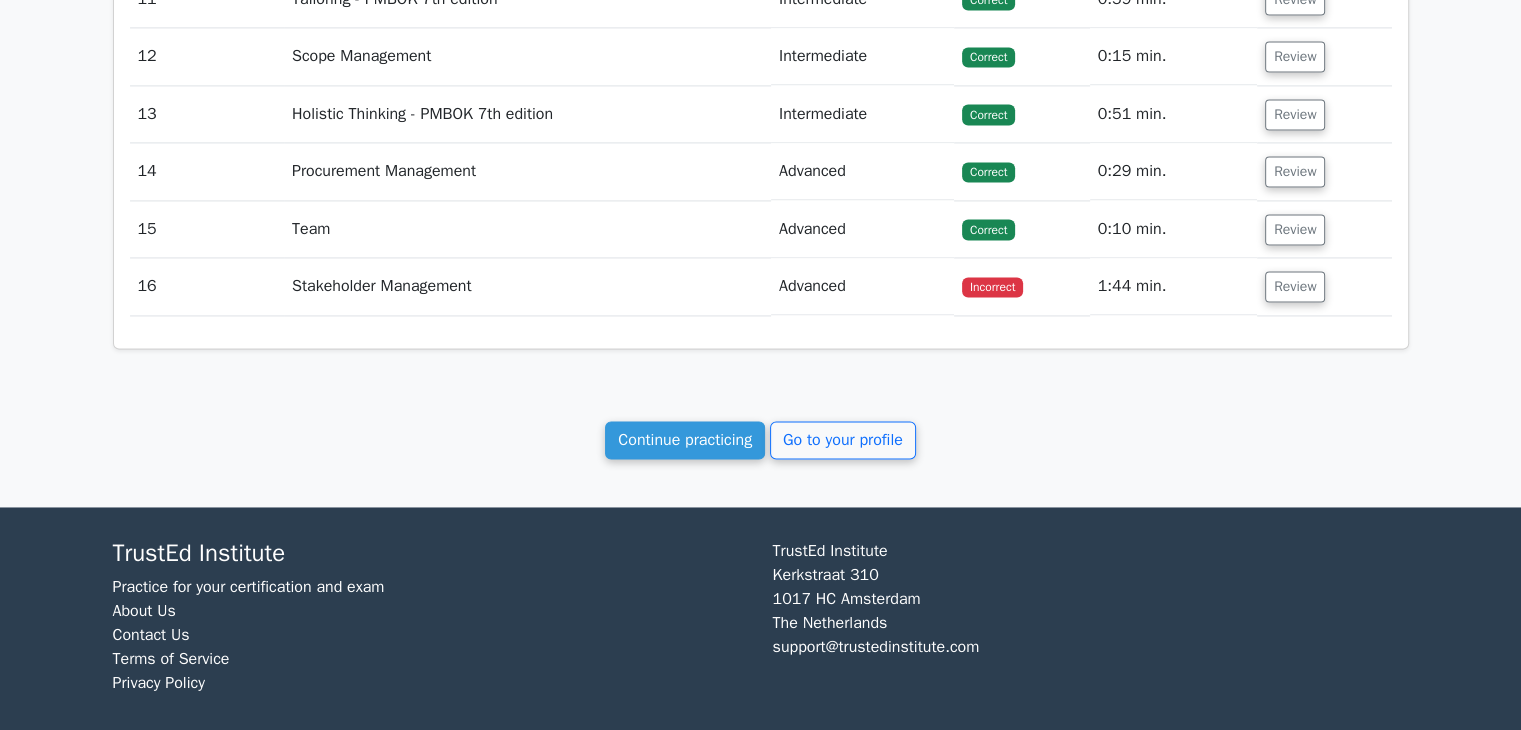 scroll, scrollTop: 3016, scrollLeft: 0, axis: vertical 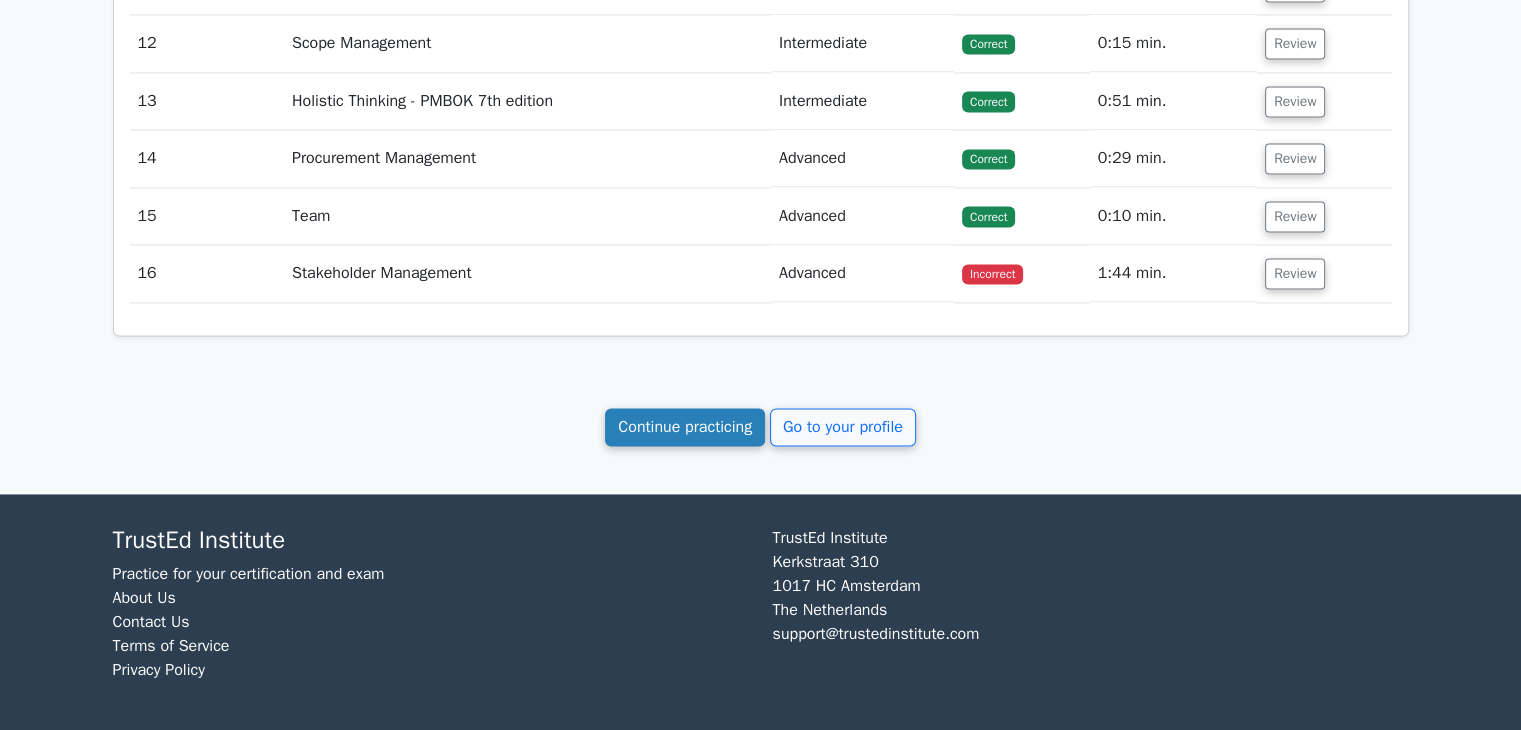 click on "Continue practicing" at bounding box center [685, 427] 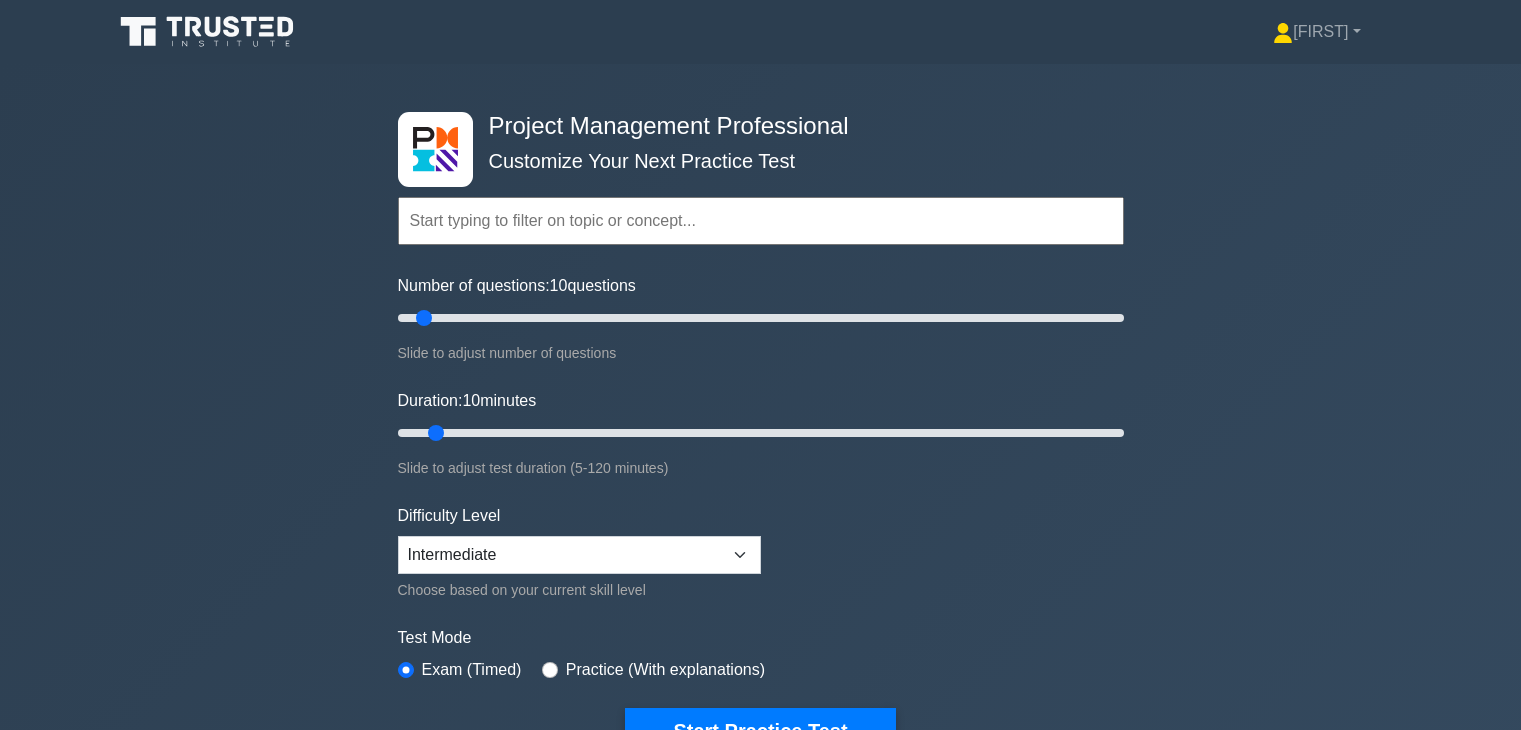 scroll, scrollTop: 0, scrollLeft: 0, axis: both 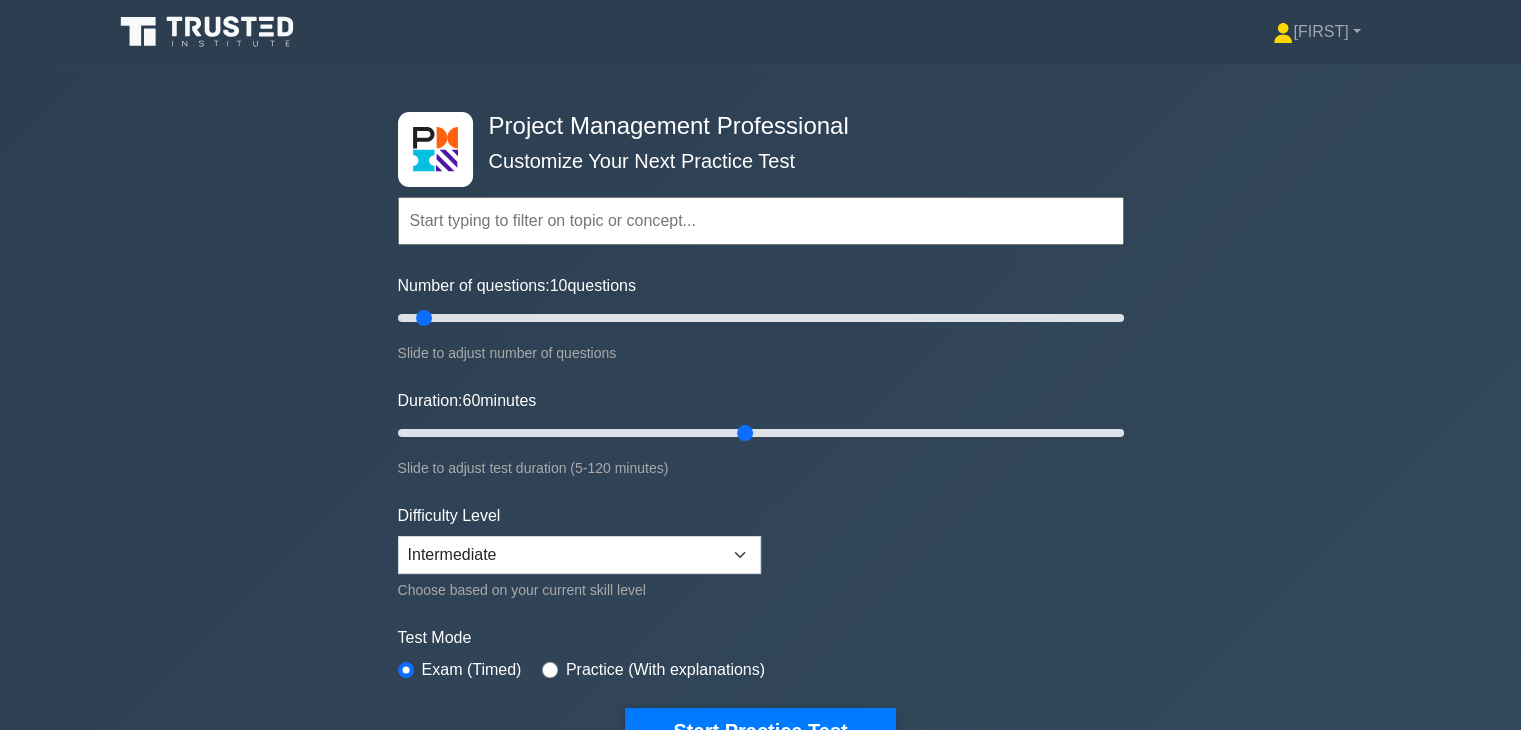 drag, startPoint x: 435, startPoint y: 431, endPoint x: 733, endPoint y: 424, distance: 298.0822 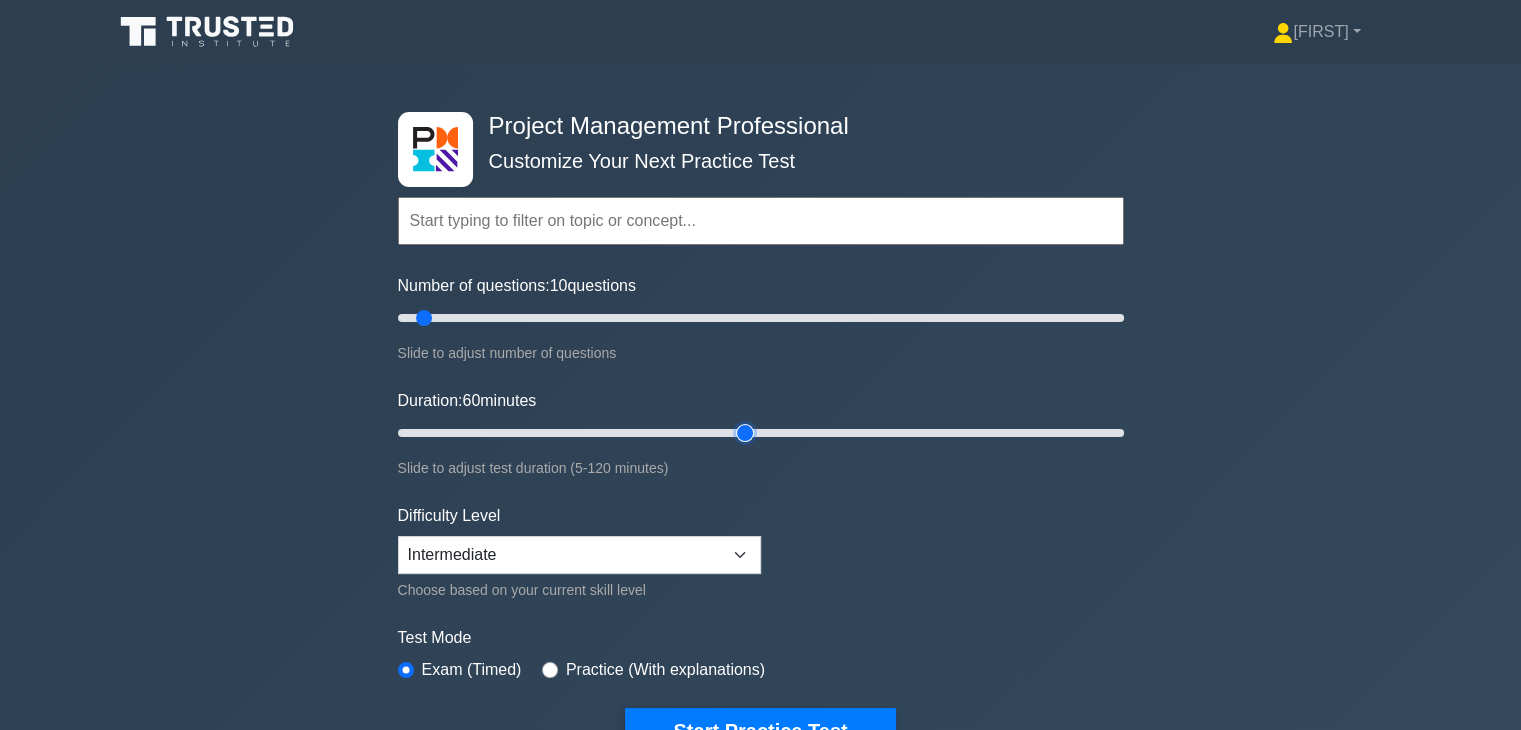 type on "60" 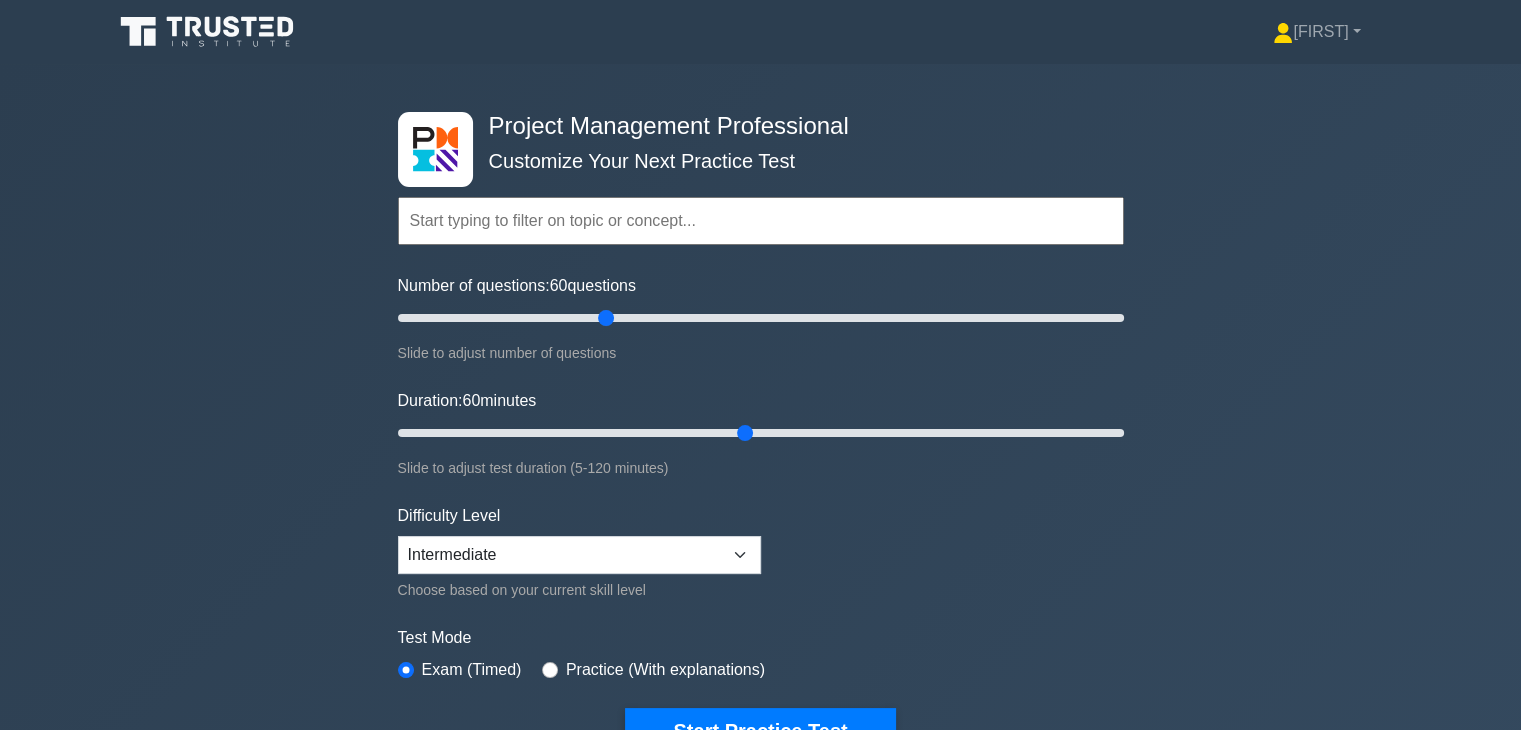 drag, startPoint x: 426, startPoint y: 311, endPoint x: 599, endPoint y: 315, distance: 173.04623 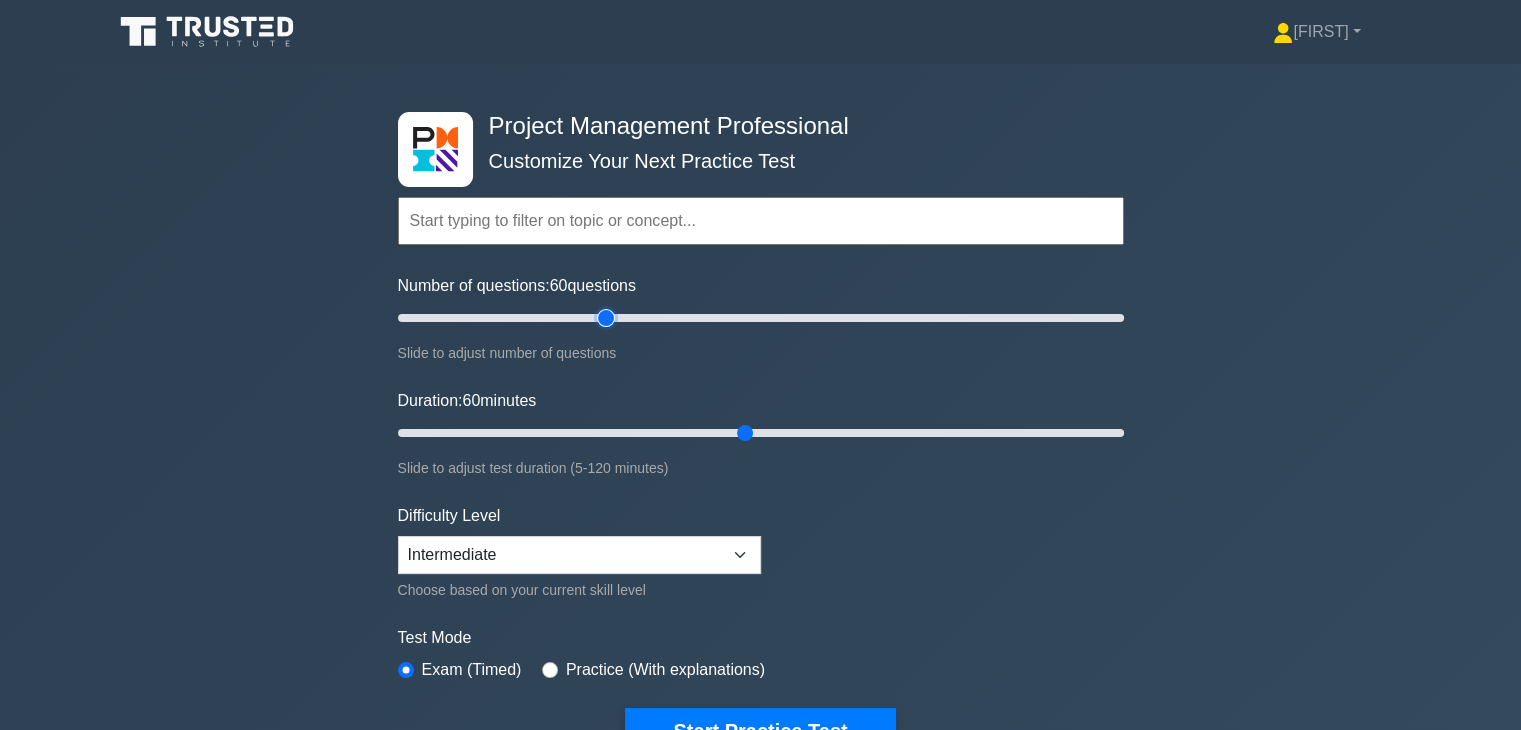 type on "60" 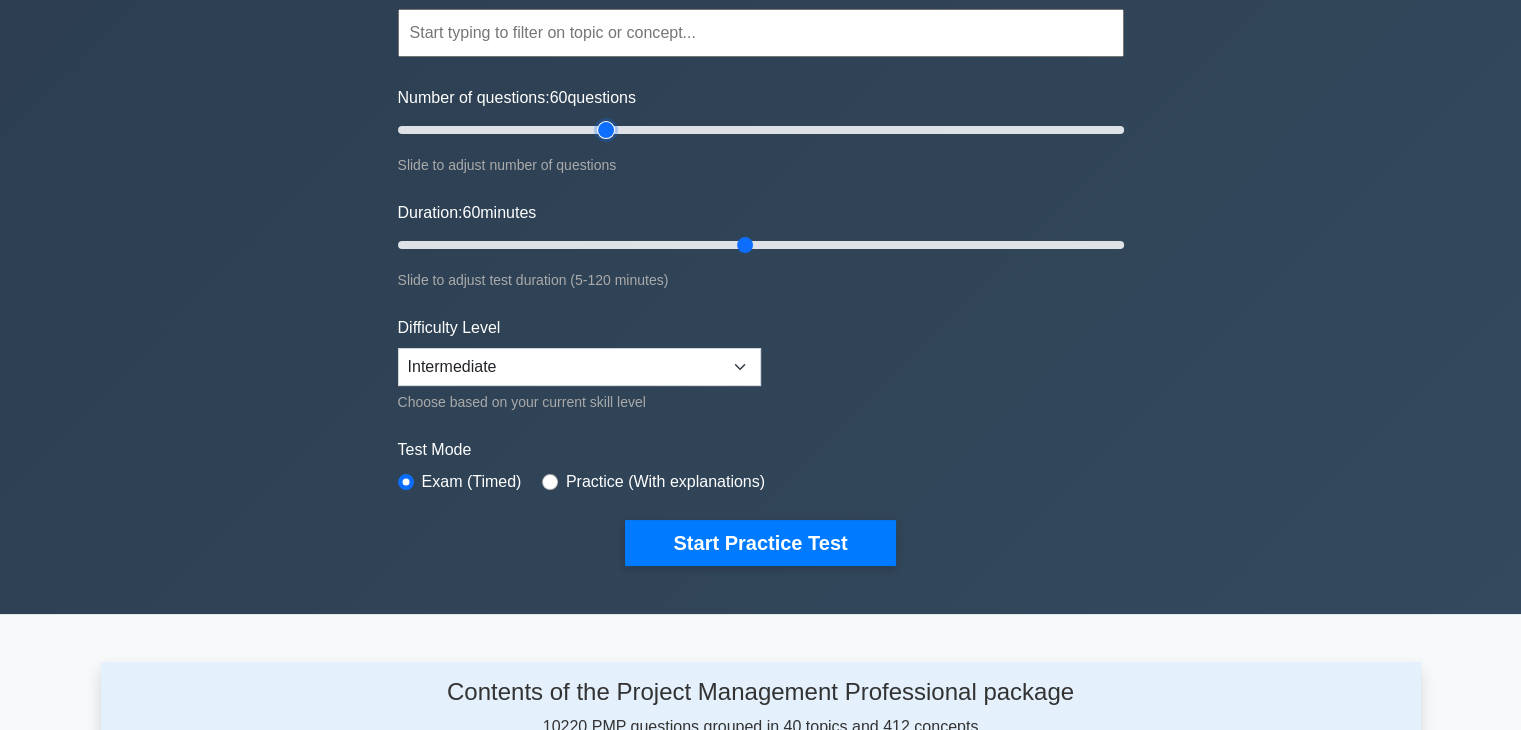 scroll, scrollTop: 288, scrollLeft: 0, axis: vertical 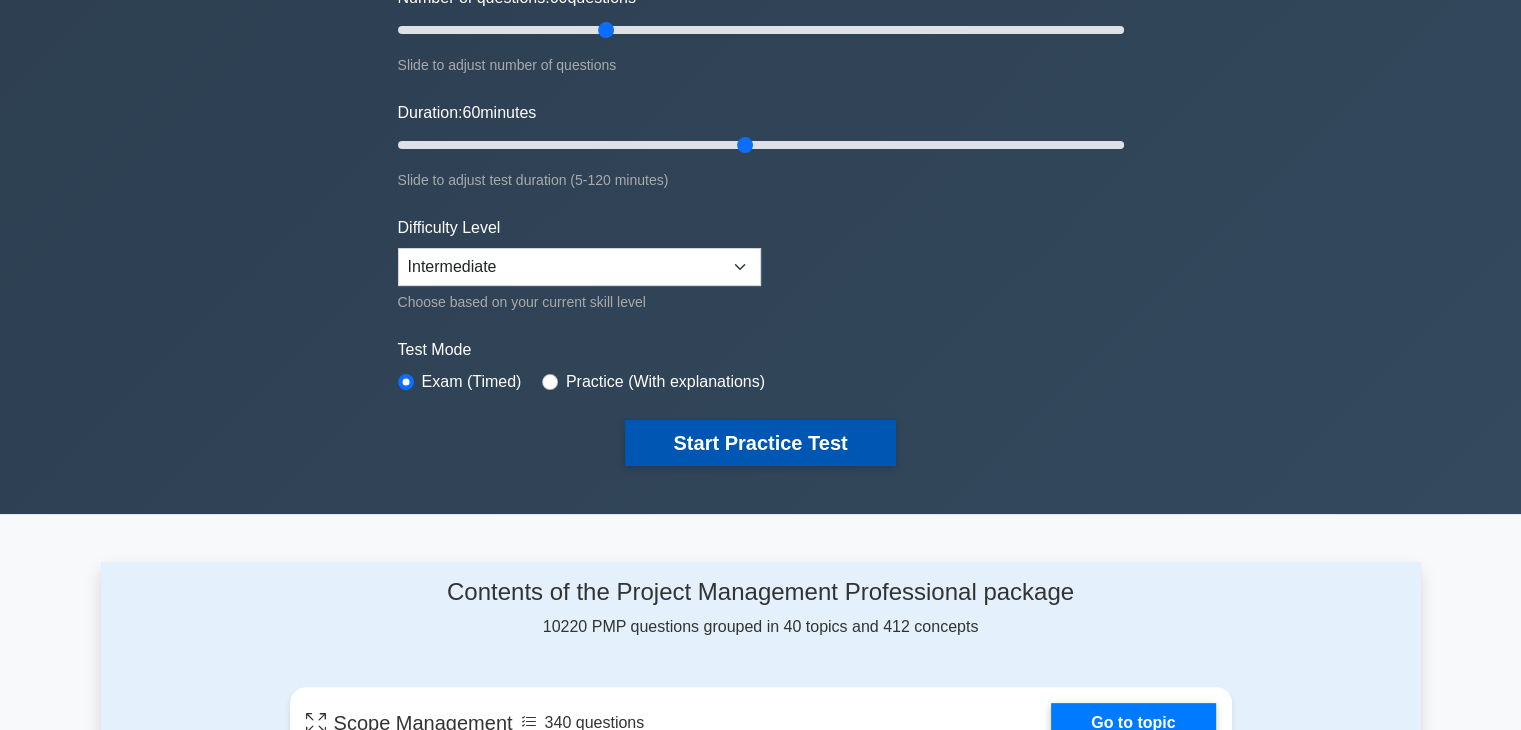 click on "Start Practice Test" at bounding box center [760, 443] 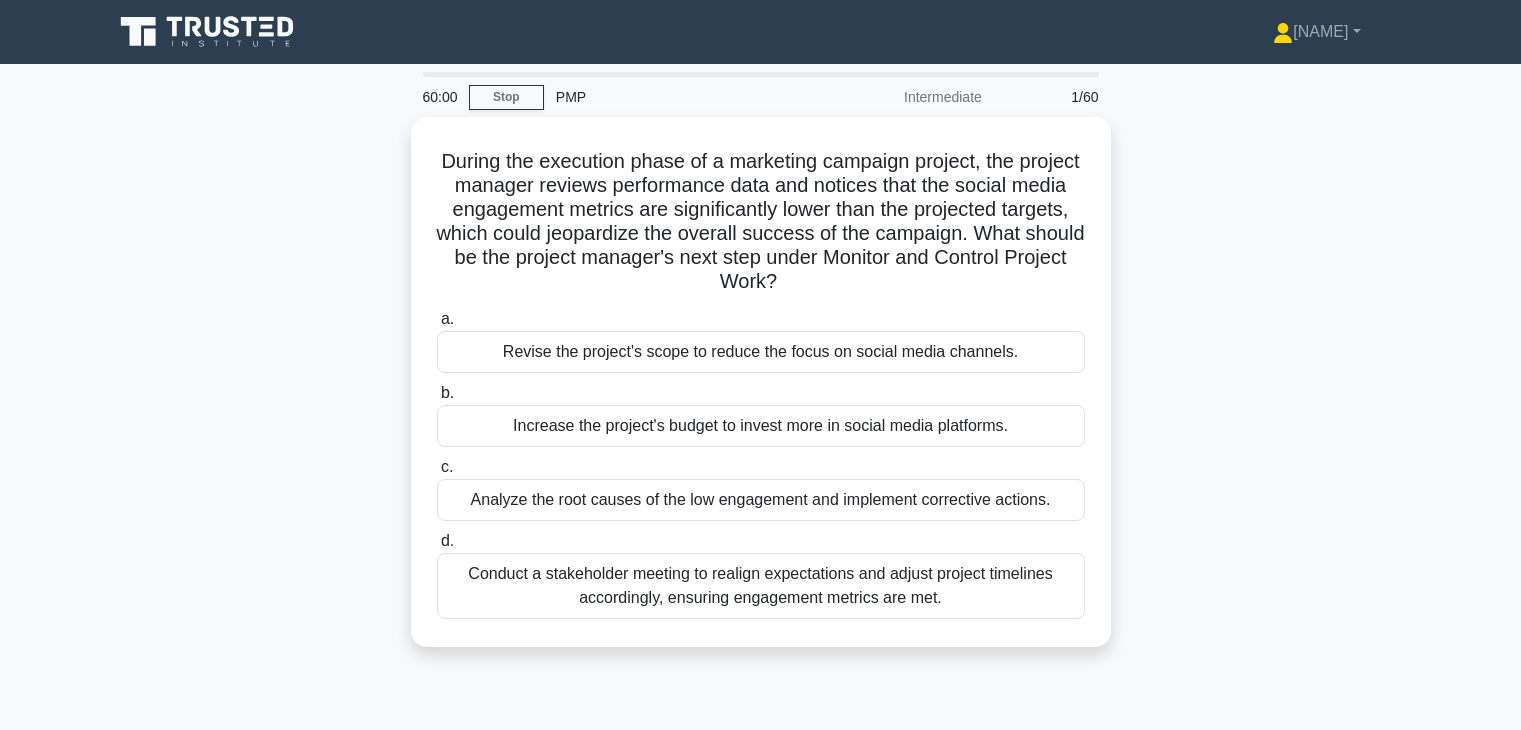 scroll, scrollTop: 0, scrollLeft: 0, axis: both 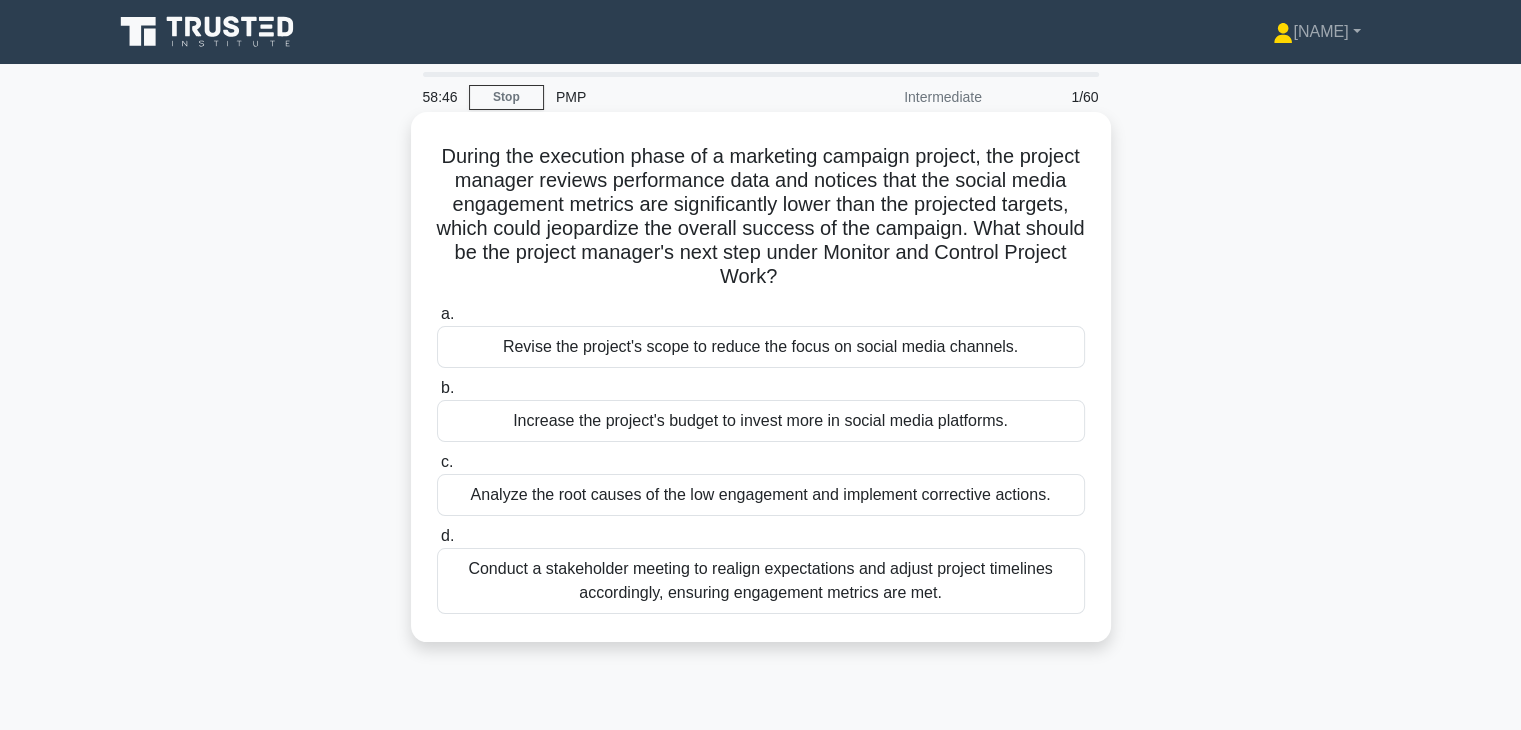 click on "Analyze the root causes of the low engagement and implement corrective actions." at bounding box center (761, 495) 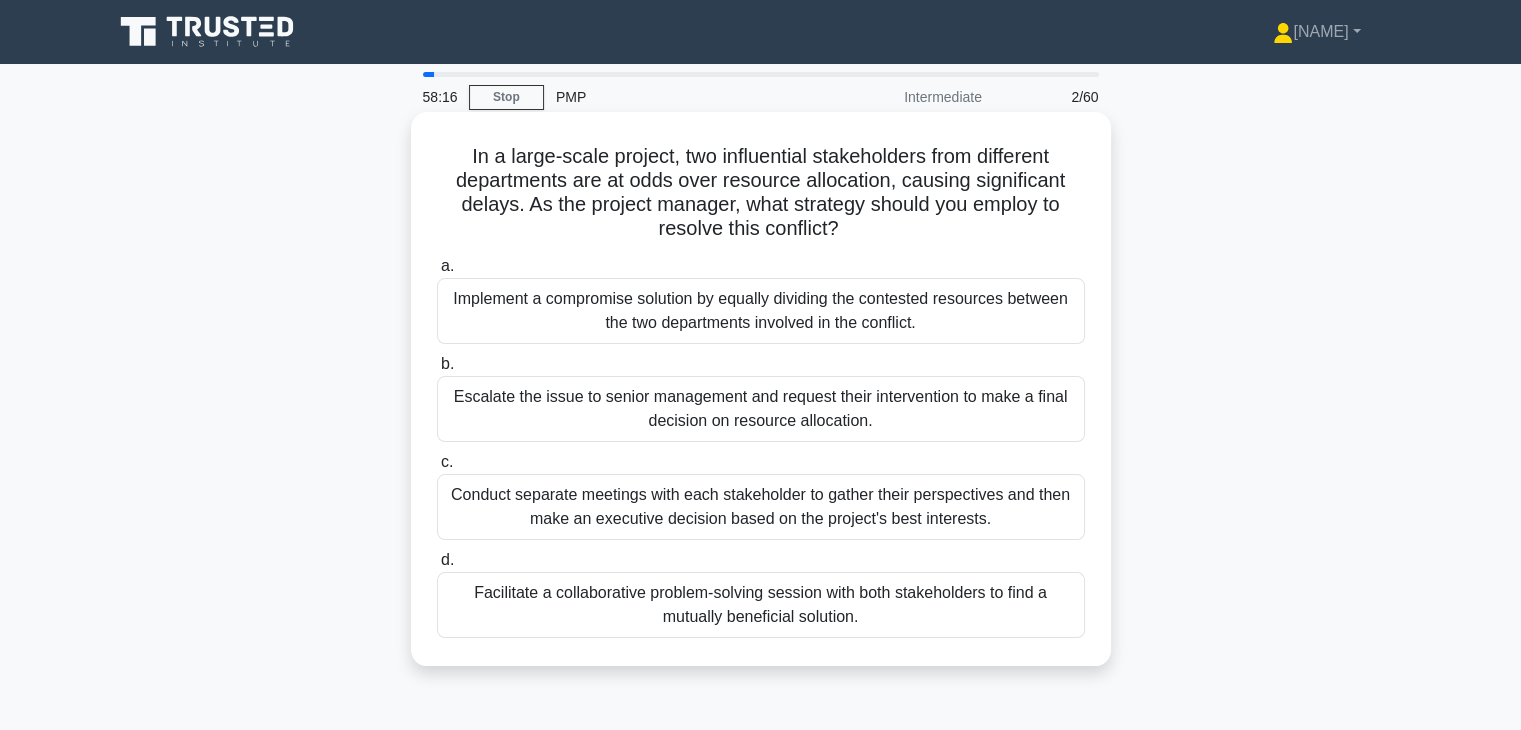 click on "Facilitate a collaborative problem-solving session with both stakeholders to find a mutually beneficial solution." at bounding box center (761, 605) 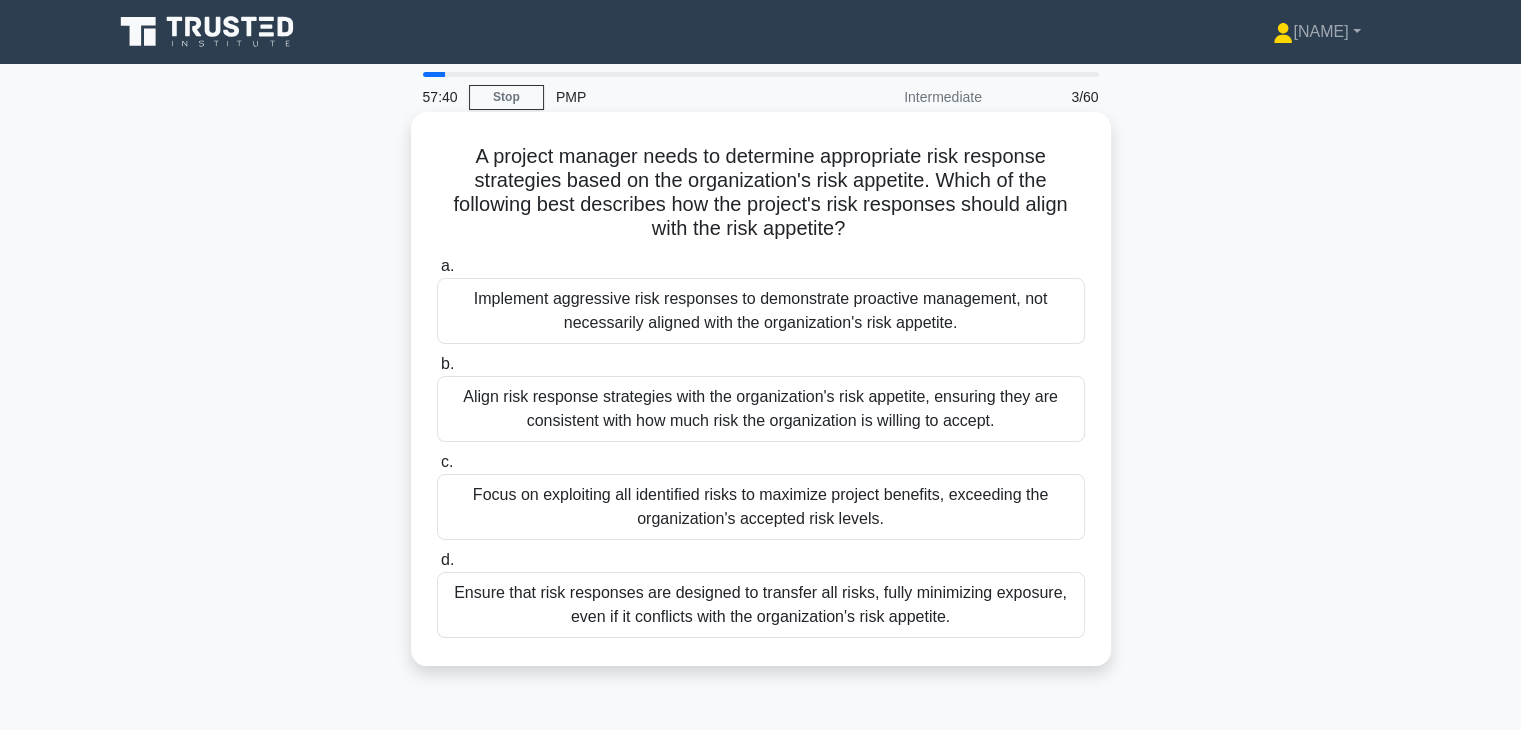 click on "Align risk response strategies with the organization's risk appetite, ensuring they are consistent with how much risk the organization is willing to accept." at bounding box center [761, 409] 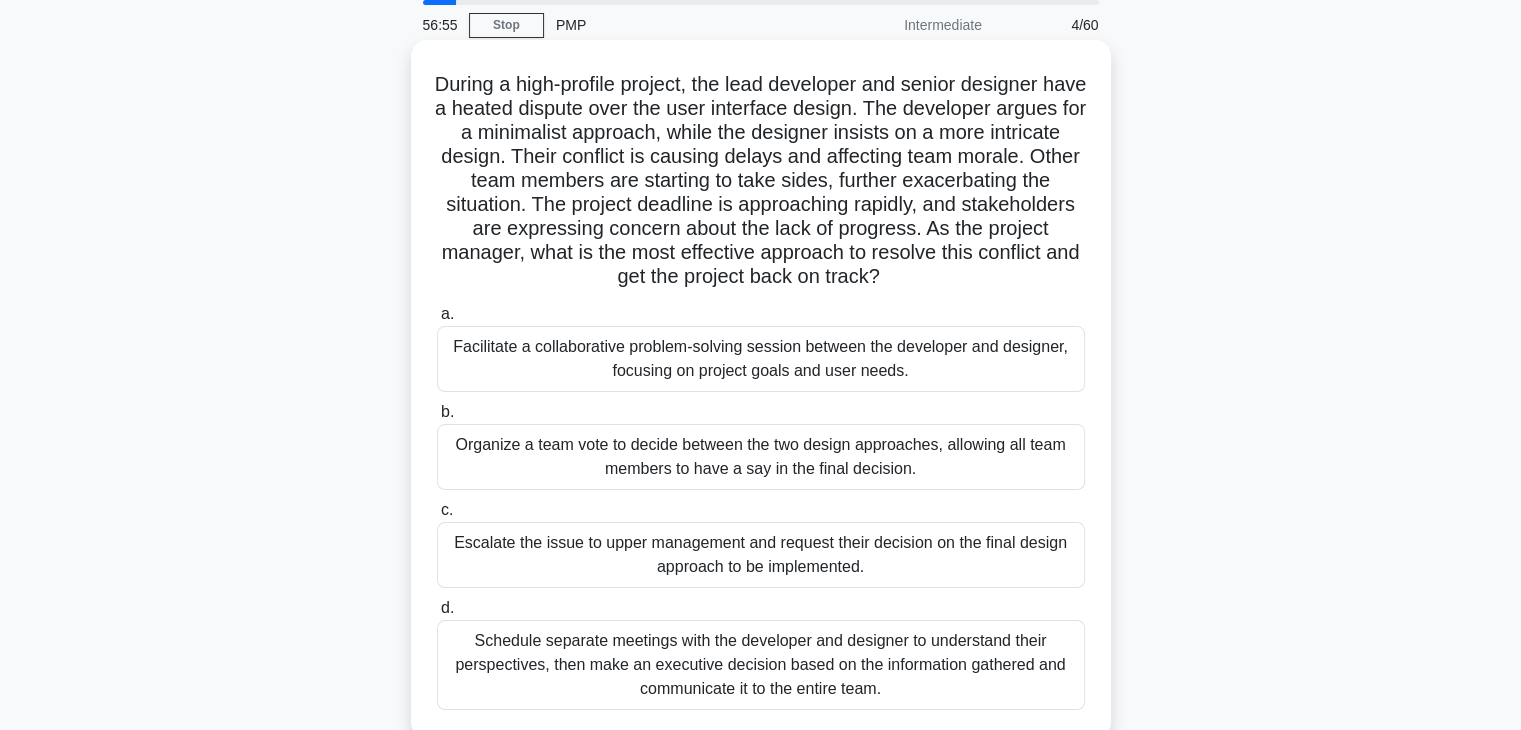 scroll, scrollTop: 72, scrollLeft: 0, axis: vertical 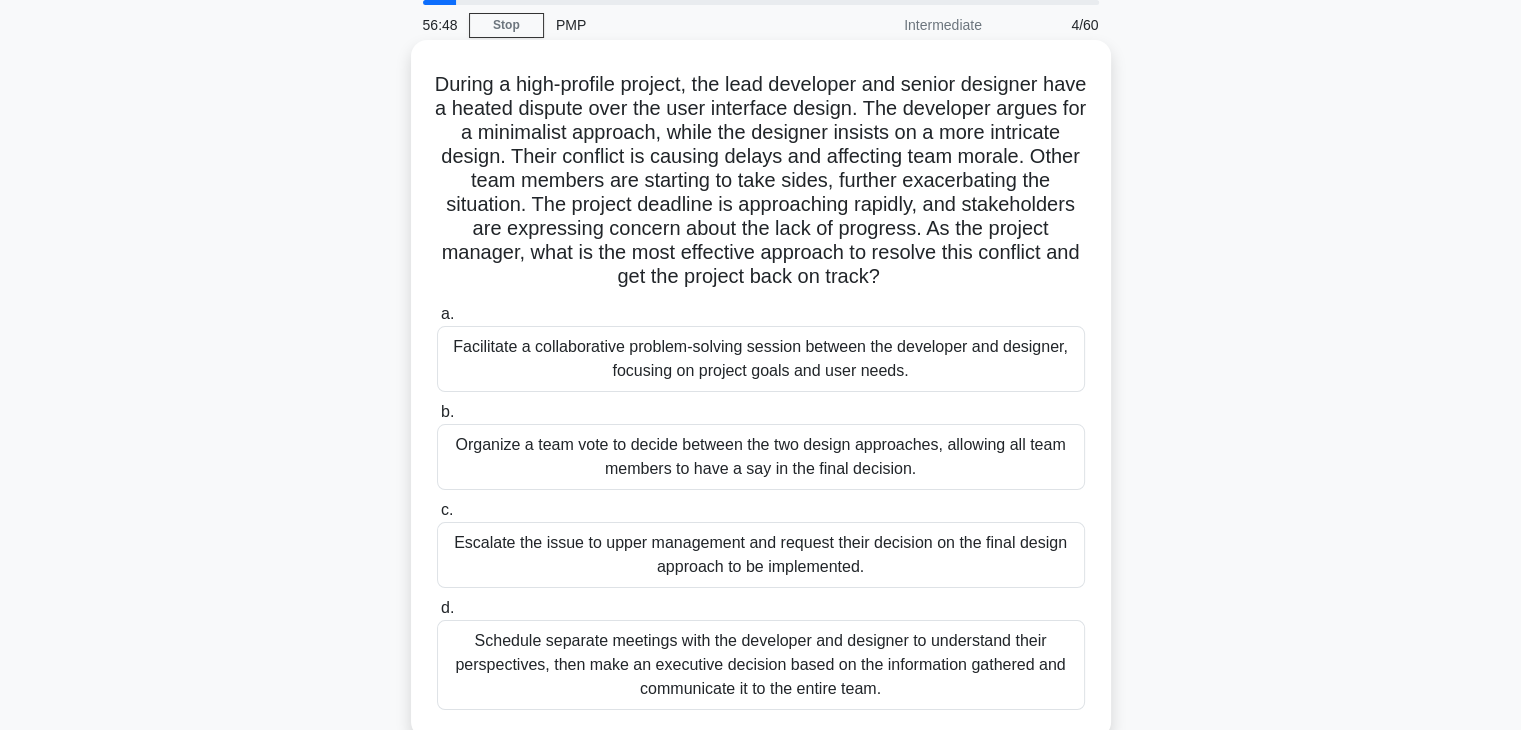 click on "Facilitate a collaborative problem-solving session between the developer and designer, focusing on project goals and user needs." at bounding box center (761, 359) 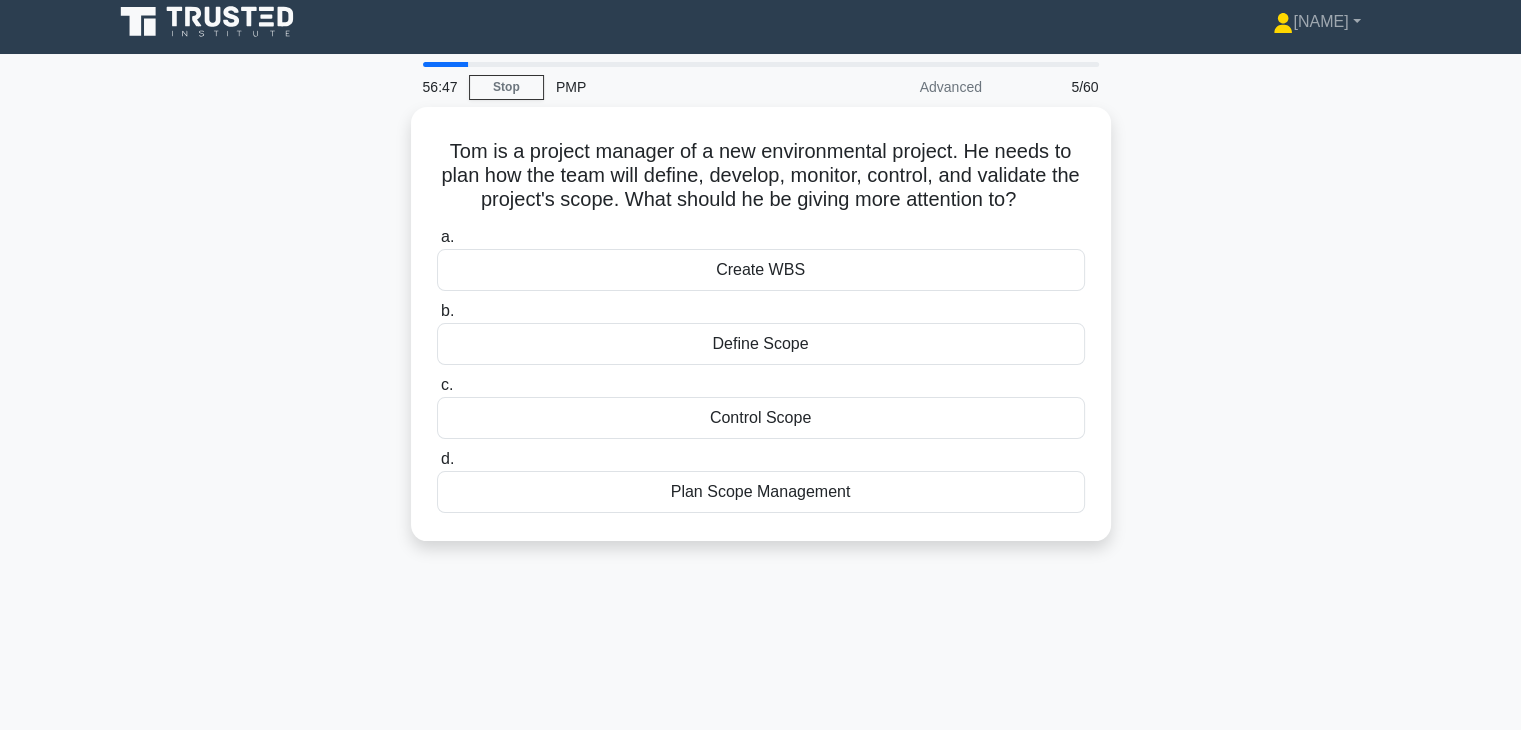 scroll, scrollTop: 0, scrollLeft: 0, axis: both 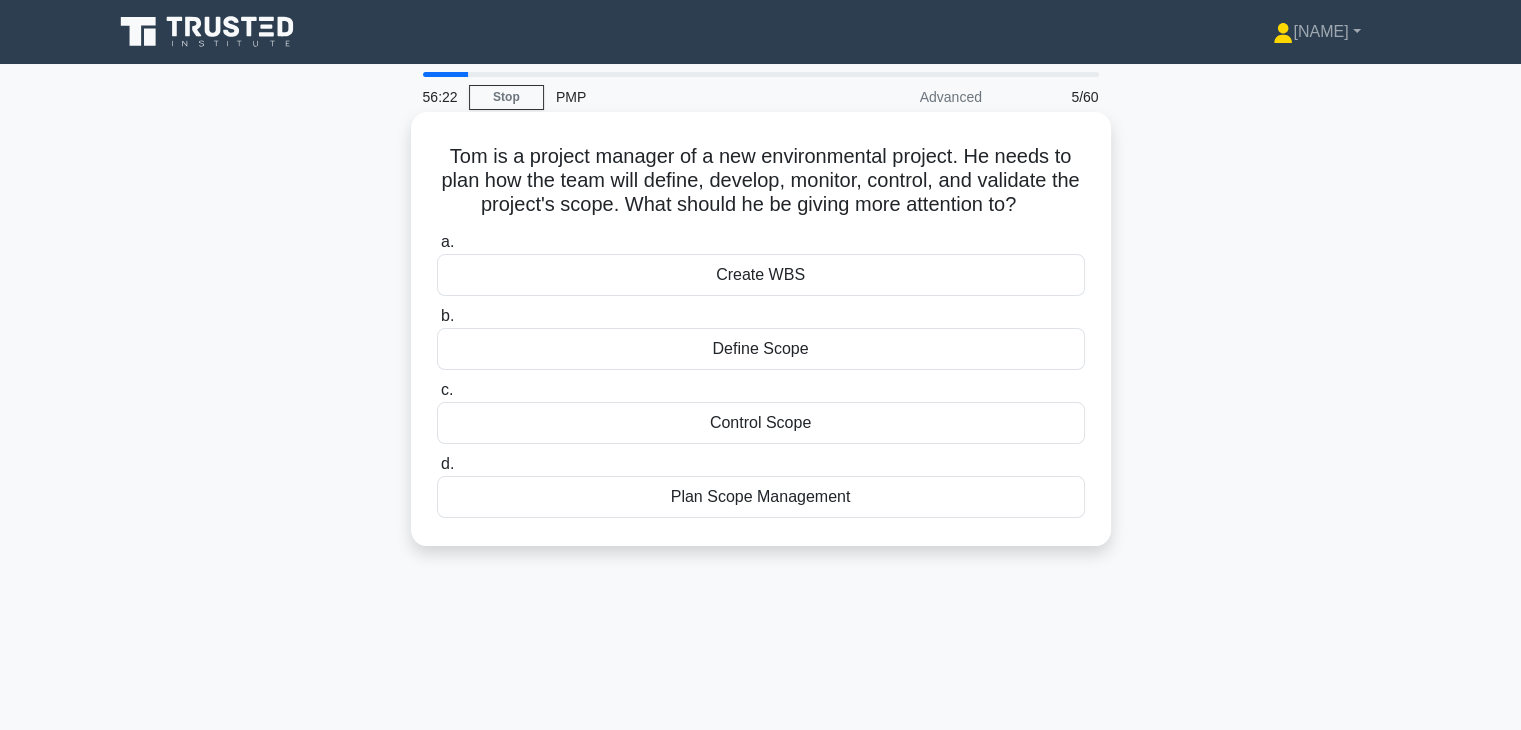 click on "Define Scope" at bounding box center [761, 349] 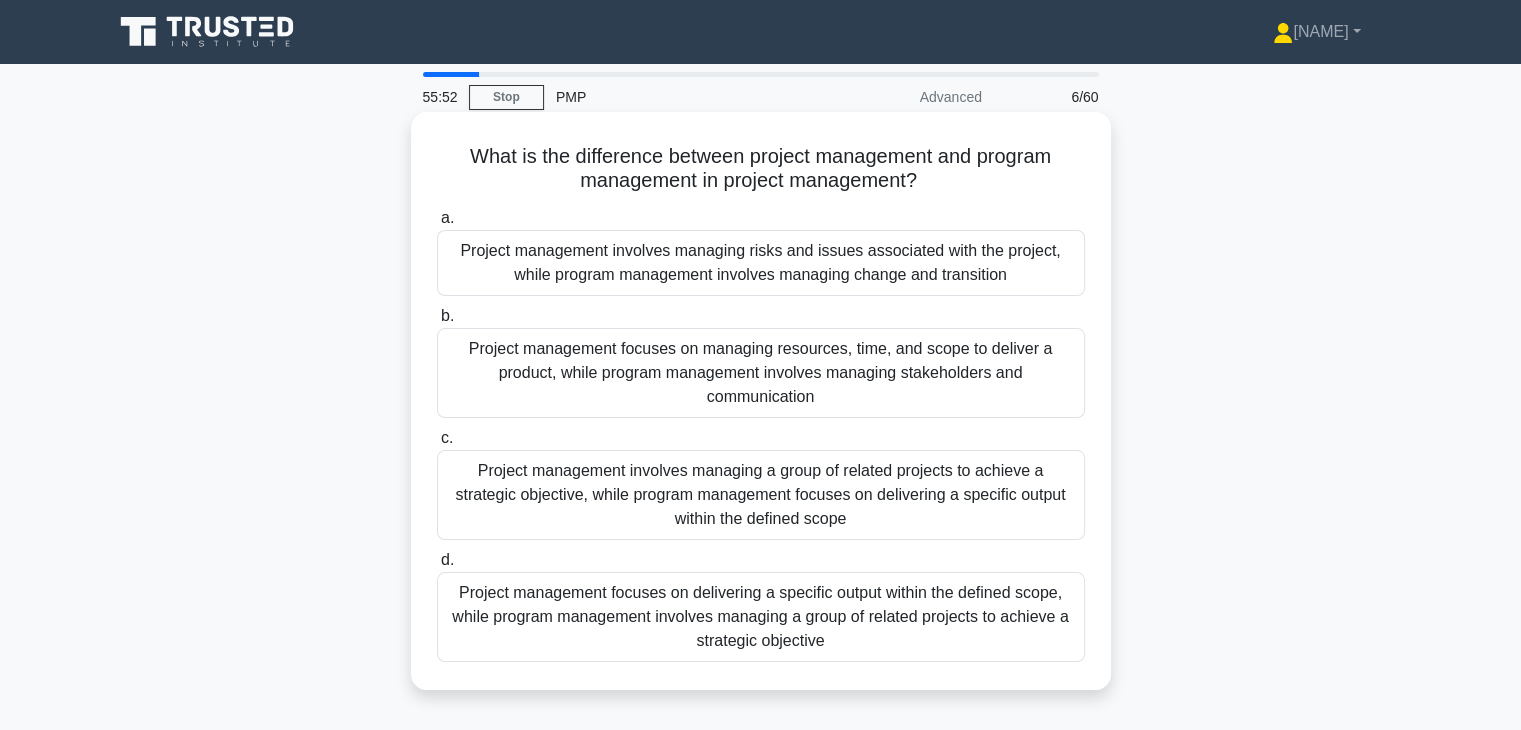 click on "Project management focuses on delivering a specific output within the defined scope, while program management involves managing a group of related projects to achieve a strategic objective" at bounding box center [761, 617] 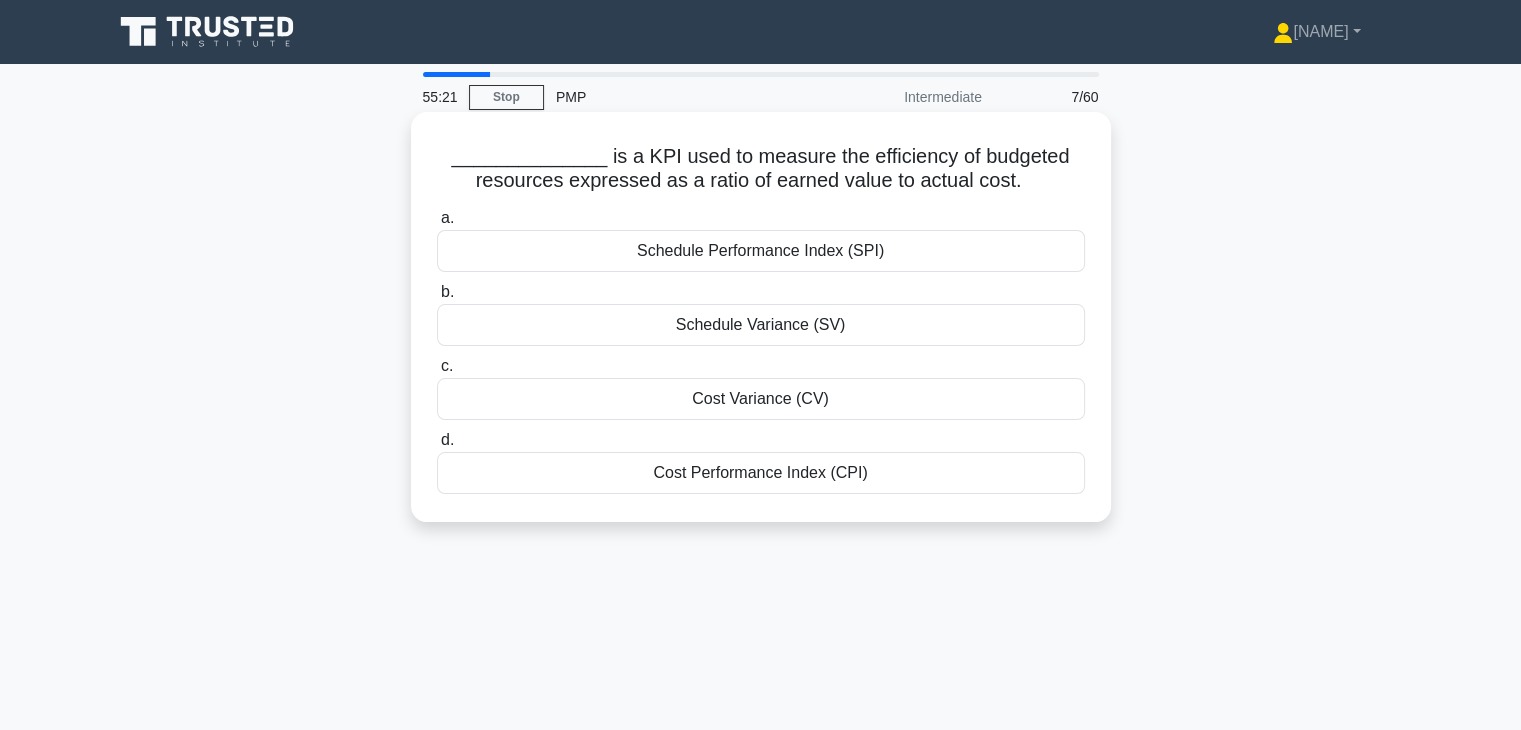 click on "Cost Performance Index (CPI)" at bounding box center [761, 473] 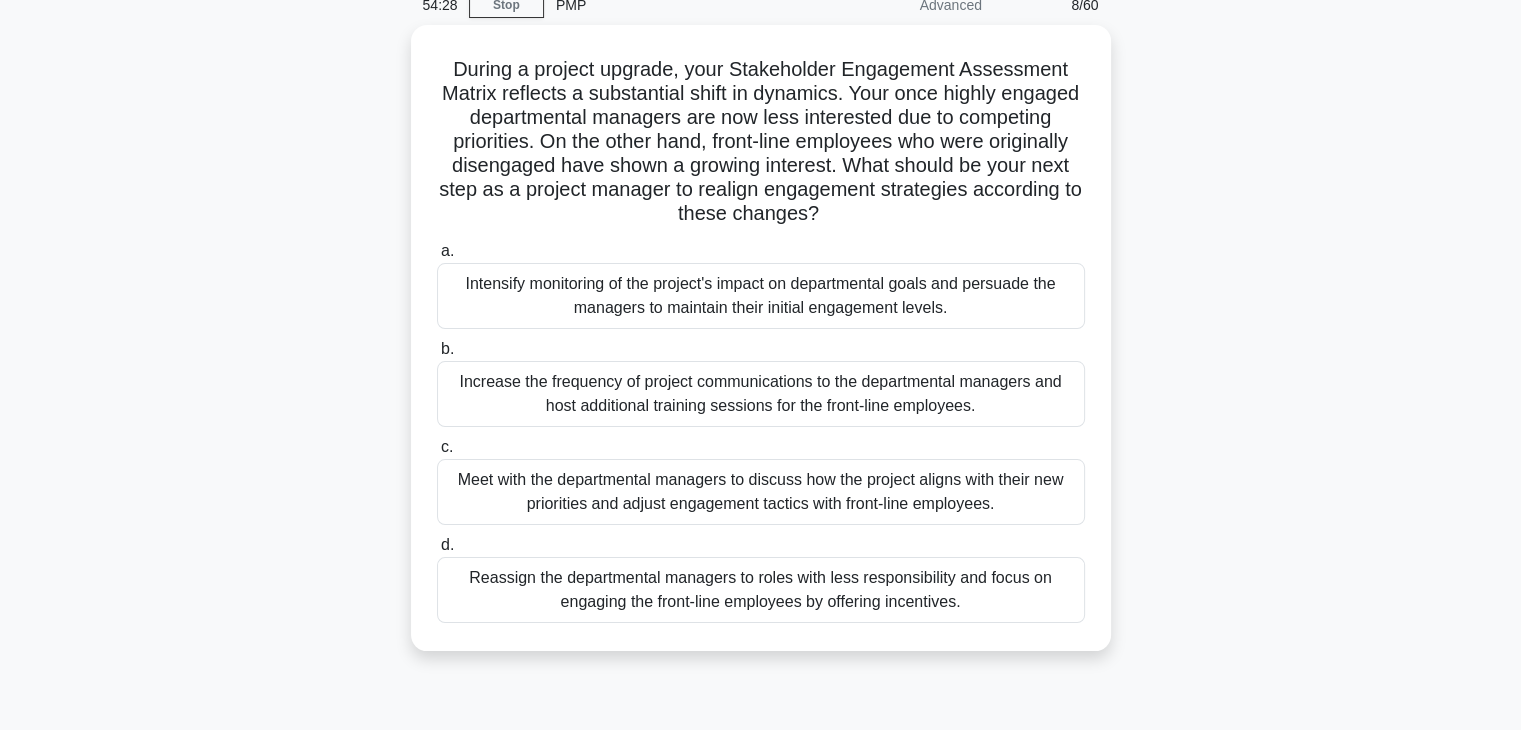scroll, scrollTop: 91, scrollLeft: 0, axis: vertical 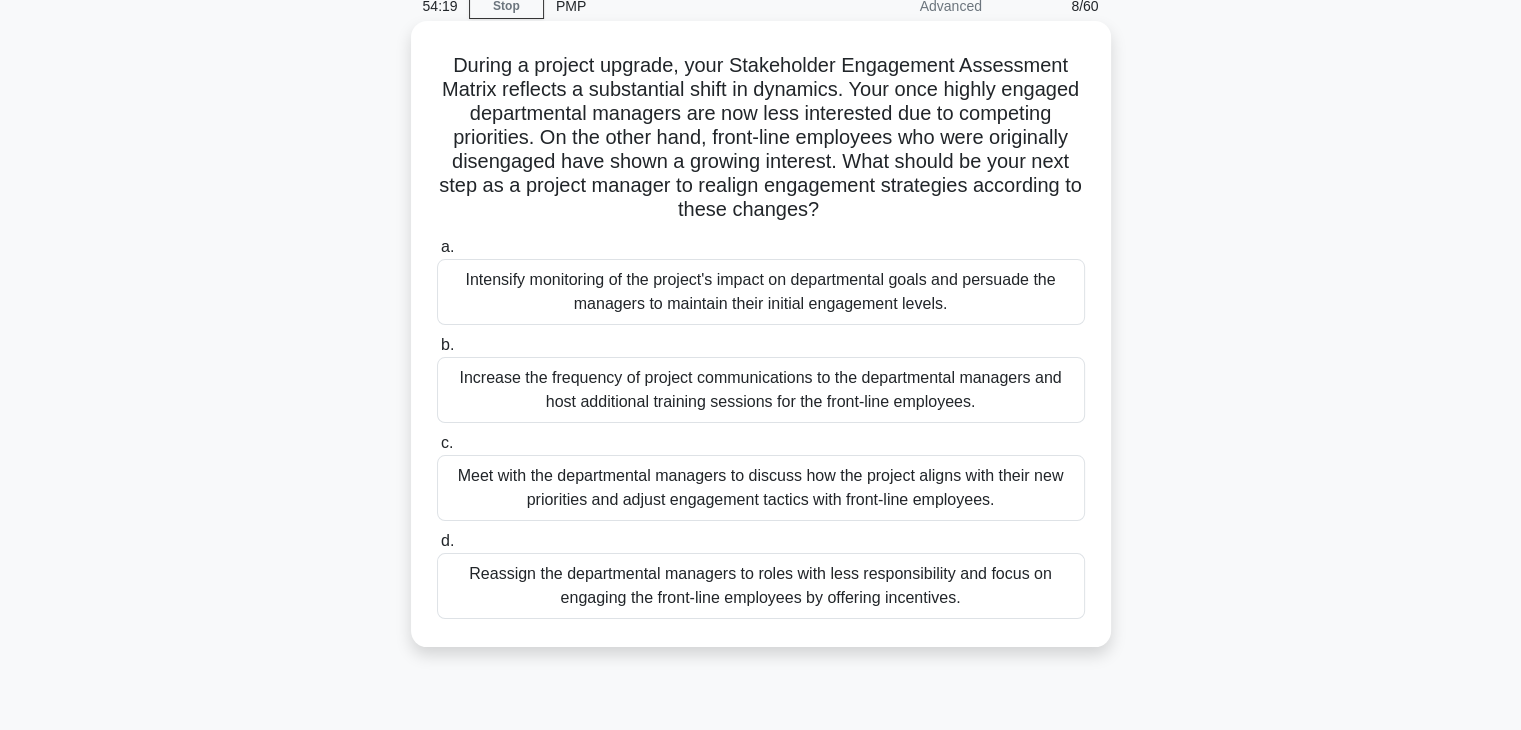 click on "Meet with the departmental managers to discuss how the project aligns with their new priorities and adjust engagement tactics with front-line employees." at bounding box center [761, 488] 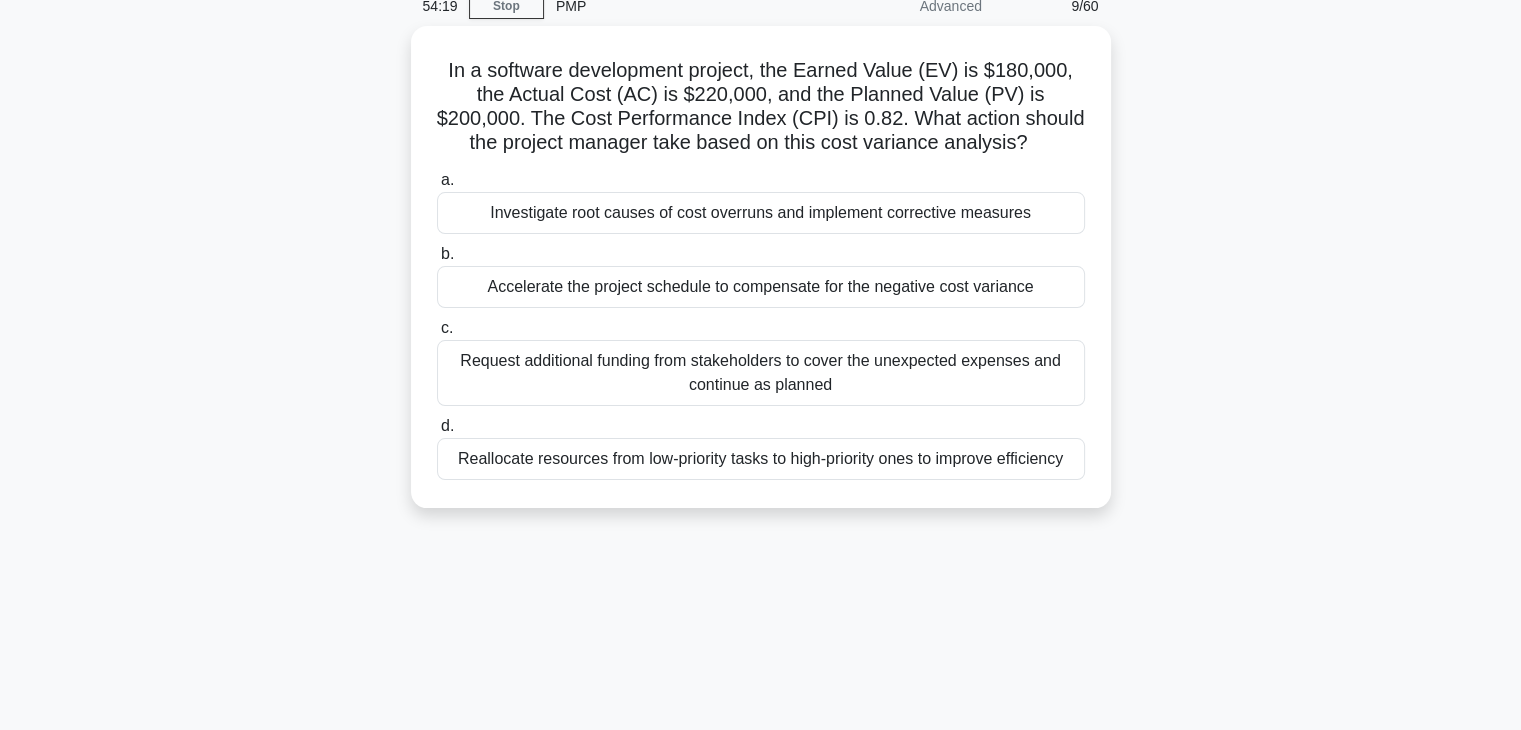 scroll, scrollTop: 0, scrollLeft: 0, axis: both 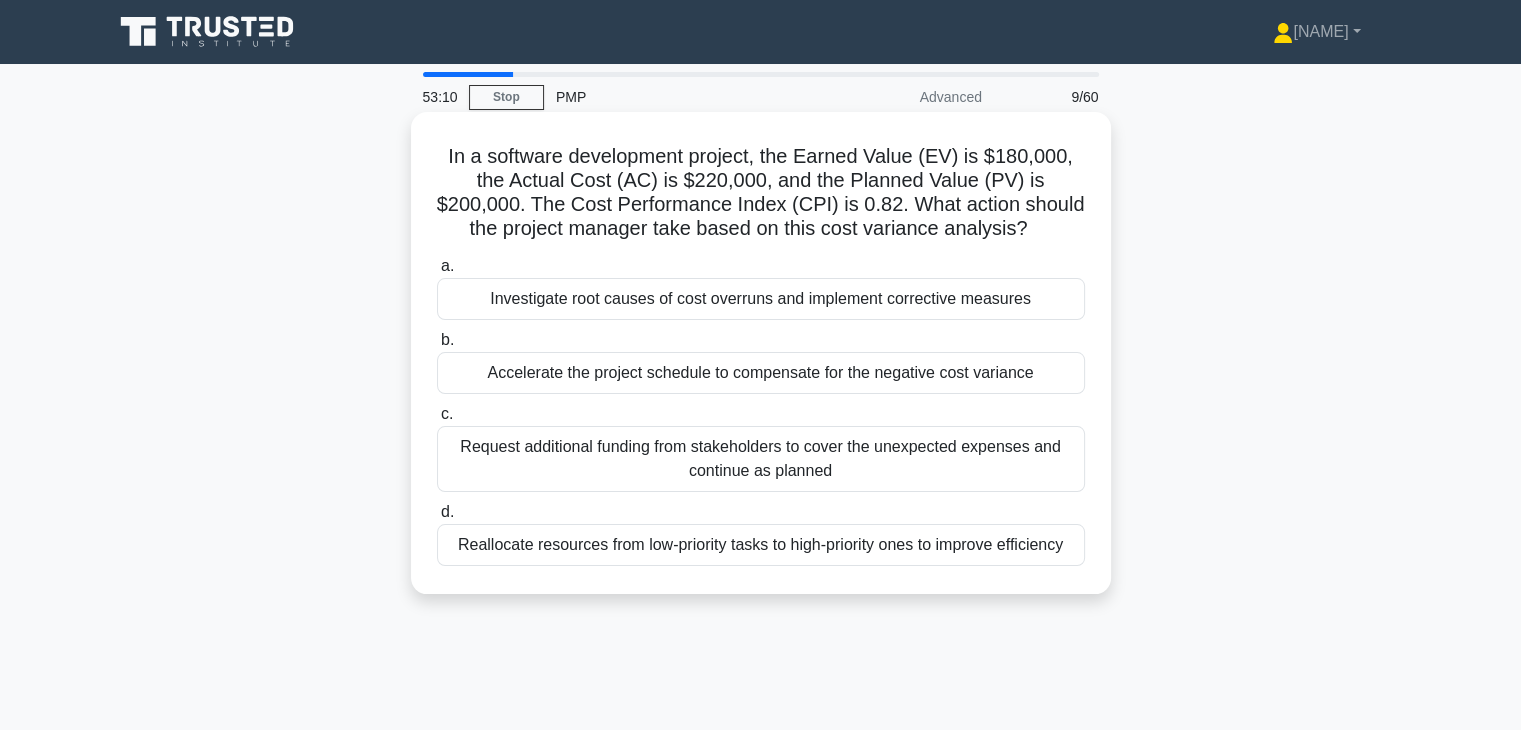 click on "Investigate root causes of cost overruns and implement corrective measures" at bounding box center (761, 299) 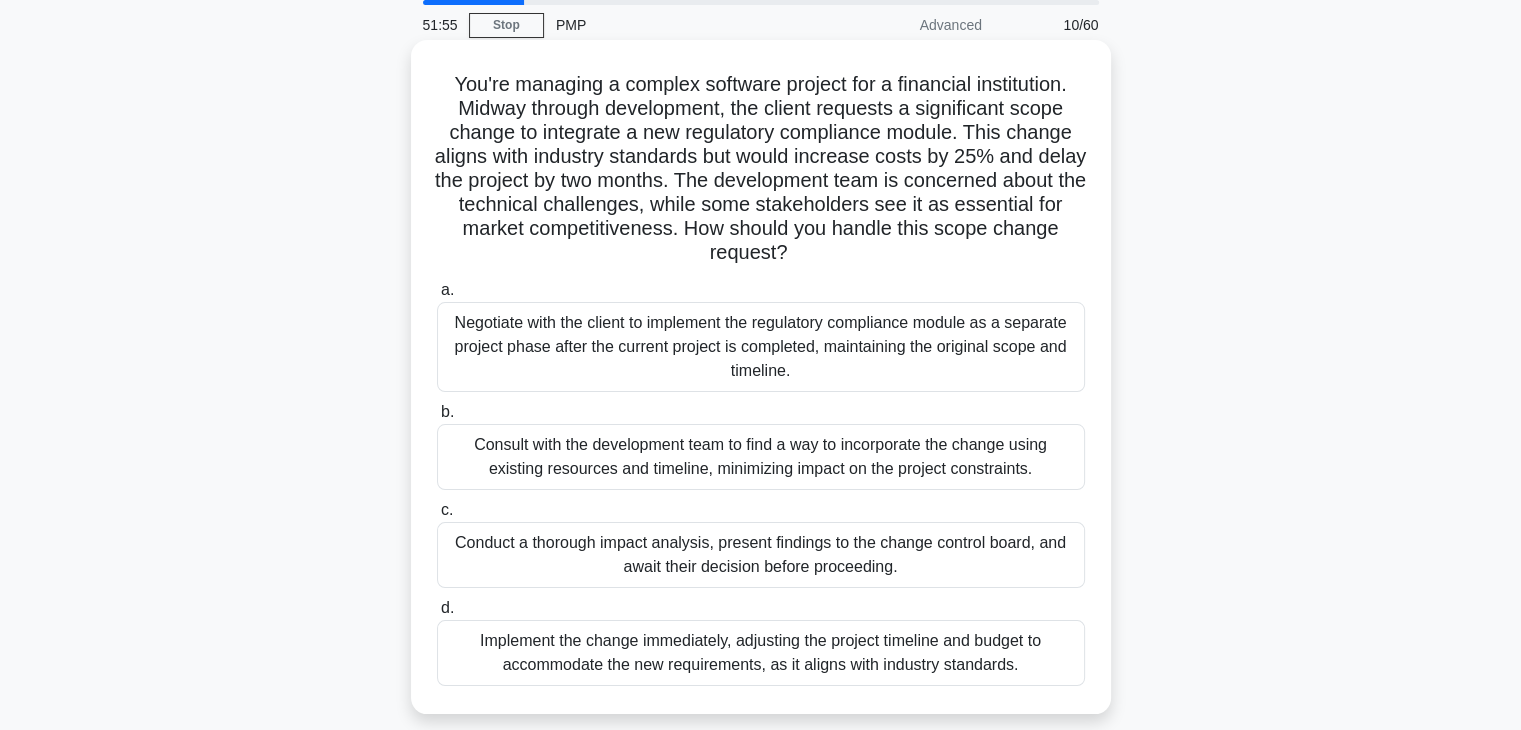 scroll, scrollTop: 71, scrollLeft: 0, axis: vertical 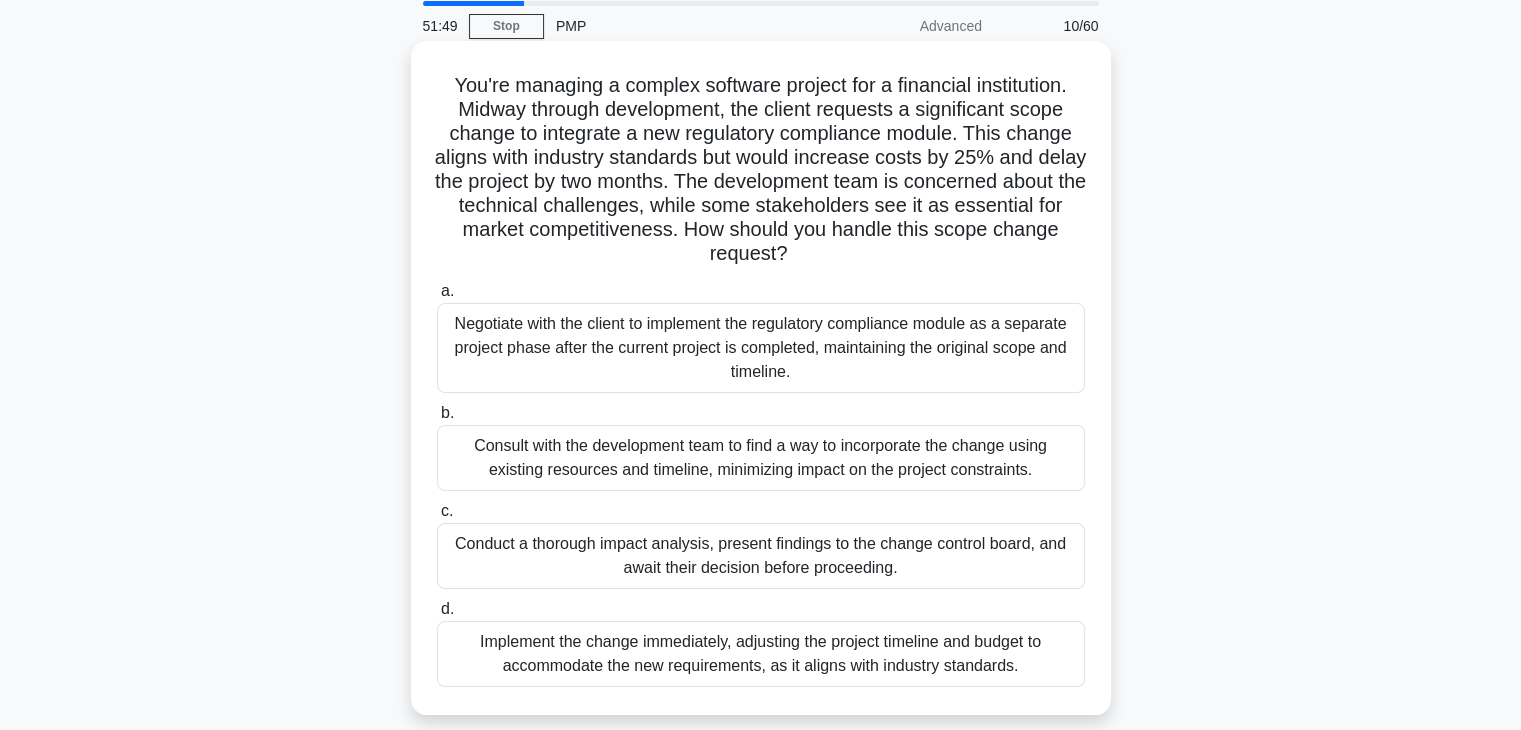 click on "Conduct a thorough impact analysis, present findings to the change control board, and await their decision before proceeding." at bounding box center (761, 556) 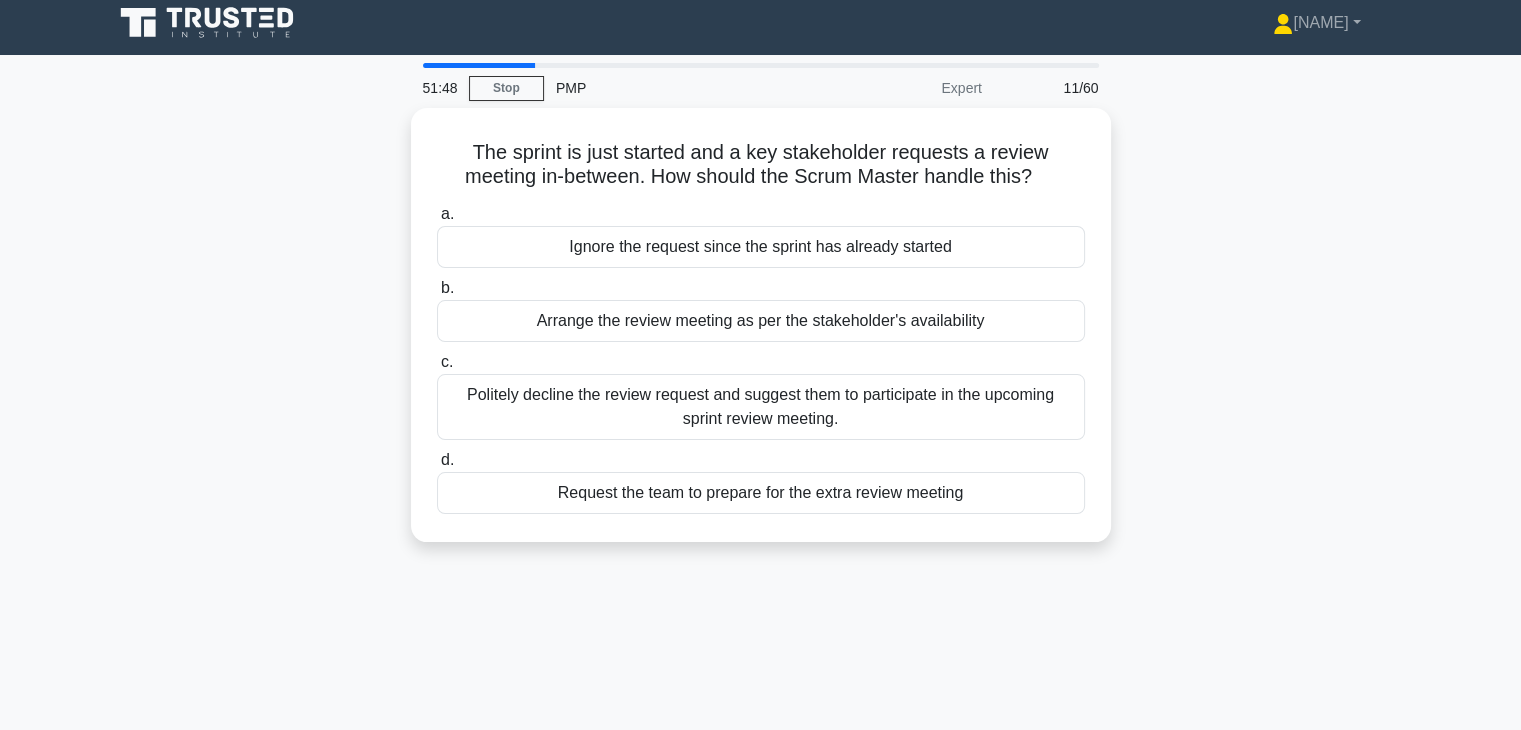 scroll, scrollTop: 0, scrollLeft: 0, axis: both 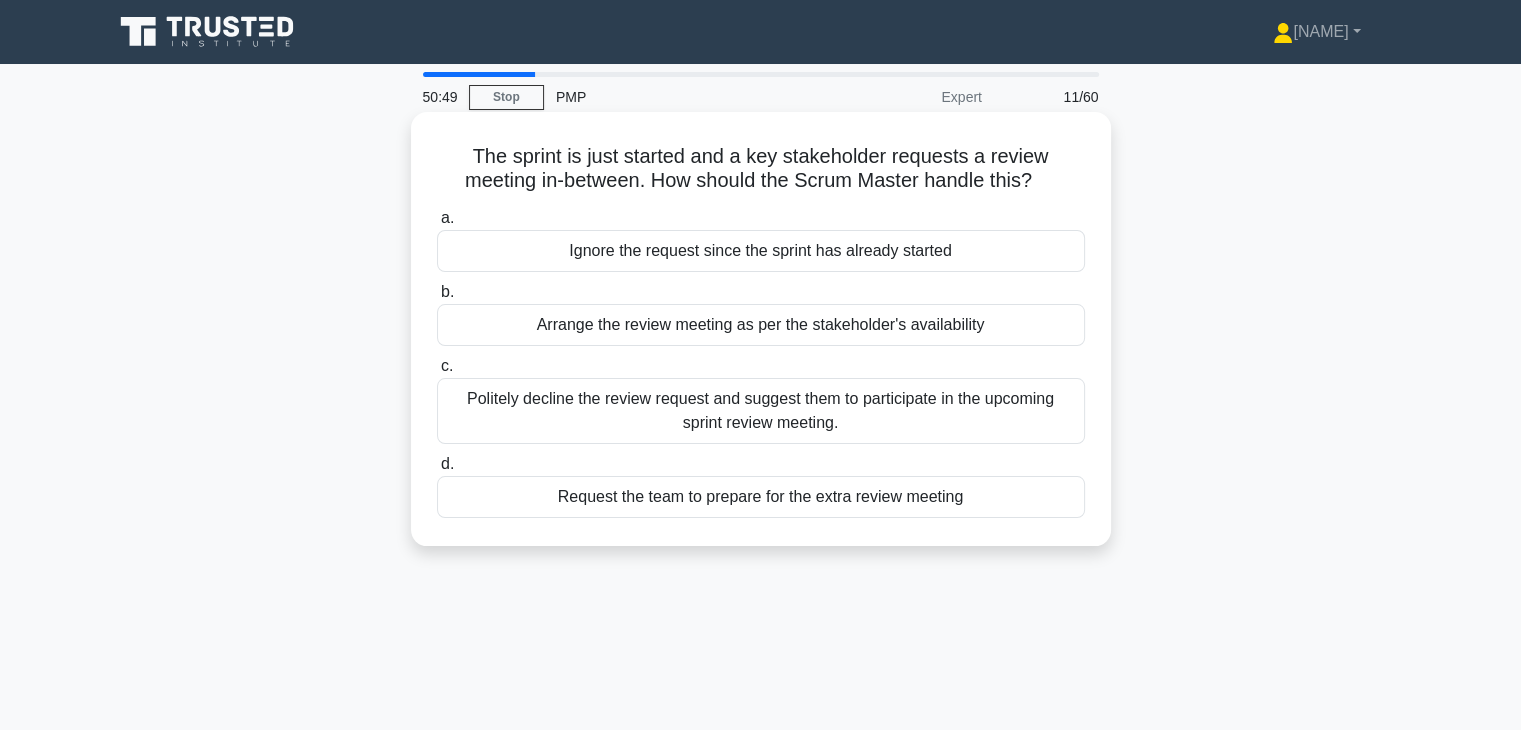 click on "Arrange the review meeting as per the stakeholder's availability" at bounding box center [761, 325] 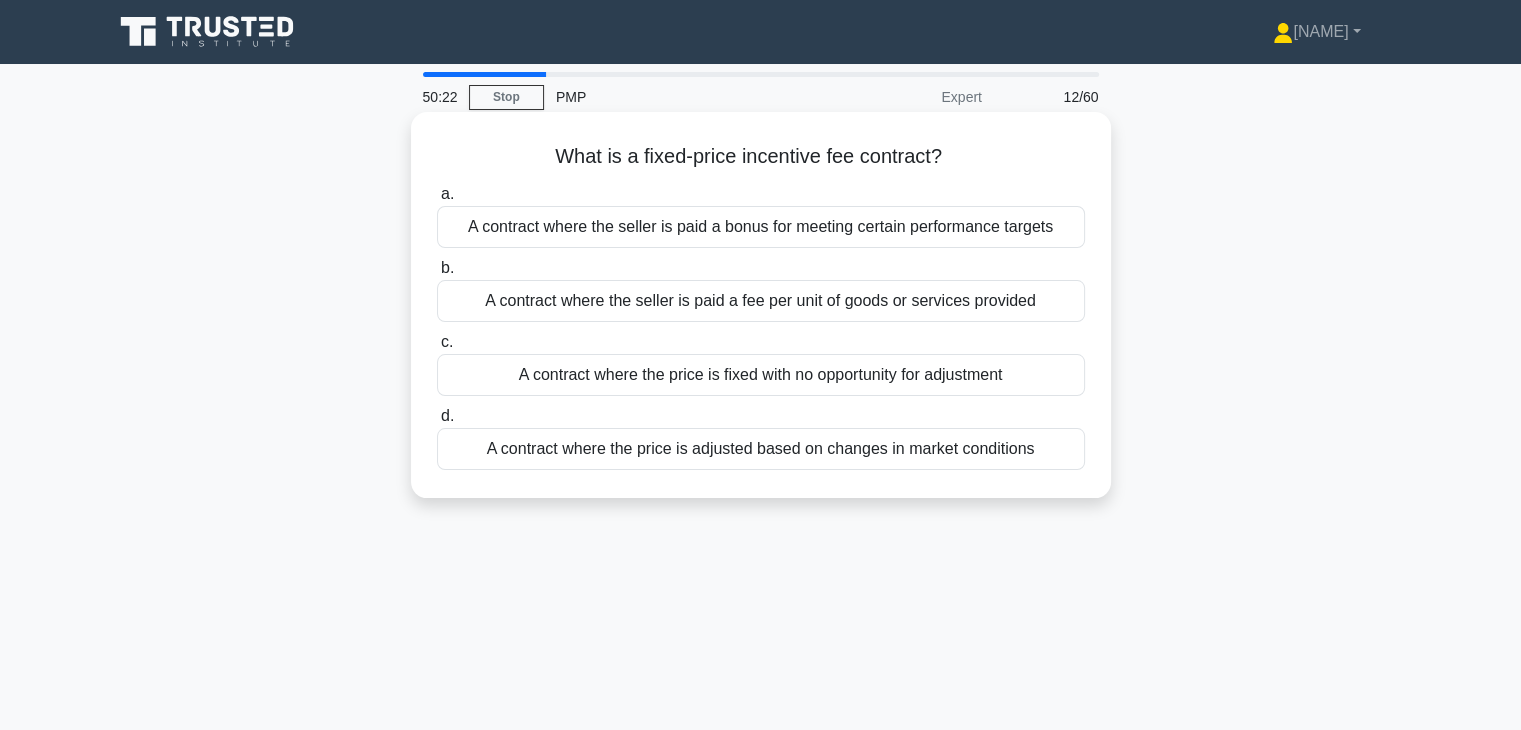 click on "A contract where the seller is paid a bonus for meeting certain performance targets" at bounding box center [761, 227] 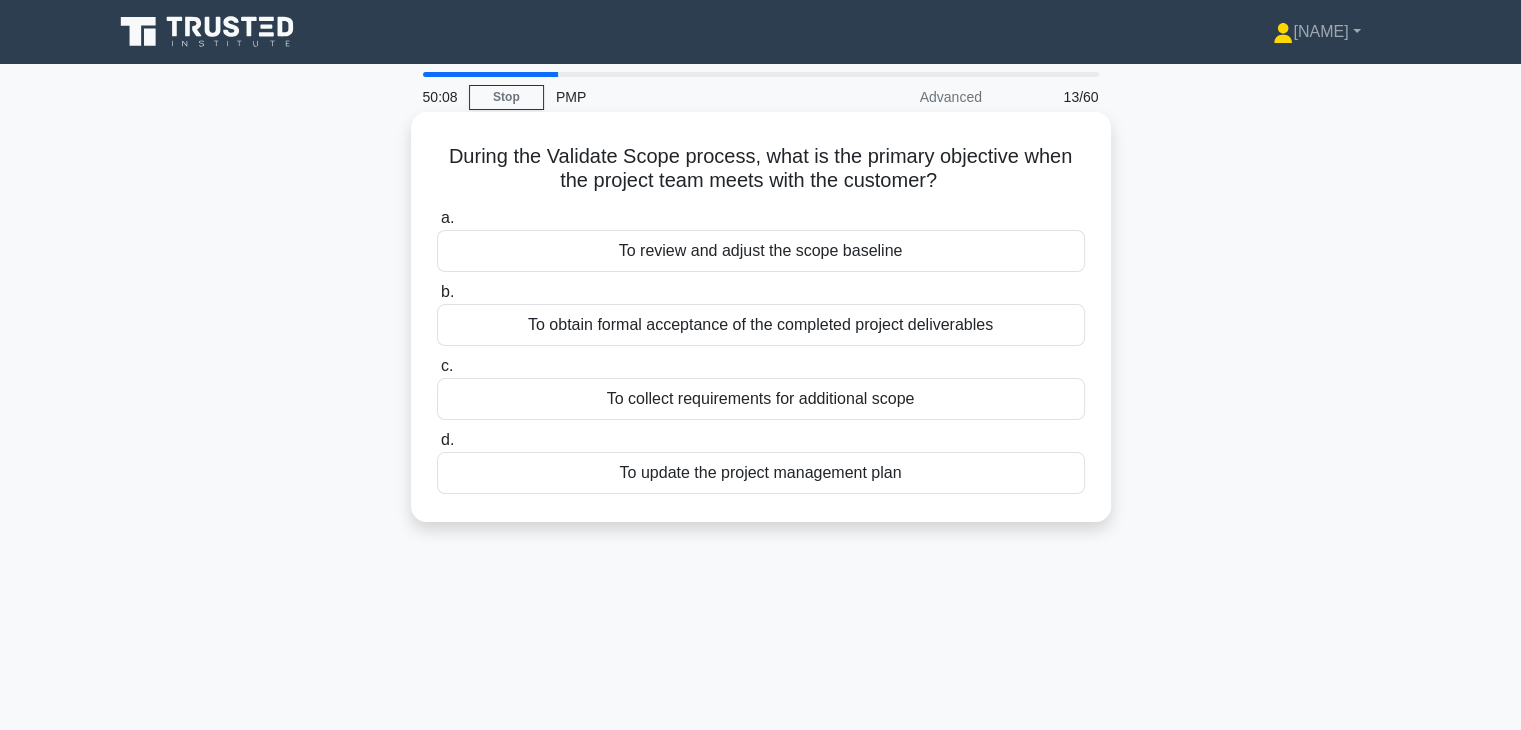 click on "To obtain formal acceptance of the completed project deliverables" at bounding box center (761, 325) 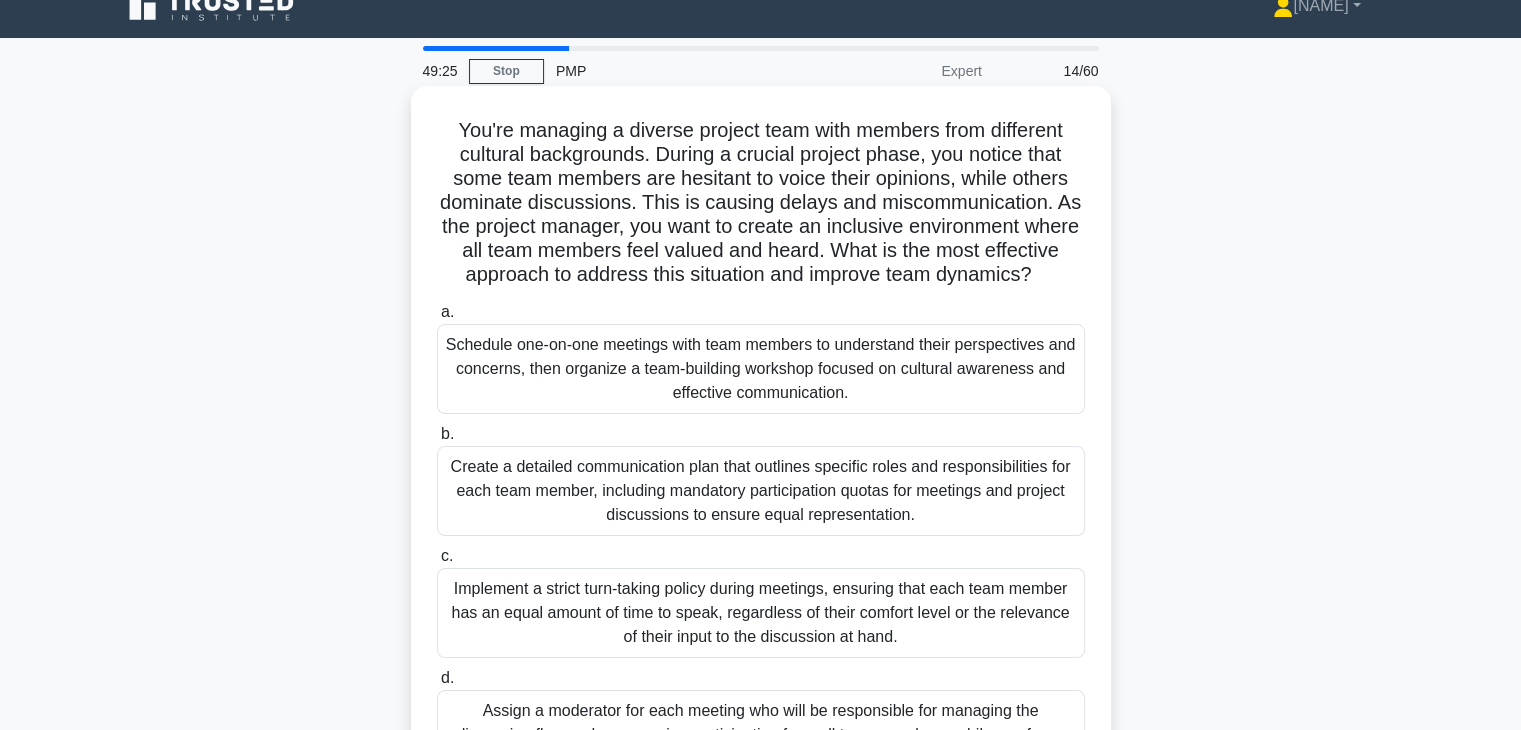 scroll, scrollTop: 24, scrollLeft: 0, axis: vertical 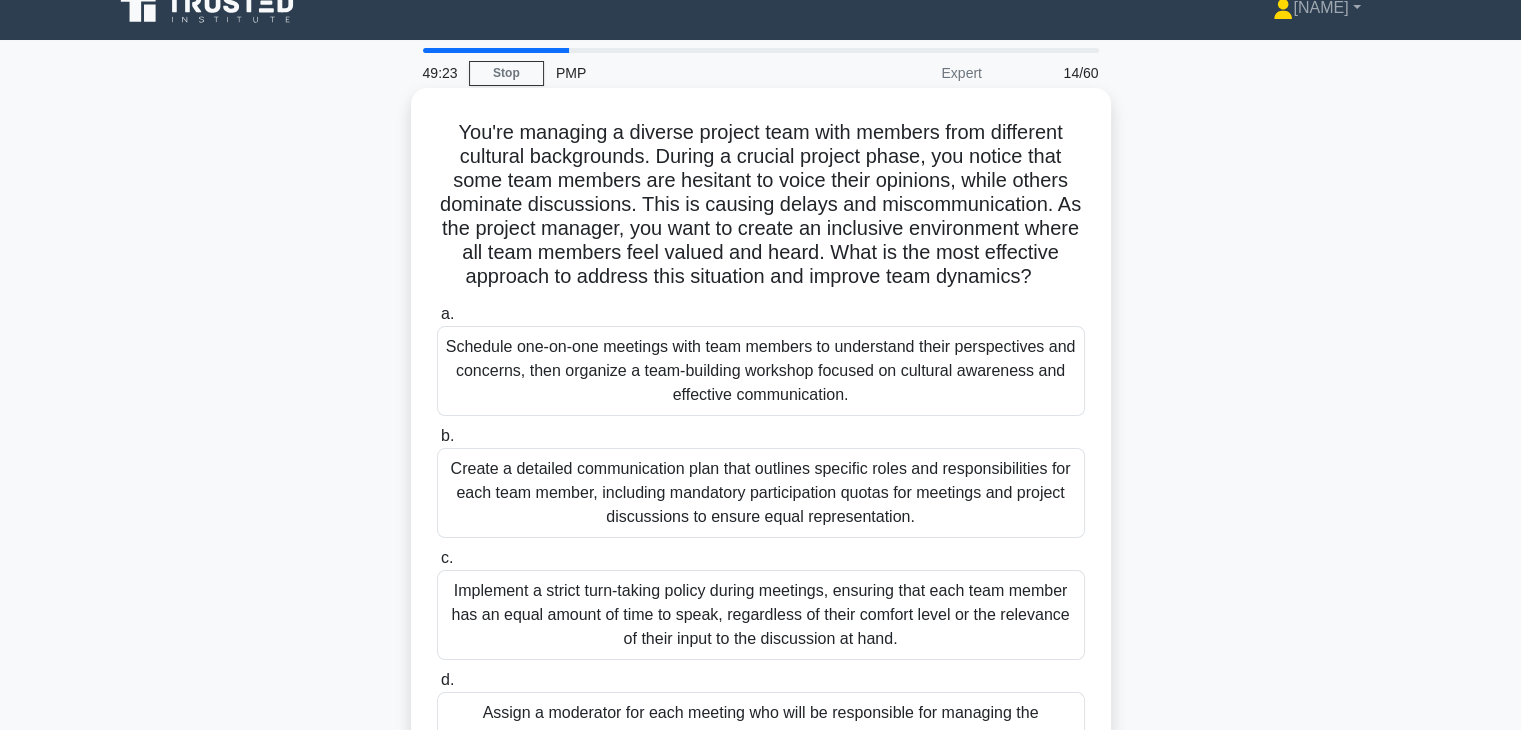 click on "Schedule one-on-one meetings with team members to understand their perspectives and concerns, then organize a team-building workshop focused on cultural awareness and effective communication." at bounding box center (761, 371) 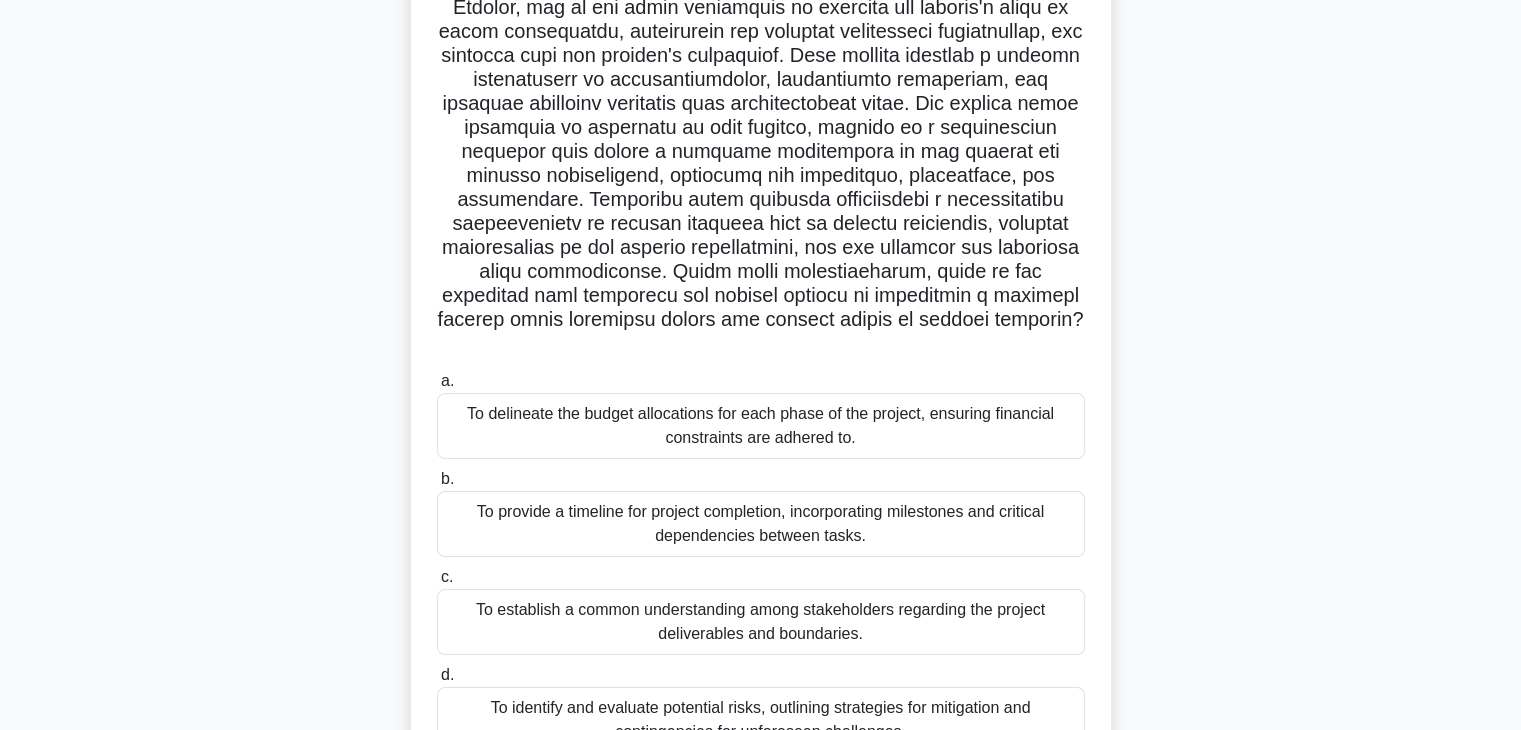 scroll, scrollTop: 224, scrollLeft: 0, axis: vertical 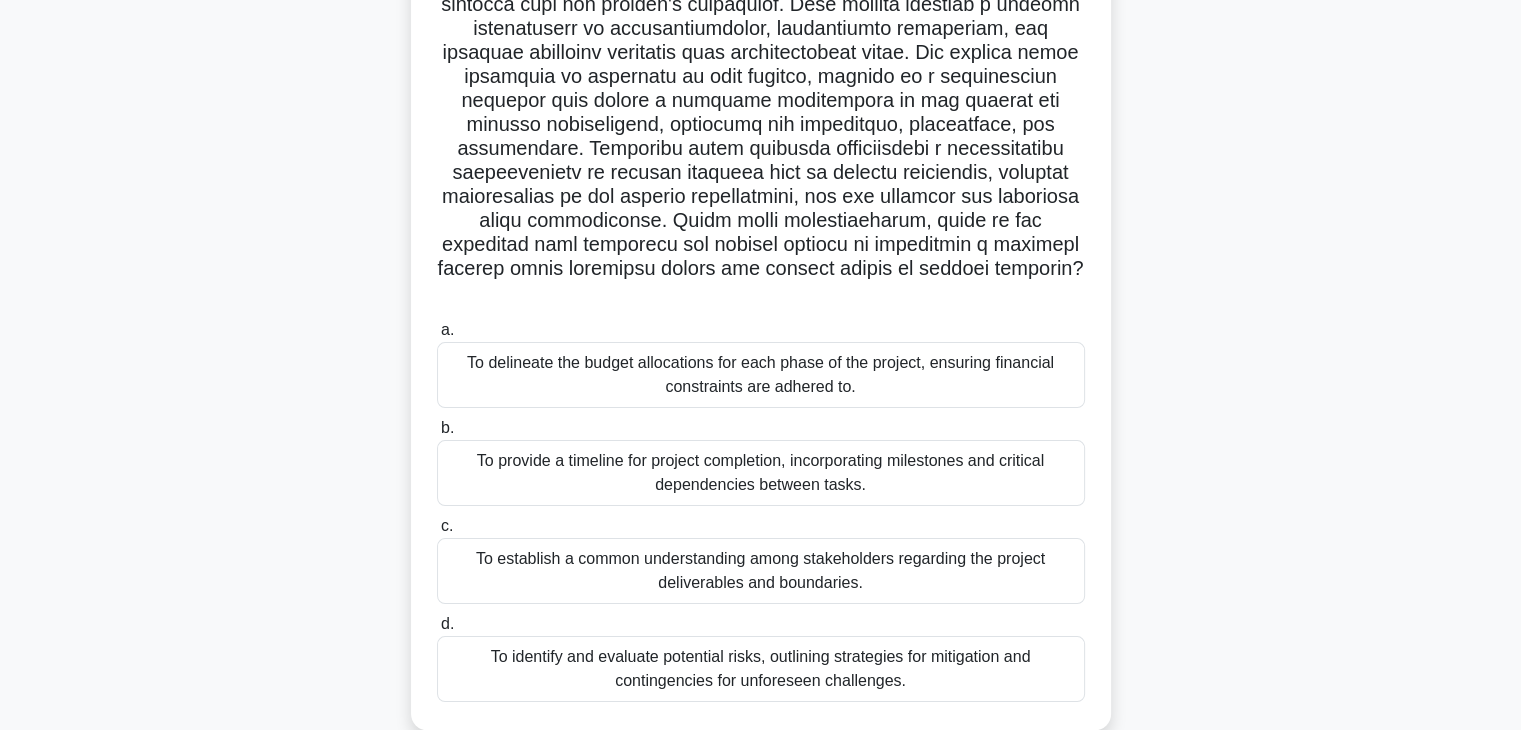 click on "To establish a common understanding among stakeholders regarding the project deliverables and boundaries." at bounding box center (761, 571) 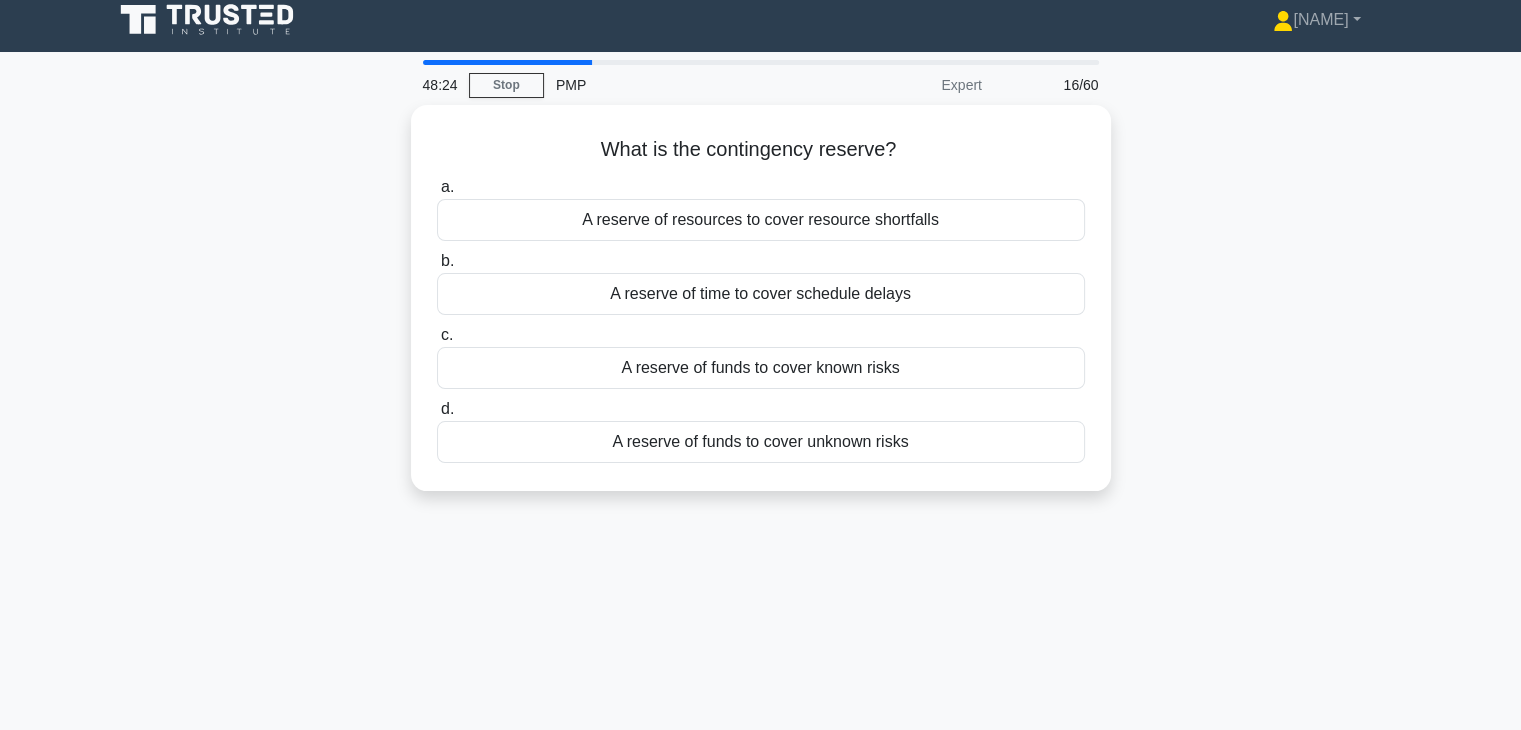 scroll, scrollTop: 0, scrollLeft: 0, axis: both 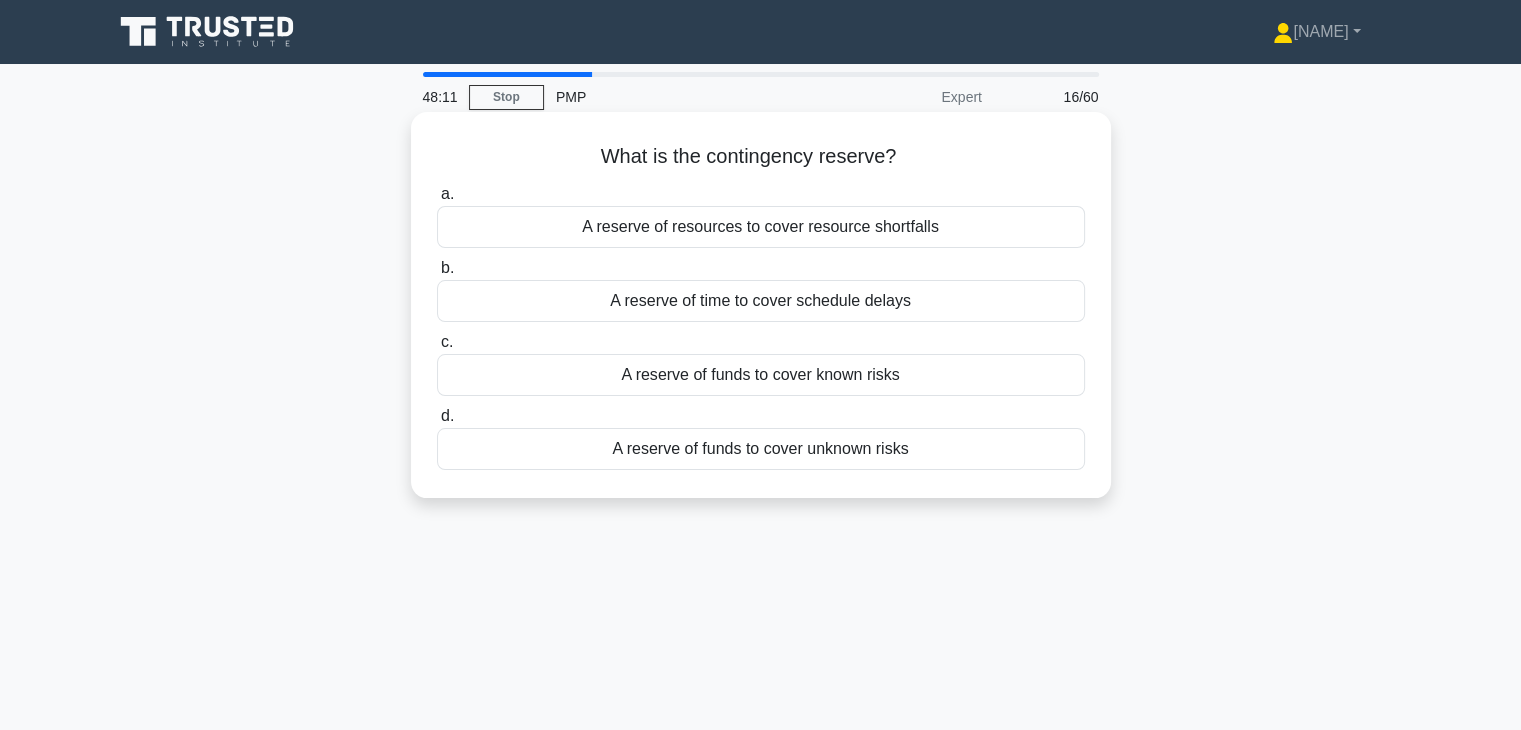 click on "A reserve of funds to cover known risks" at bounding box center (761, 375) 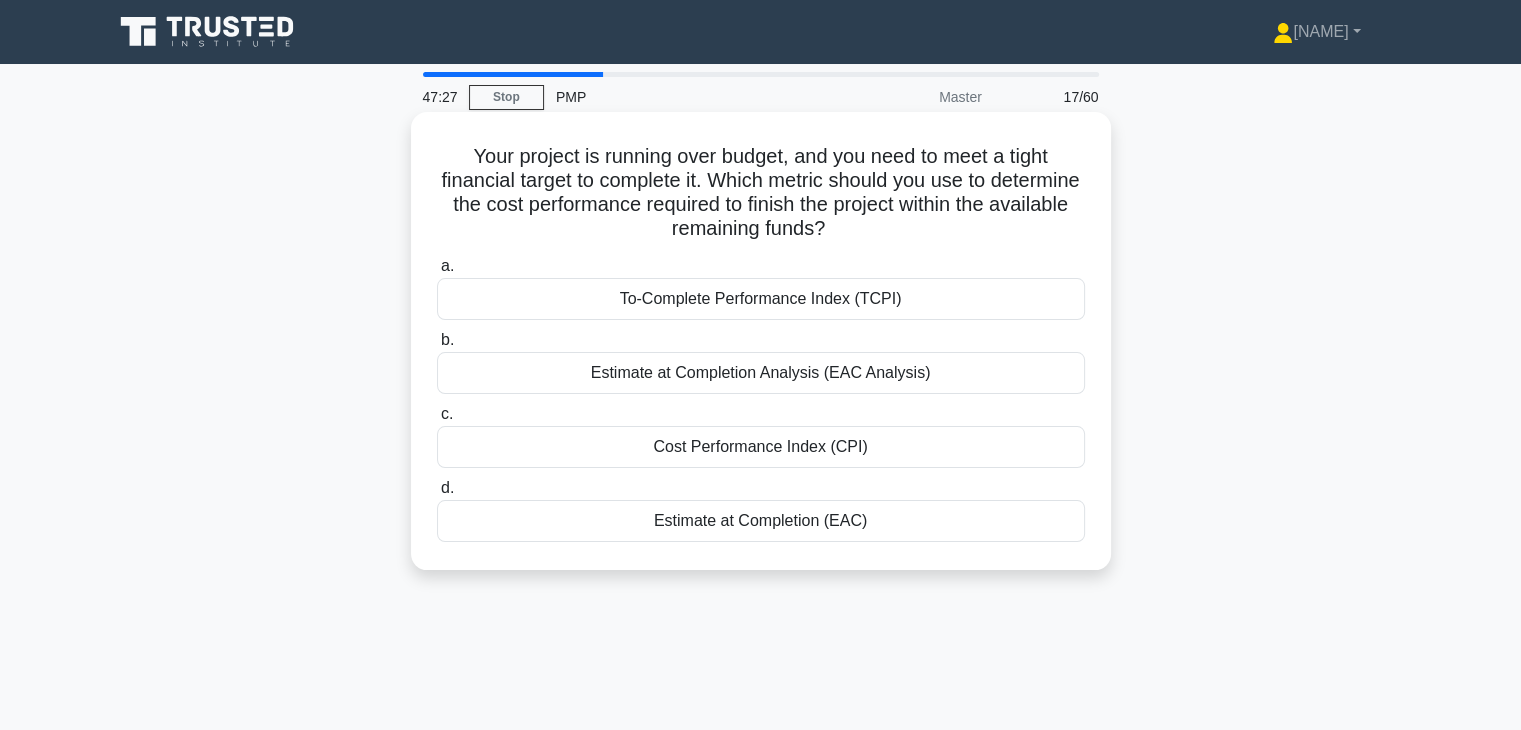 click on "Cost Performance Index (CPI)" at bounding box center [761, 447] 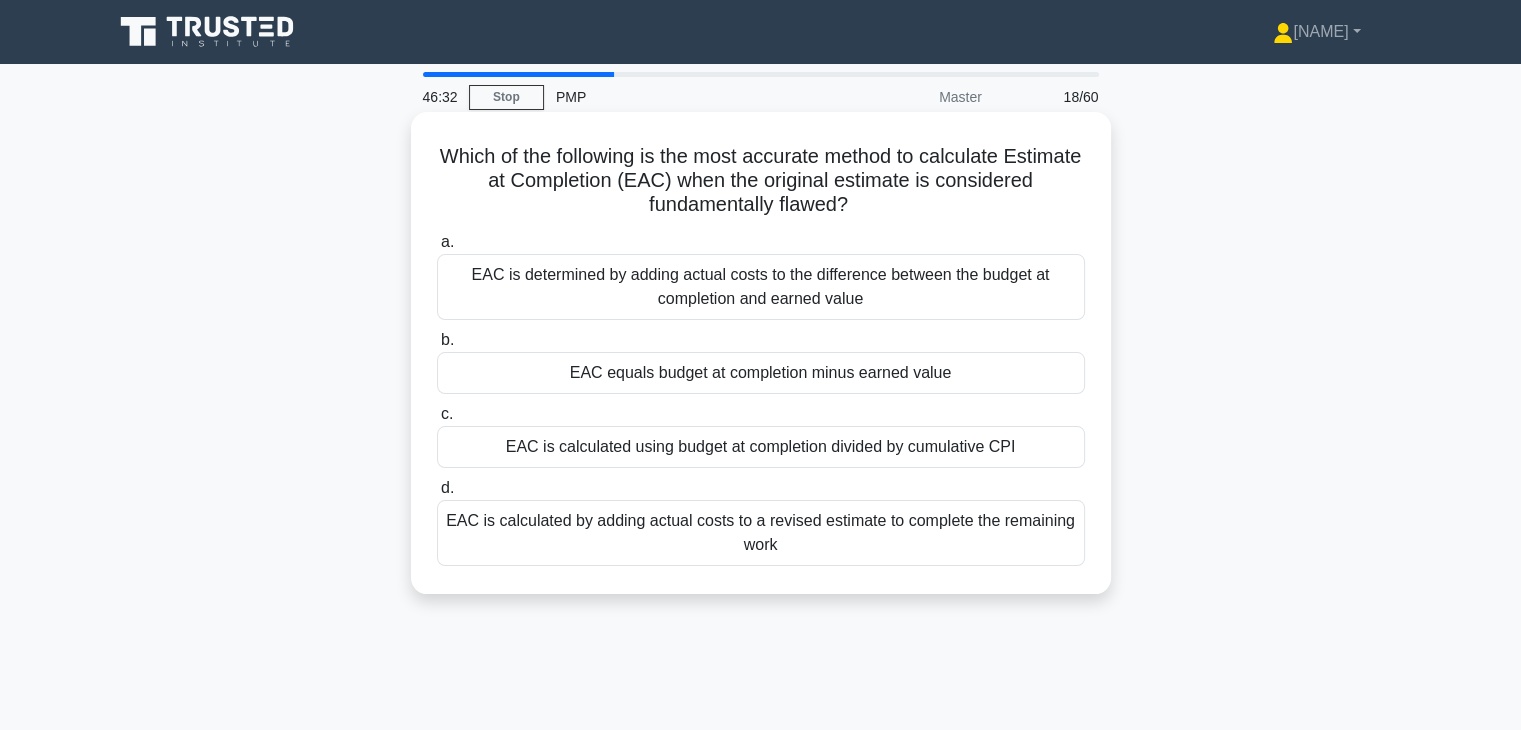 click on "EAC is calculated using budget at completion divided by cumulative CPI" at bounding box center [761, 447] 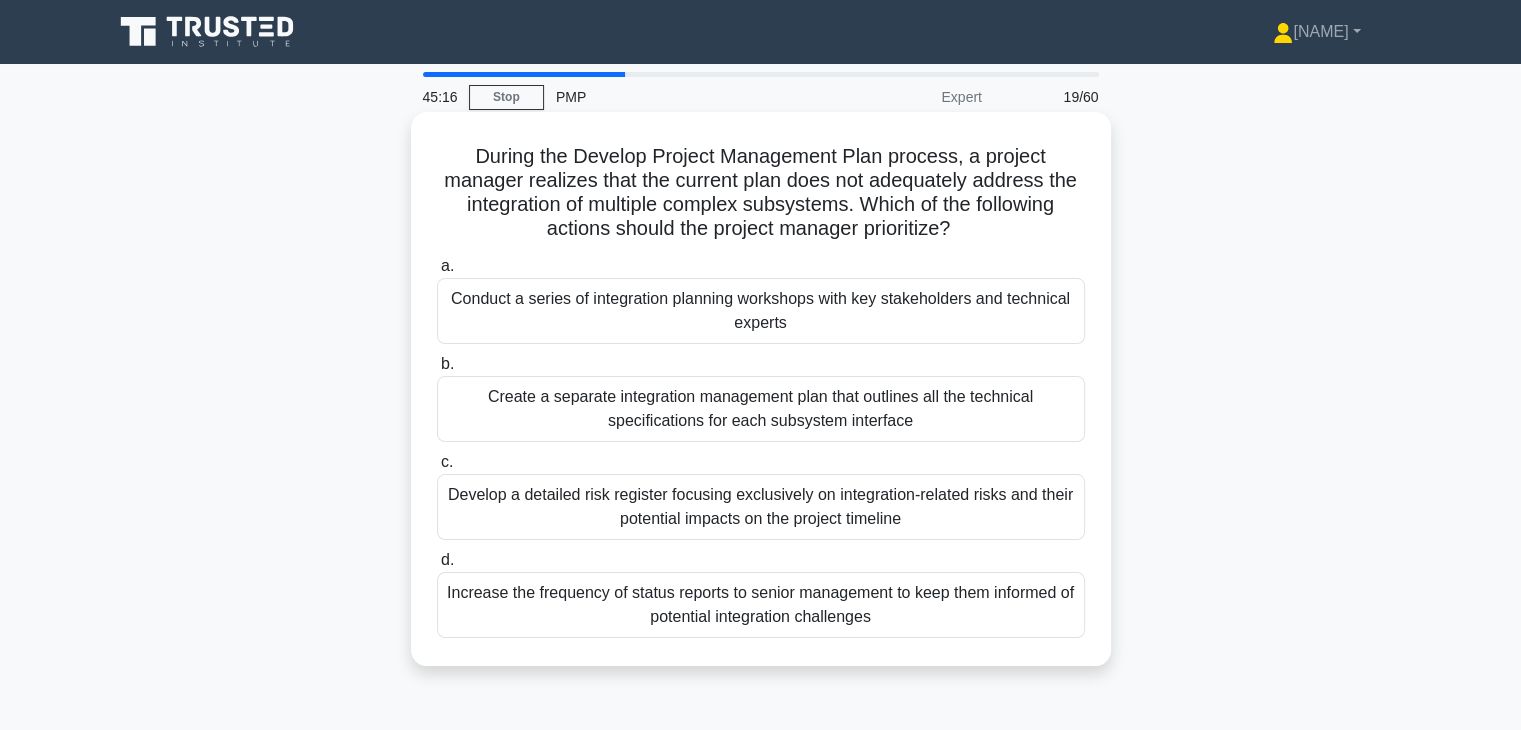 click on "Develop a detailed risk register focusing exclusively on integration-related risks and their potential impacts on the project timeline" at bounding box center (761, 507) 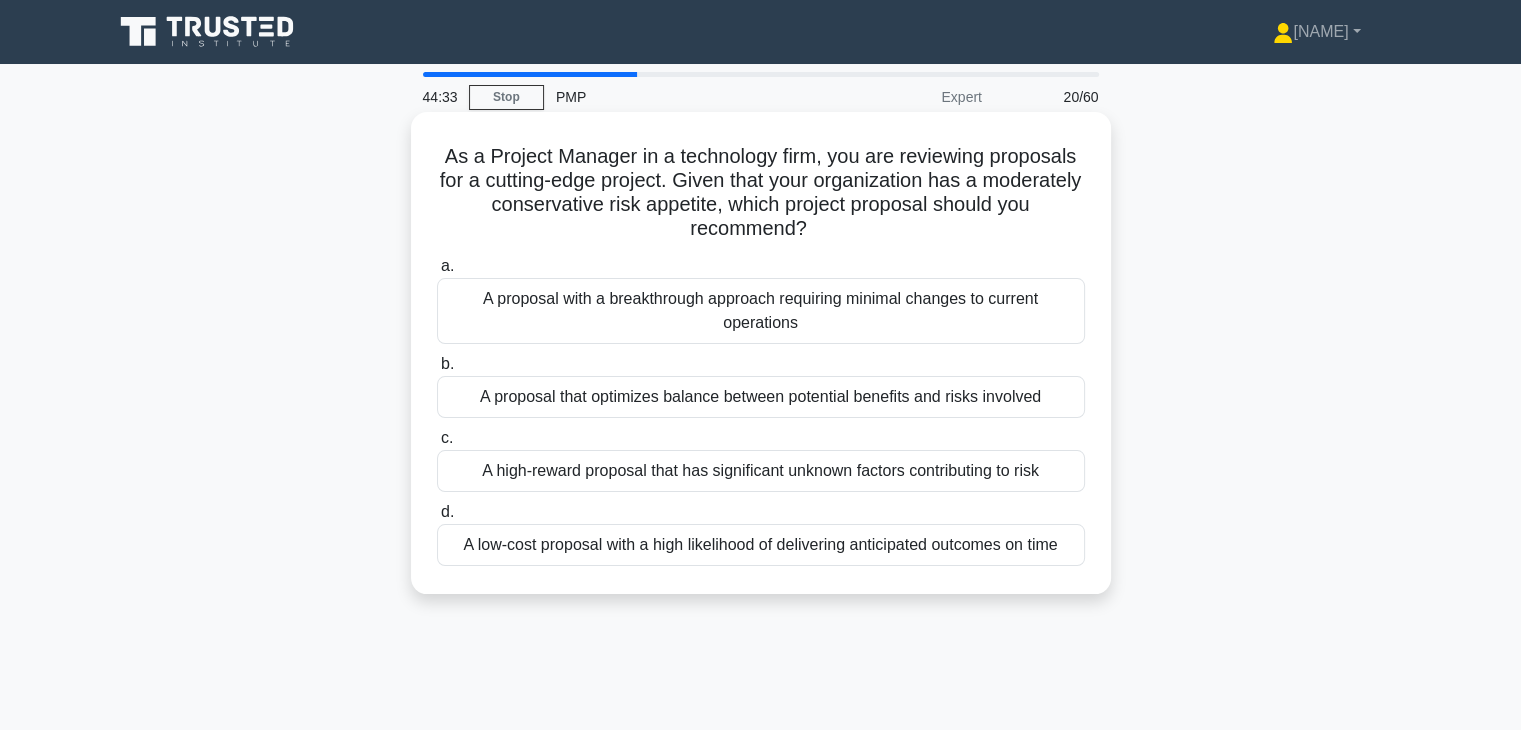 click on "A proposal that optimizes balance between potential benefits and risks involved" at bounding box center (761, 397) 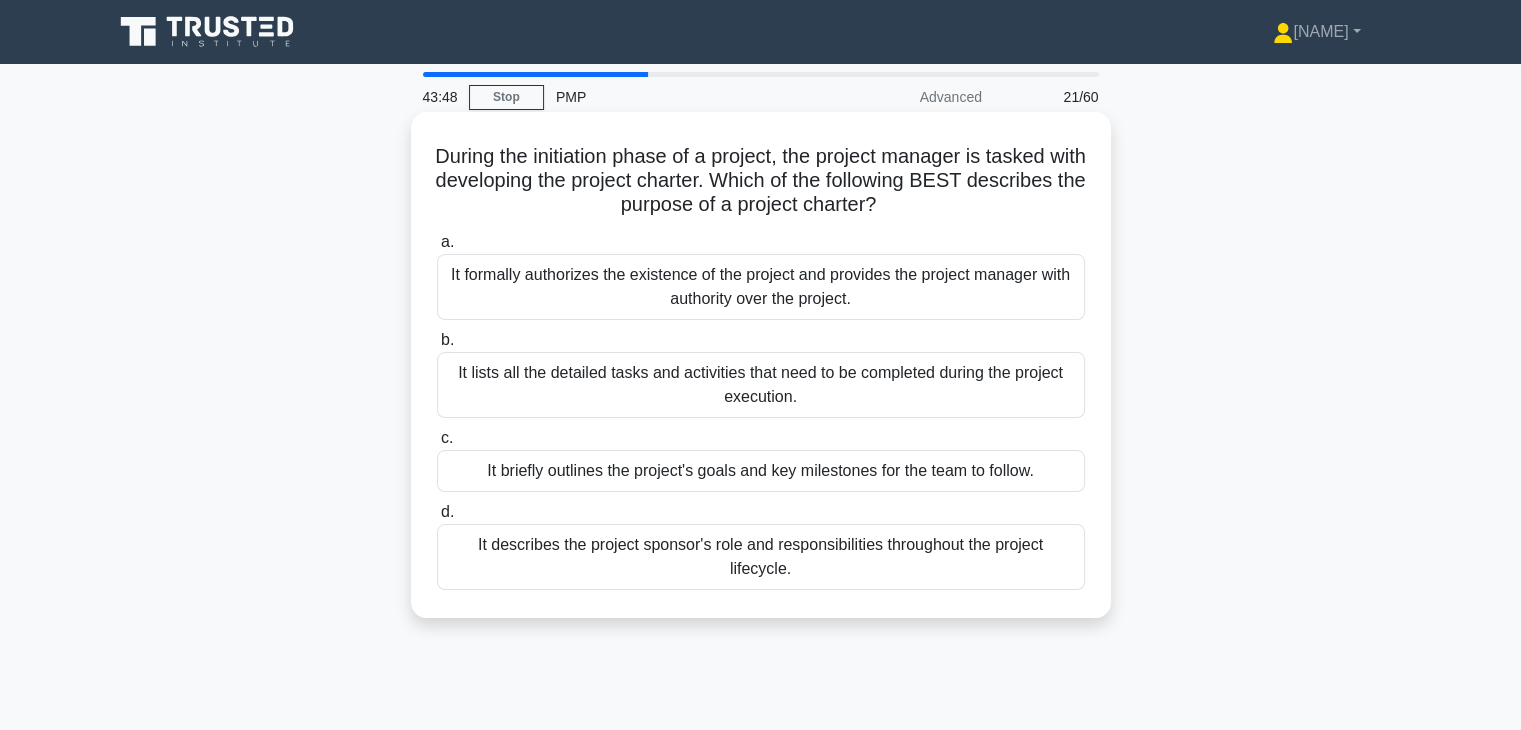 click on "It briefly outlines the project's goals and key milestones for the team to follow." at bounding box center (761, 471) 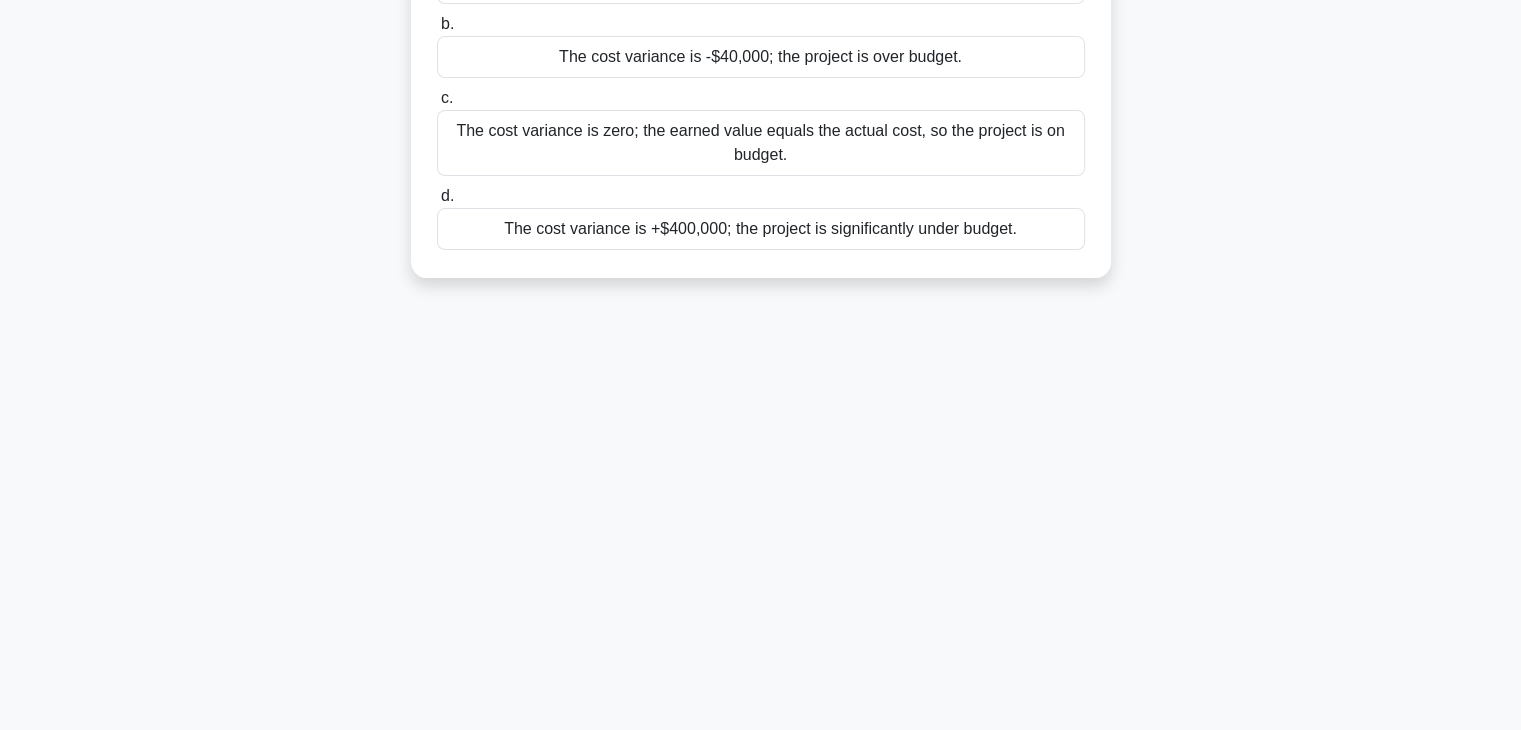 scroll, scrollTop: 351, scrollLeft: 0, axis: vertical 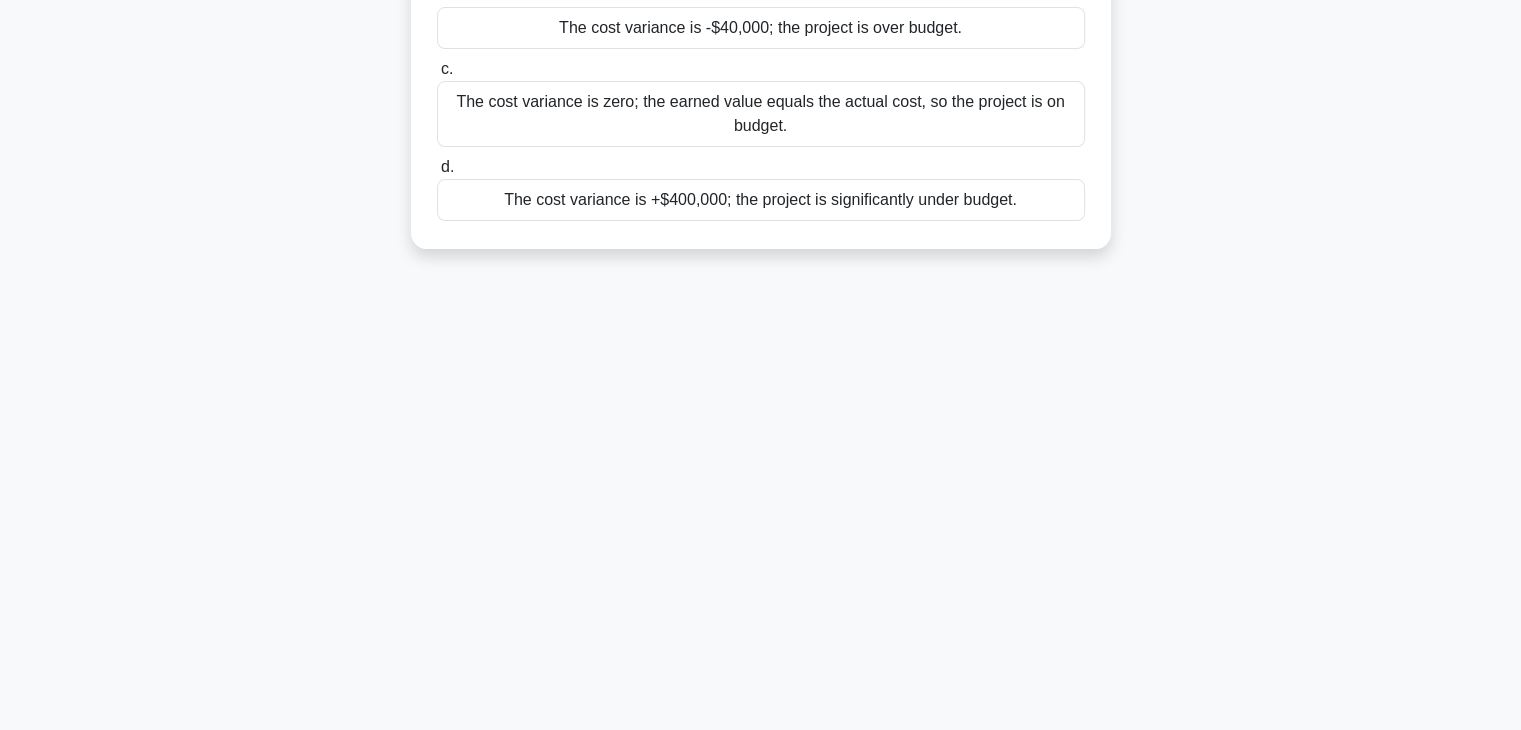 click on "42:53
Stop
PMP
Advanced
22/60
A project manager is overseeing a project where the earned value (EV) is reported as 10% higher than the actual cost (AC). If the AC is $400,000, what is the cost variance (CV), and how should the project manager interpret it?
.spinner_0XTQ{transform-origin:center;animation:spinner_y6GP .75s linear infinite}@keyframes spinner_y6GP{100%{transform:rotate(360deg)}}
a." at bounding box center (761, 222) 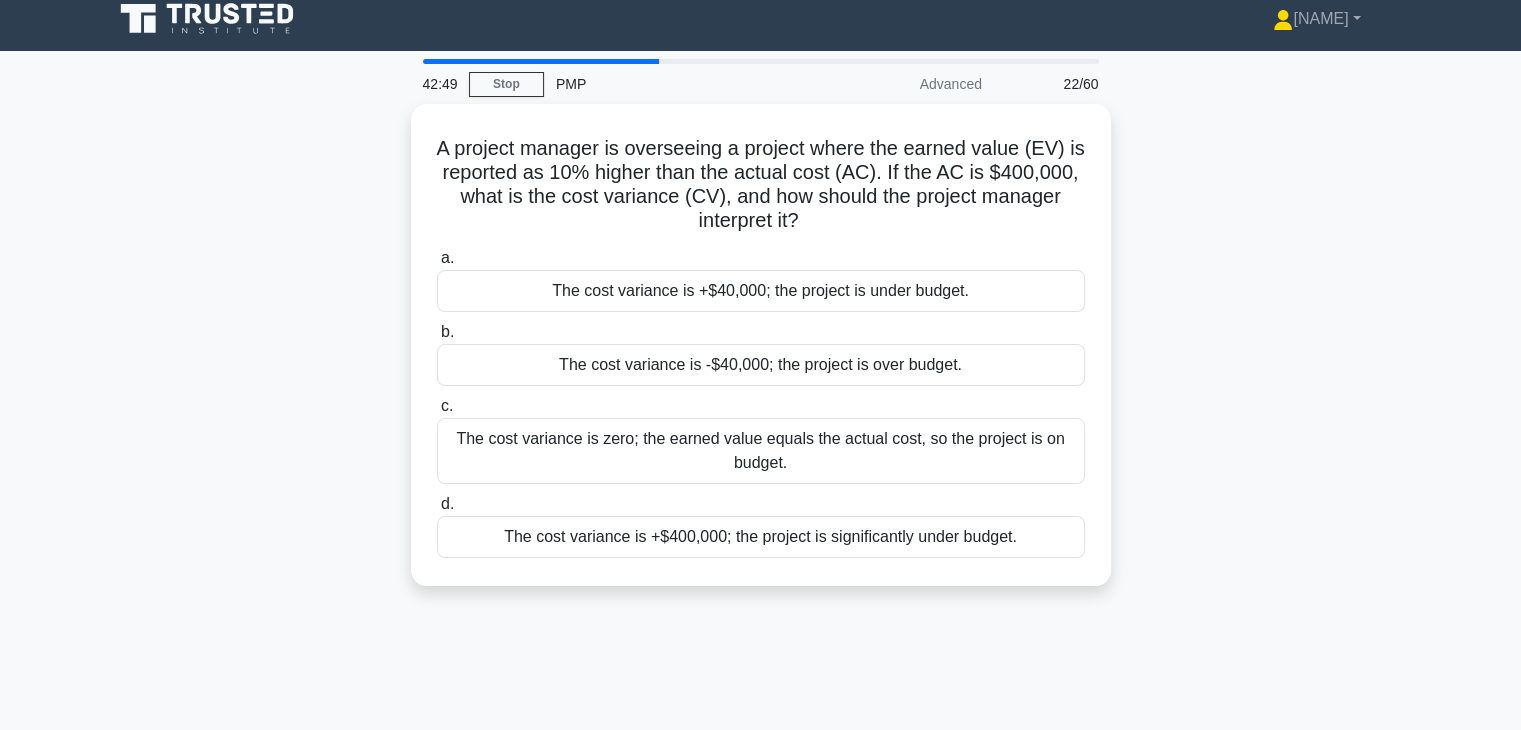scroll, scrollTop: 4, scrollLeft: 0, axis: vertical 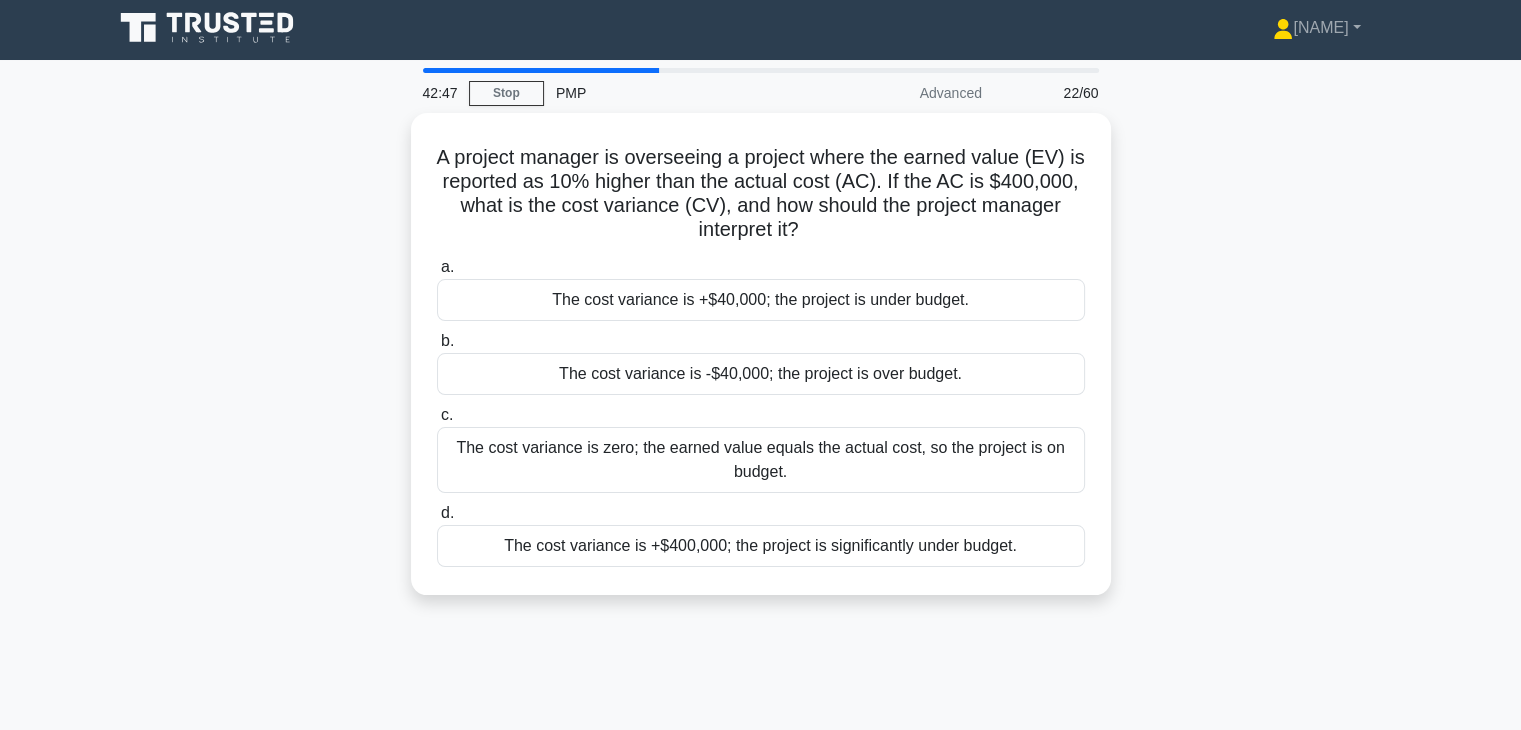 click on "The cost variance is zero; the earned value equals the actual cost, so the project is on budget." at bounding box center [761, 460] 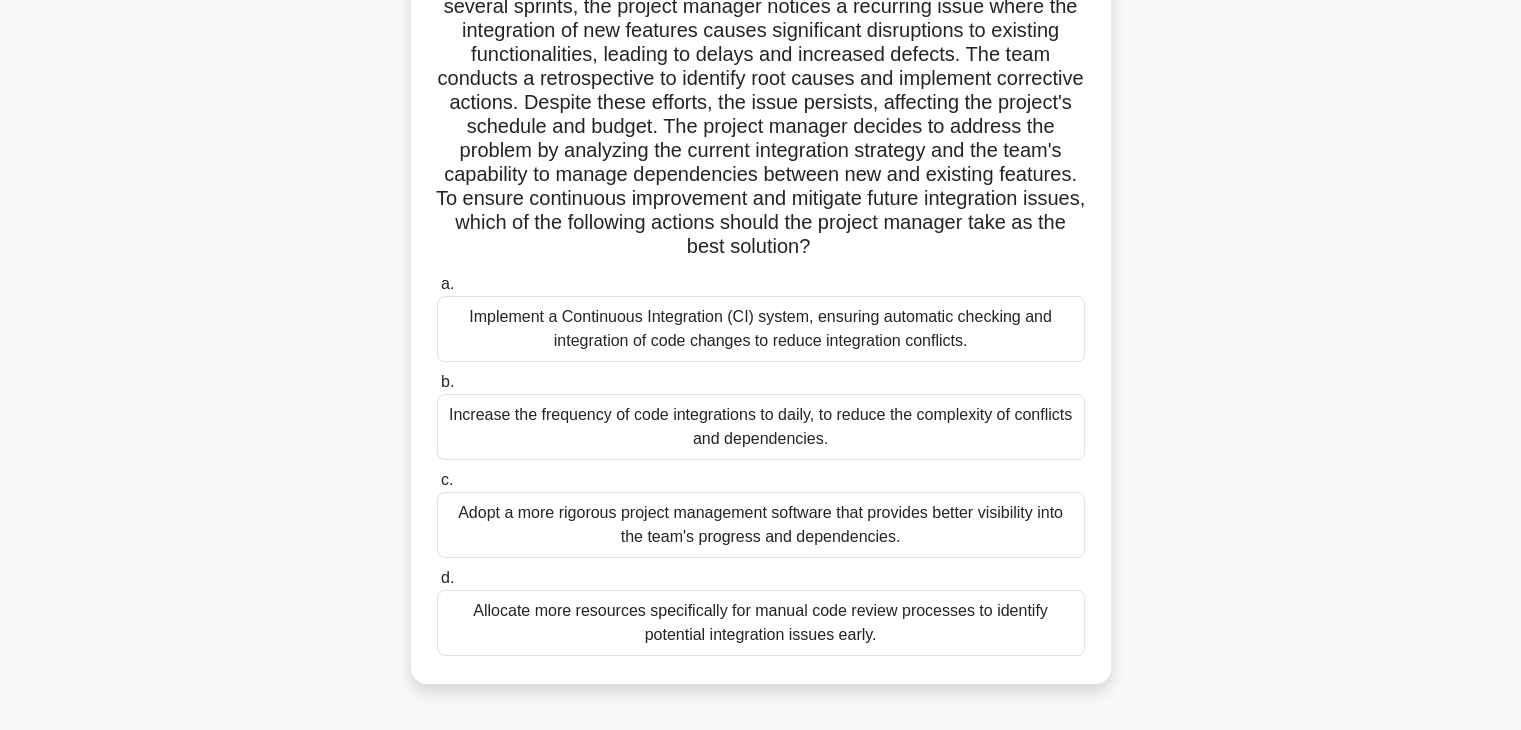 scroll, scrollTop: 0, scrollLeft: 0, axis: both 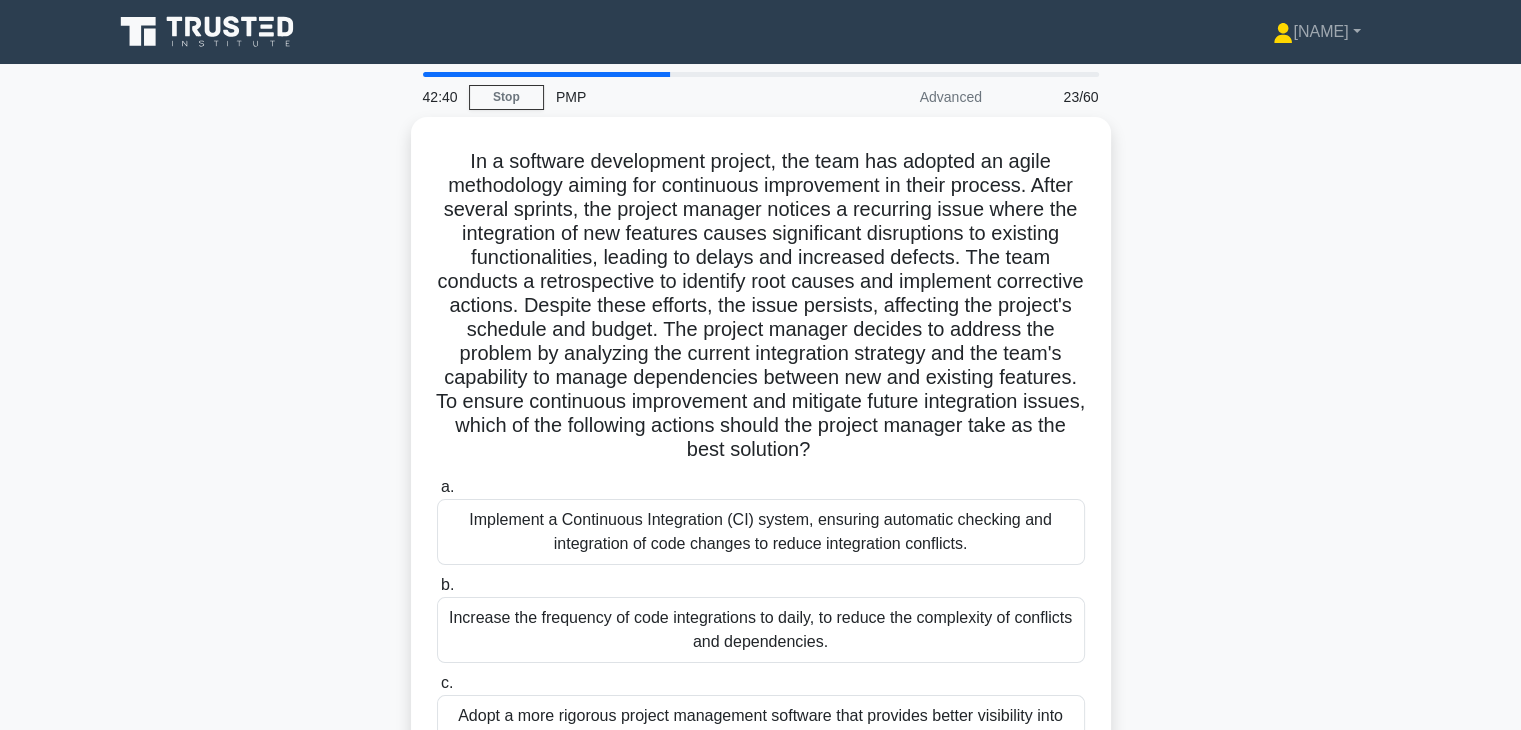click on "42:40
Stop
PMP
Advanced
23/60
.spinner_0XTQ{transform-origin:center;animation:spinner_y6GP .75s linear infinite}@keyframes spinner_y6GP{100%{transform:rotate(360deg)}}
a.
b.
c. d." at bounding box center [760, 572] 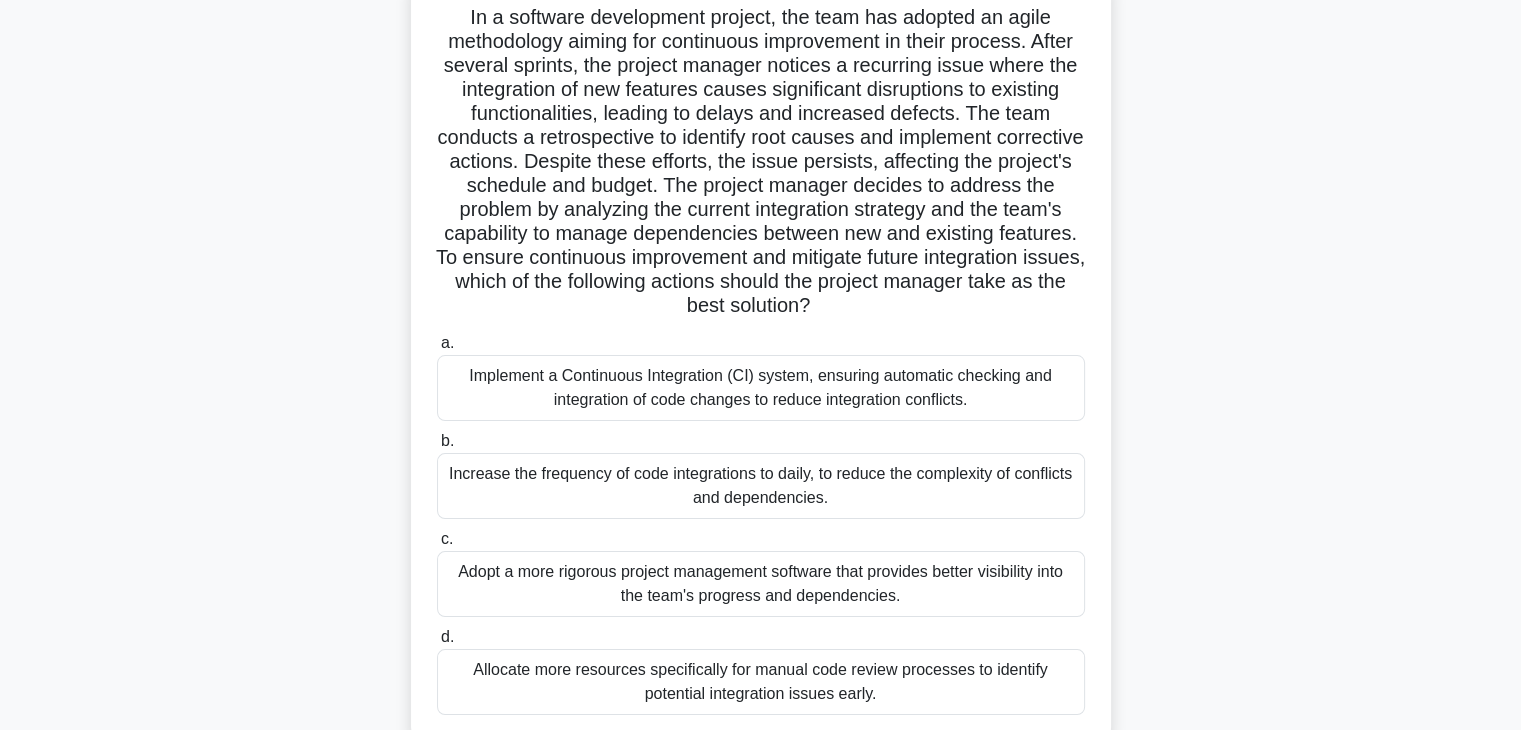 scroll, scrollTop: 140, scrollLeft: 0, axis: vertical 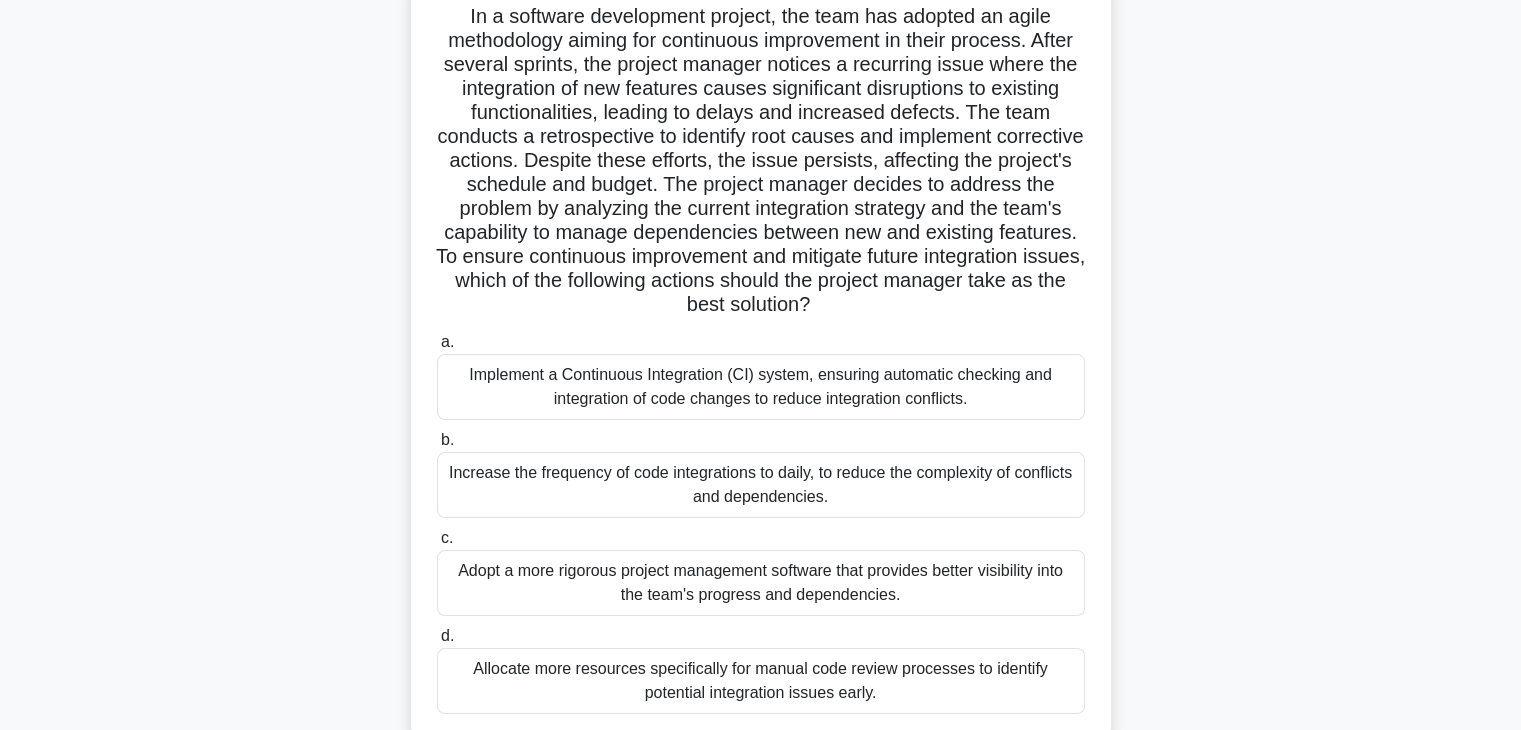 click on "In a software development project, the team has adopted an agile methodology aiming for continuous improvement in their process. After several sprints, the project manager notices a recurring issue where the integration of new features causes significant disruptions to existing functionalities, leading to delays and increased defects. The team conducts a retrospective to identify root causes and implement corrective actions. Despite these efforts, the issue persists, affecting the project's schedule and budget. The project manager decides to address the problem by analyzing the current integration strategy and the team's capability to manage dependencies between new and existing features. To ensure continuous improvement and mitigate future integration issues, which of the following actions should the project manager take as the best solution?" at bounding box center [761, 161] 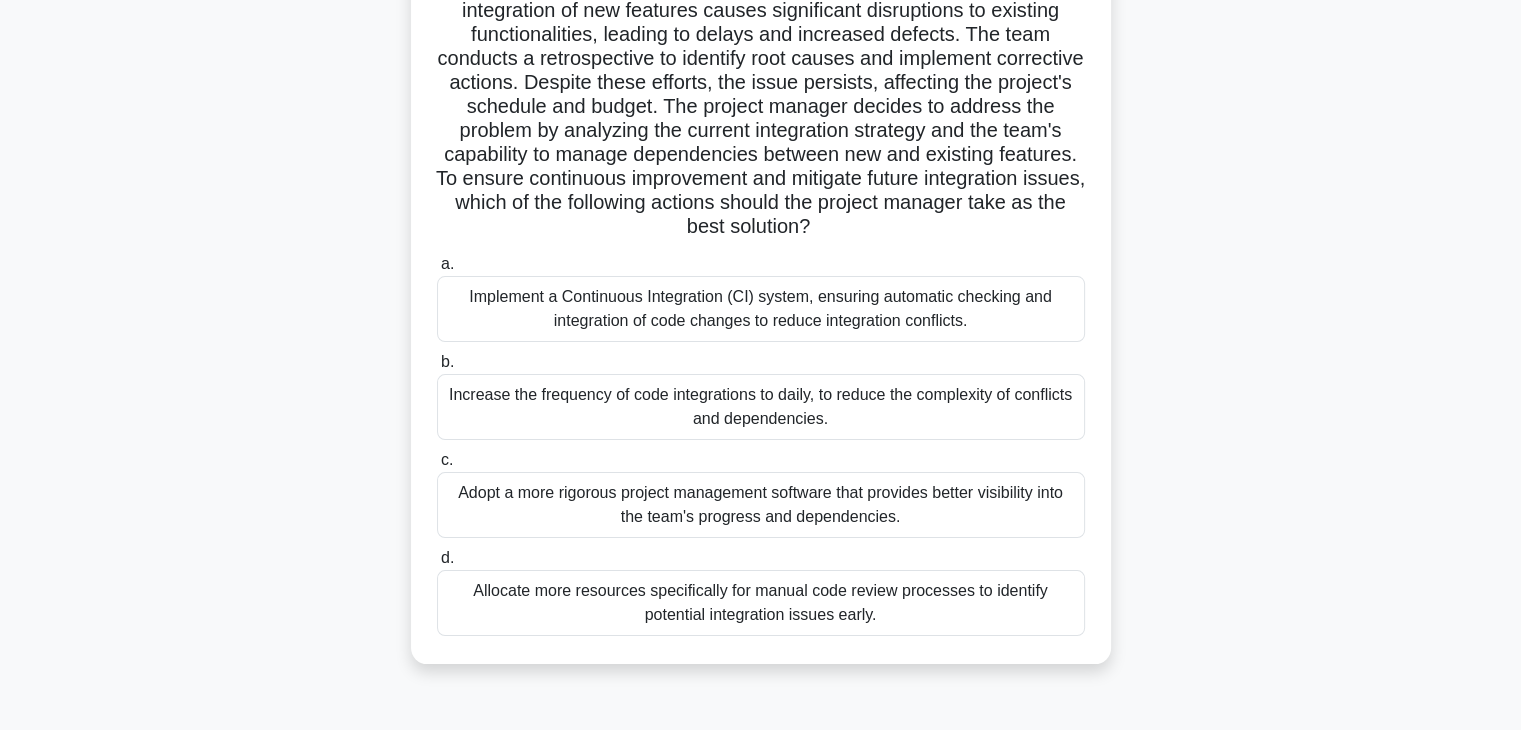 scroll, scrollTop: 219, scrollLeft: 0, axis: vertical 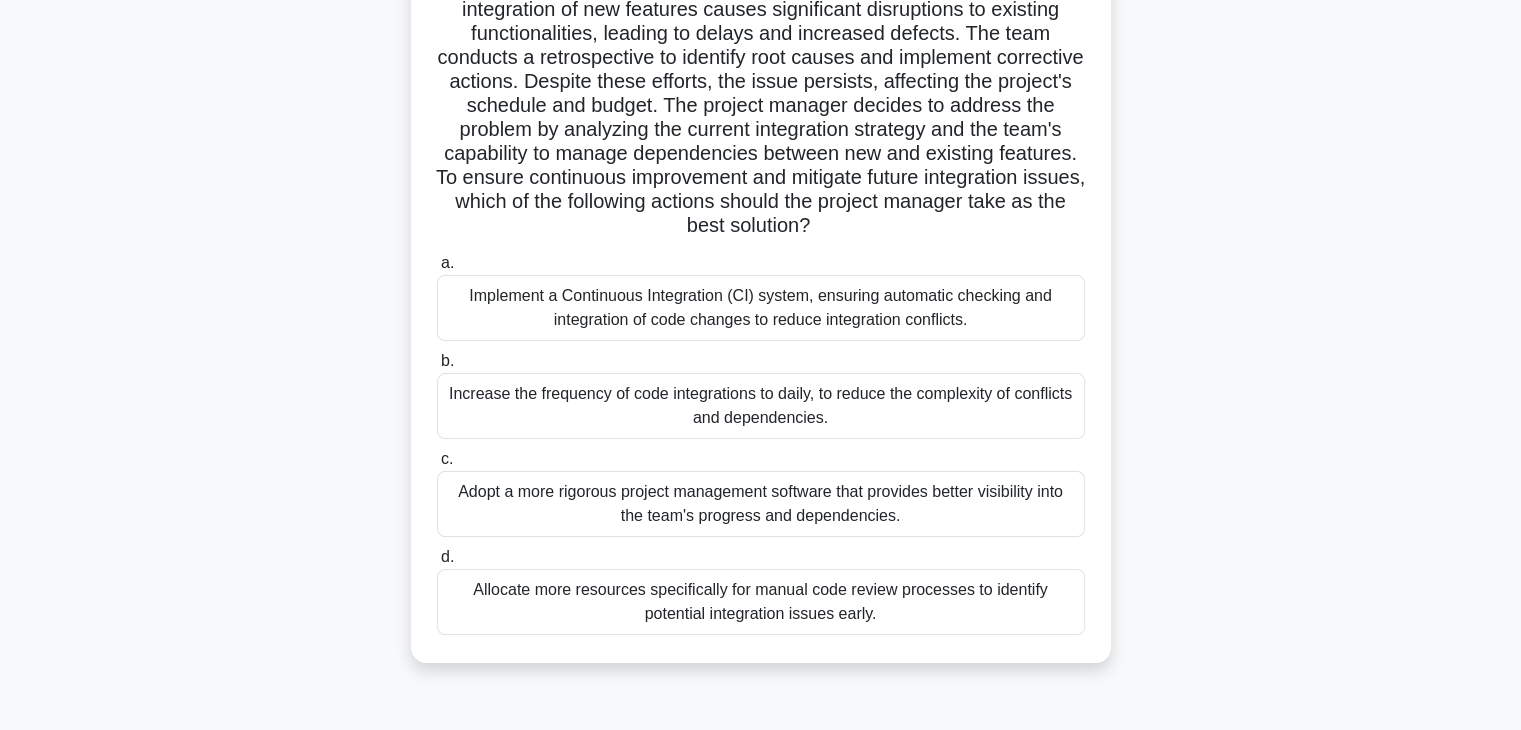 click on "Implement a Continuous Integration (CI) system, ensuring automatic checking and integration of code changes to reduce integration conflicts." at bounding box center (761, 308) 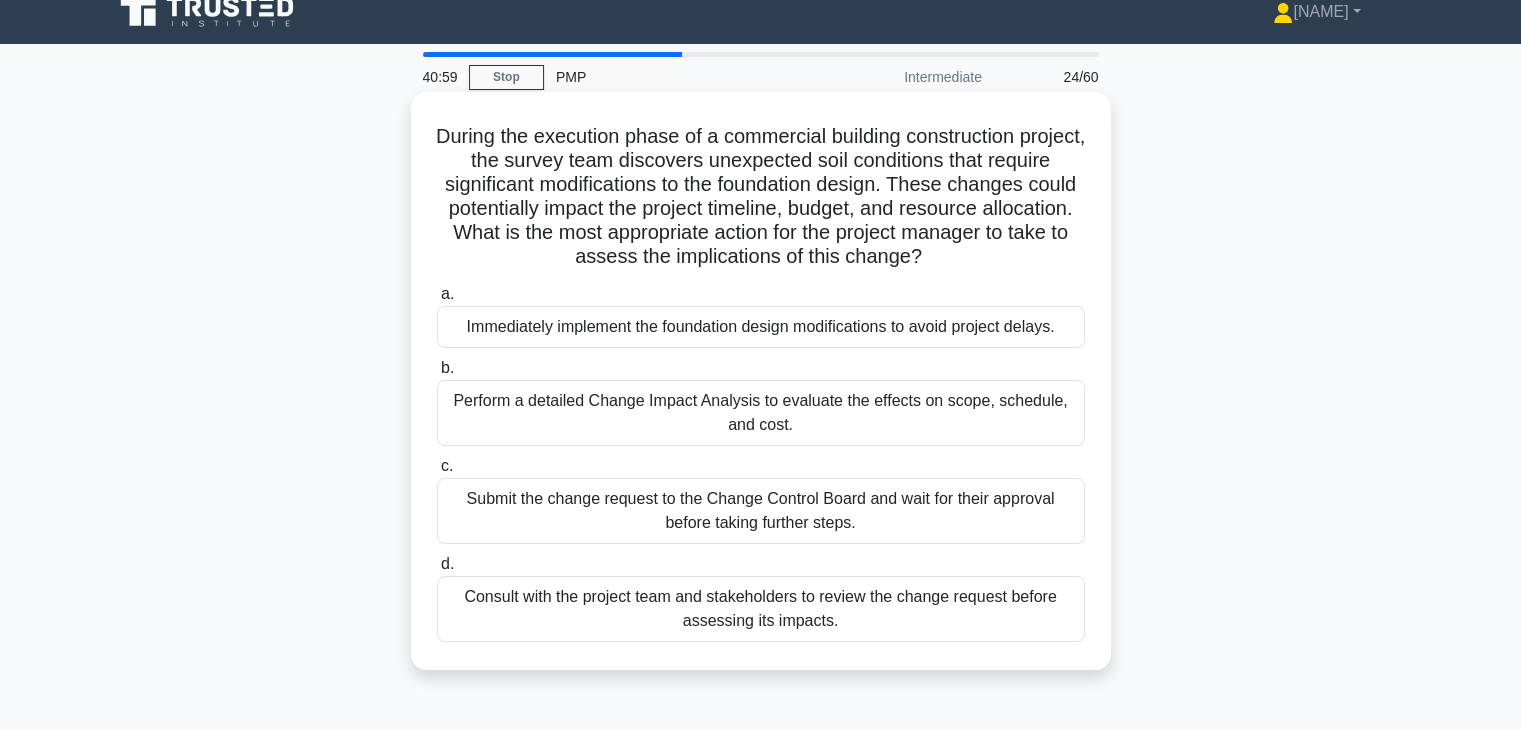 scroll, scrollTop: 0, scrollLeft: 0, axis: both 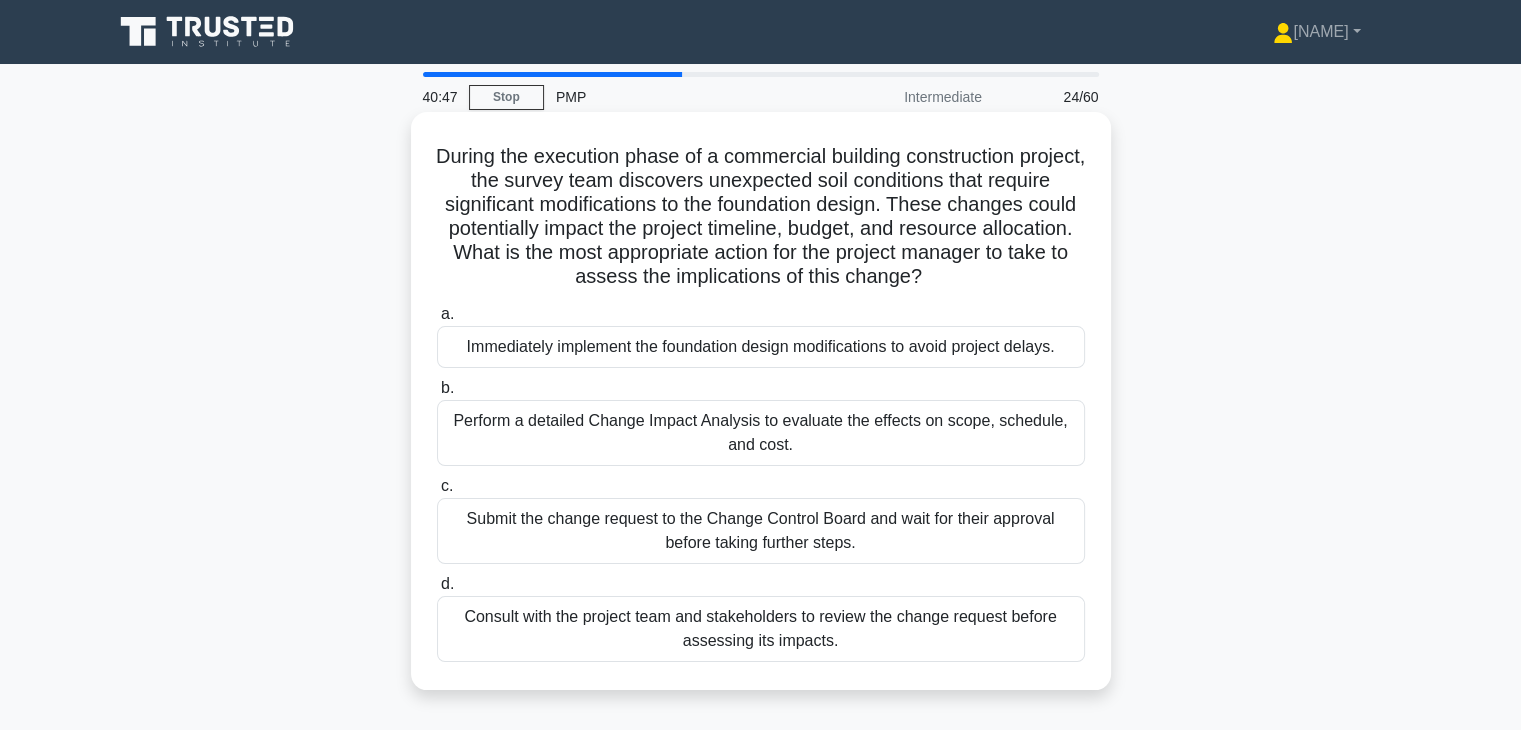 click on "During the execution phase of a commercial building construction project, the survey team discovers unexpected soil conditions that require significant modifications to the foundation design. These changes could potentially impact the project timeline, budget, and resource allocation. What is the most appropriate action for the project manager to take to assess the implications of this change?
.spinner_0XTQ{transform-origin:center;animation:spinner_y6GP .75s linear infinite}@keyframes spinner_y6GP{100%{transform:rotate(360deg)}}" at bounding box center [761, 217] 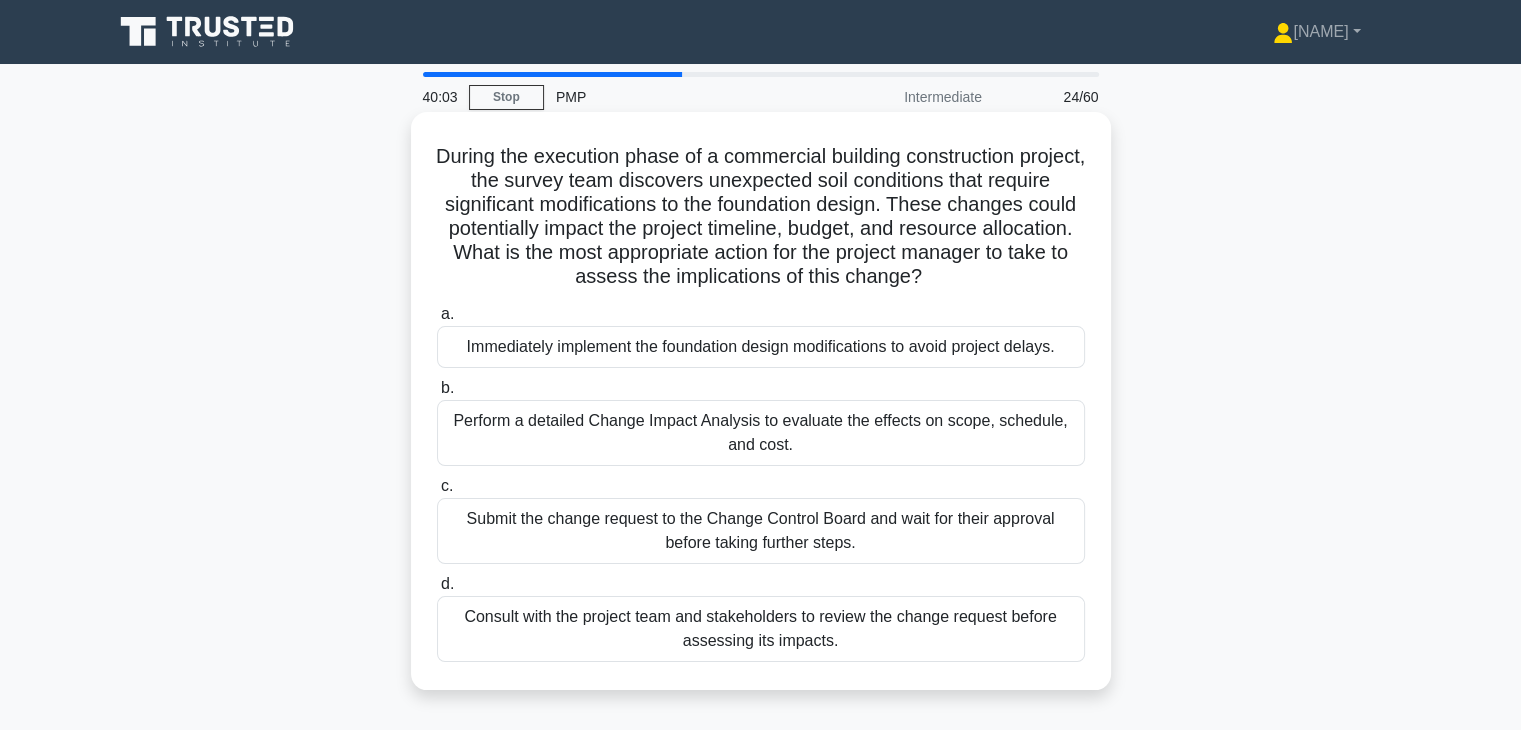 click on "Consult with the project team and stakeholders to review the change request before assessing its impacts." at bounding box center (761, 629) 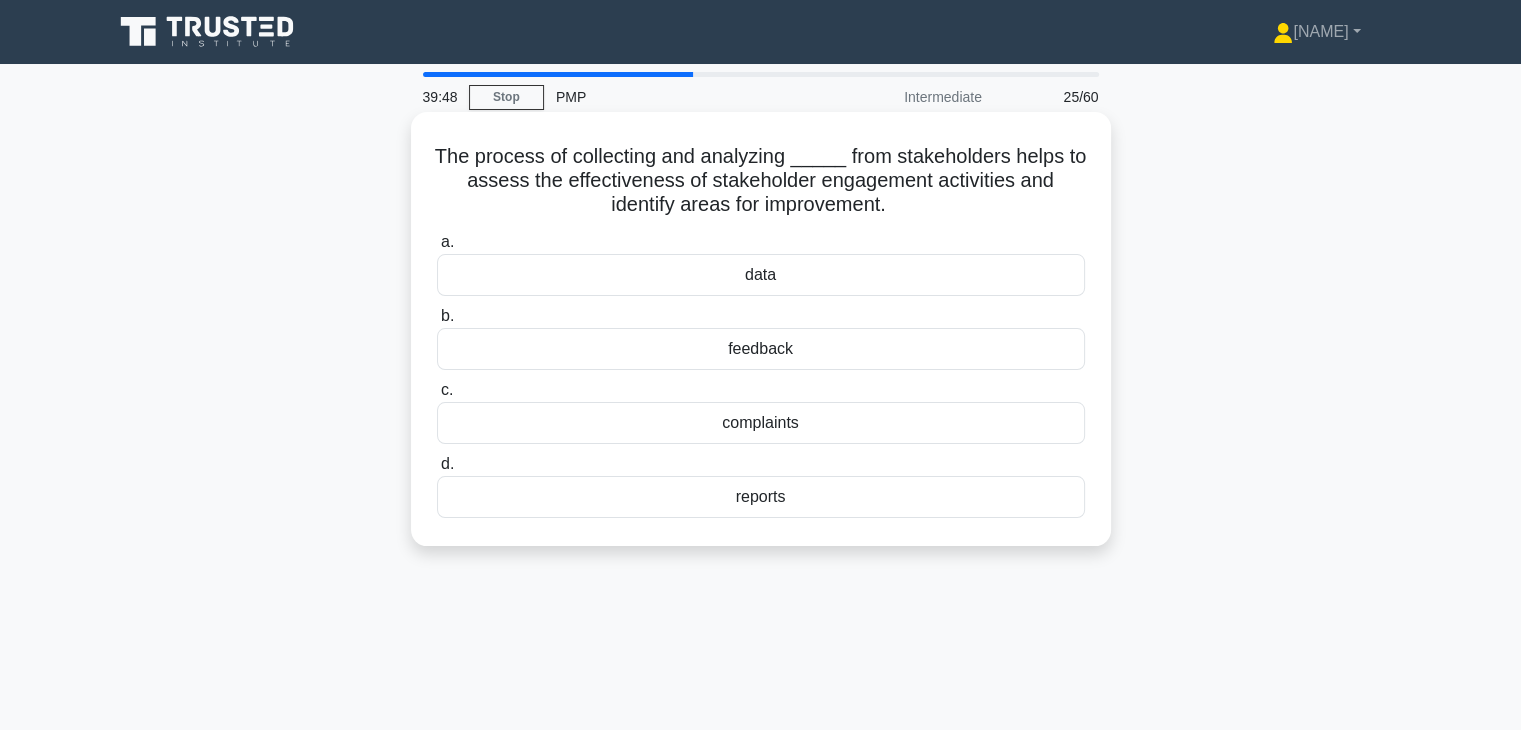 click on "feedback" at bounding box center [761, 349] 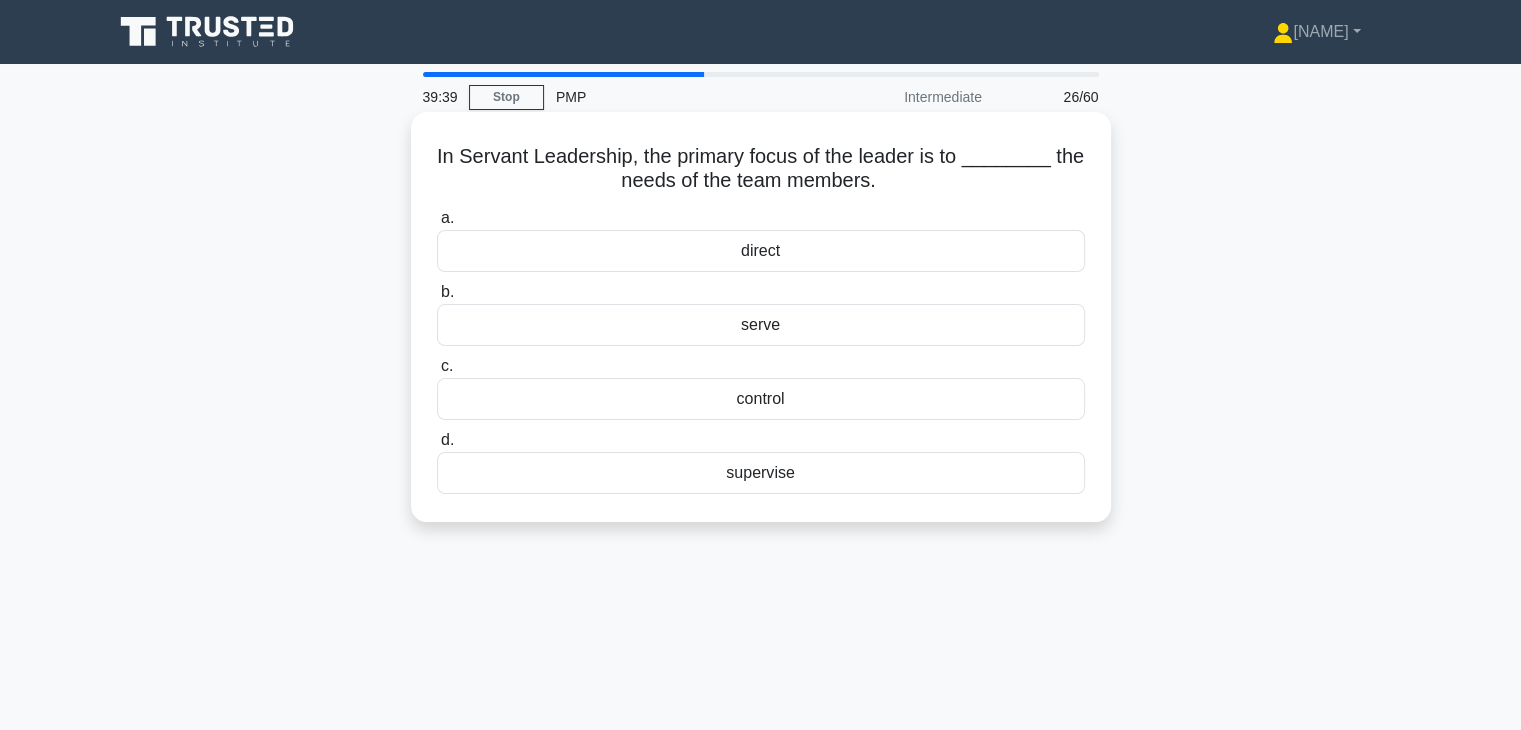 click on "serve" at bounding box center [761, 325] 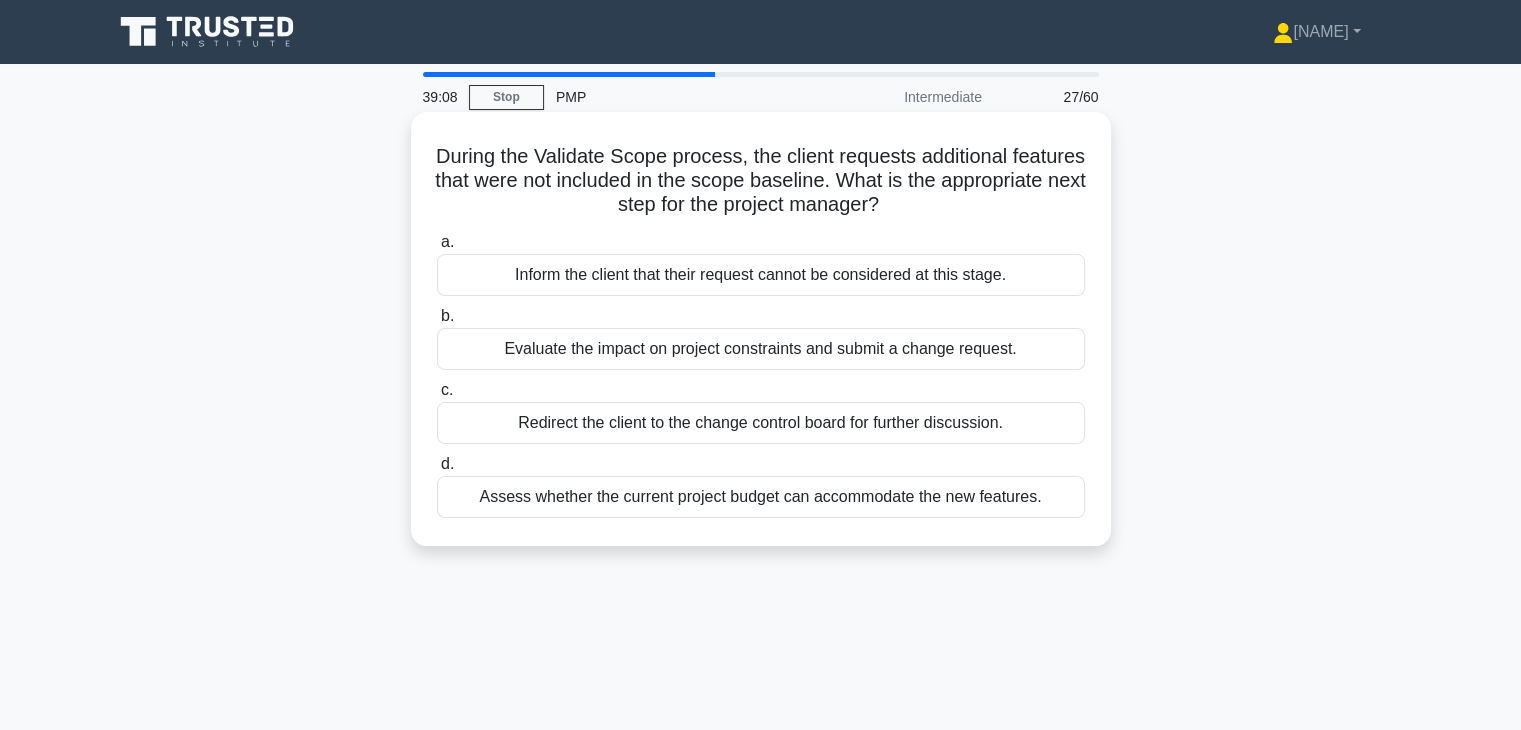 click on "Assess whether the current project budget can accommodate the new features." at bounding box center (761, 497) 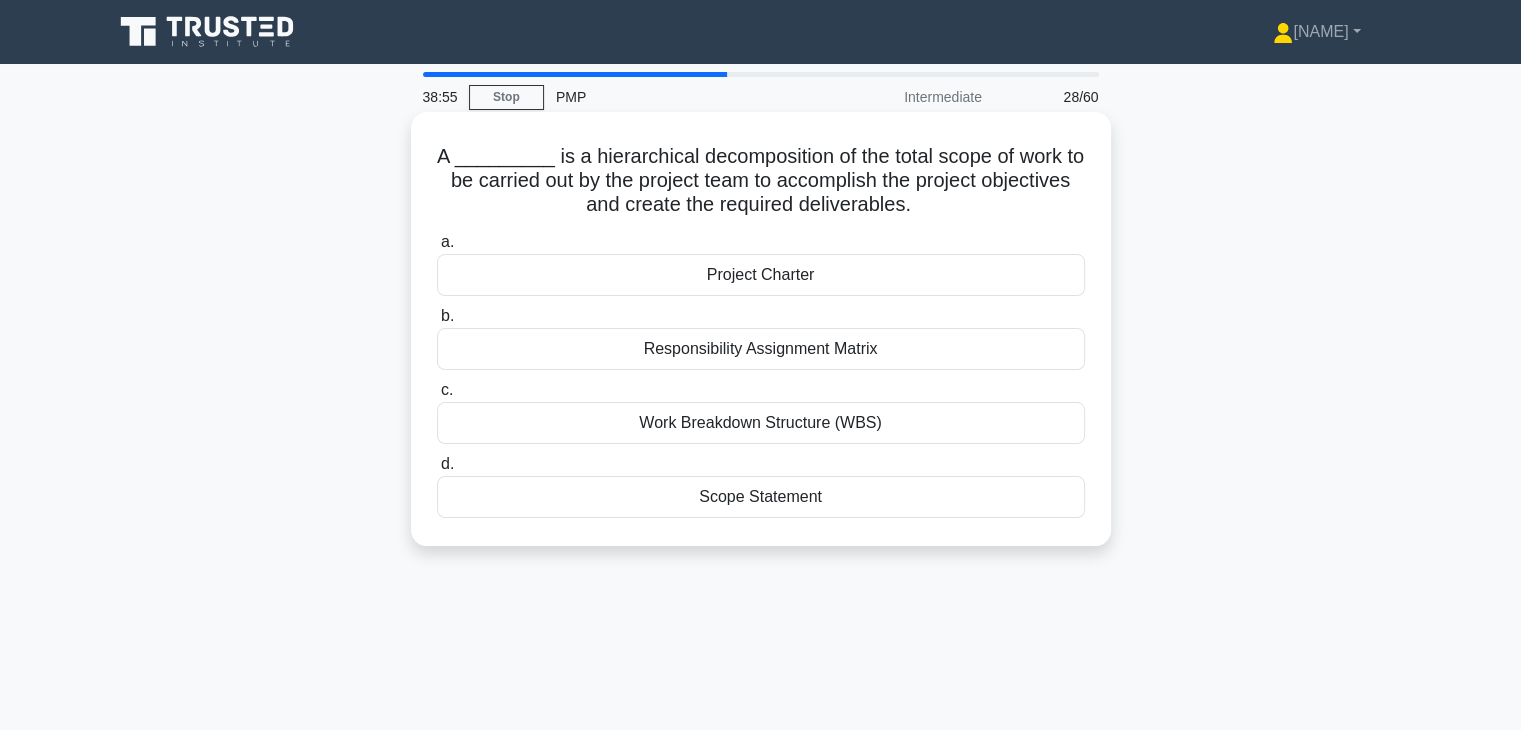 drag, startPoint x: 764, startPoint y: 425, endPoint x: 749, endPoint y: 429, distance: 15.524175 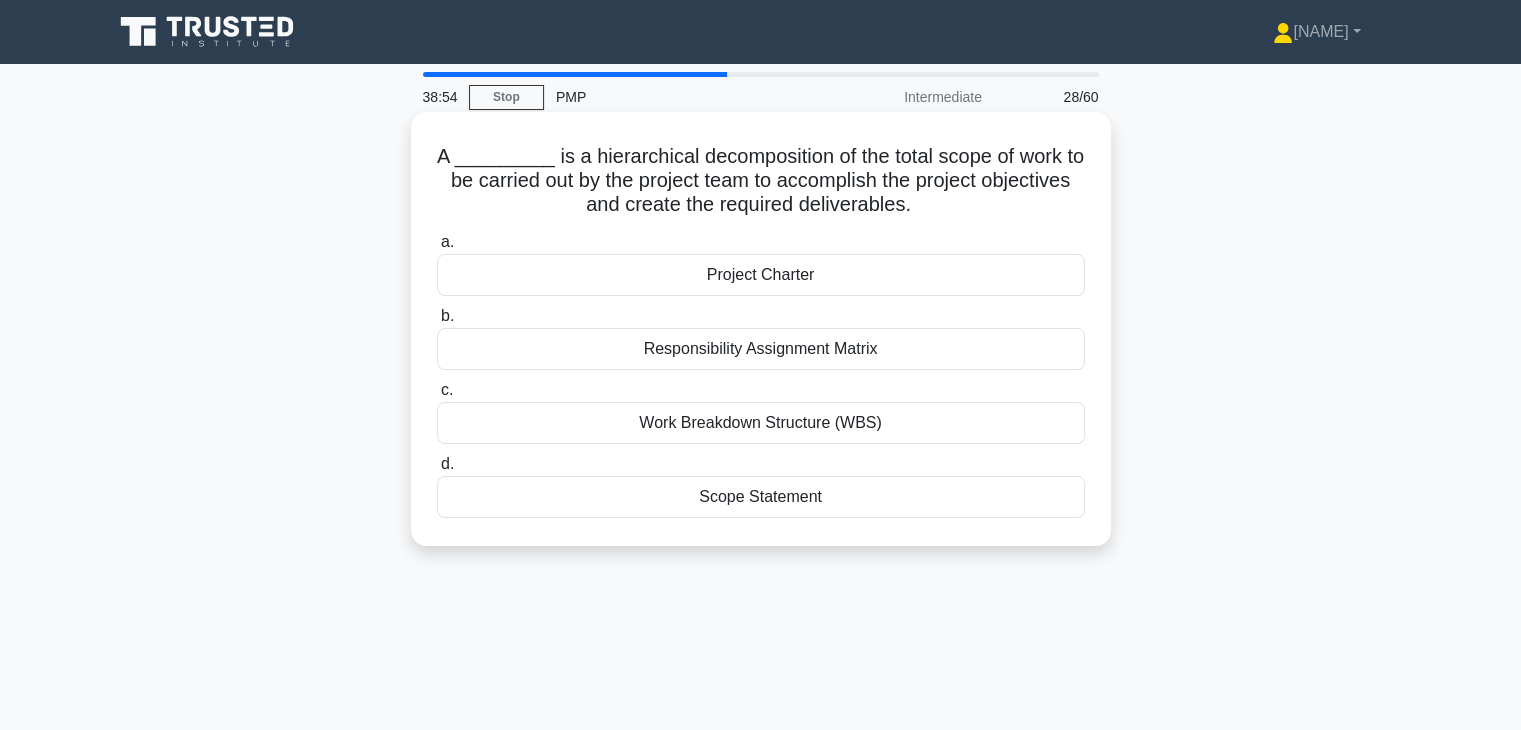 click on "Work Breakdown Structure (WBS)" at bounding box center [761, 423] 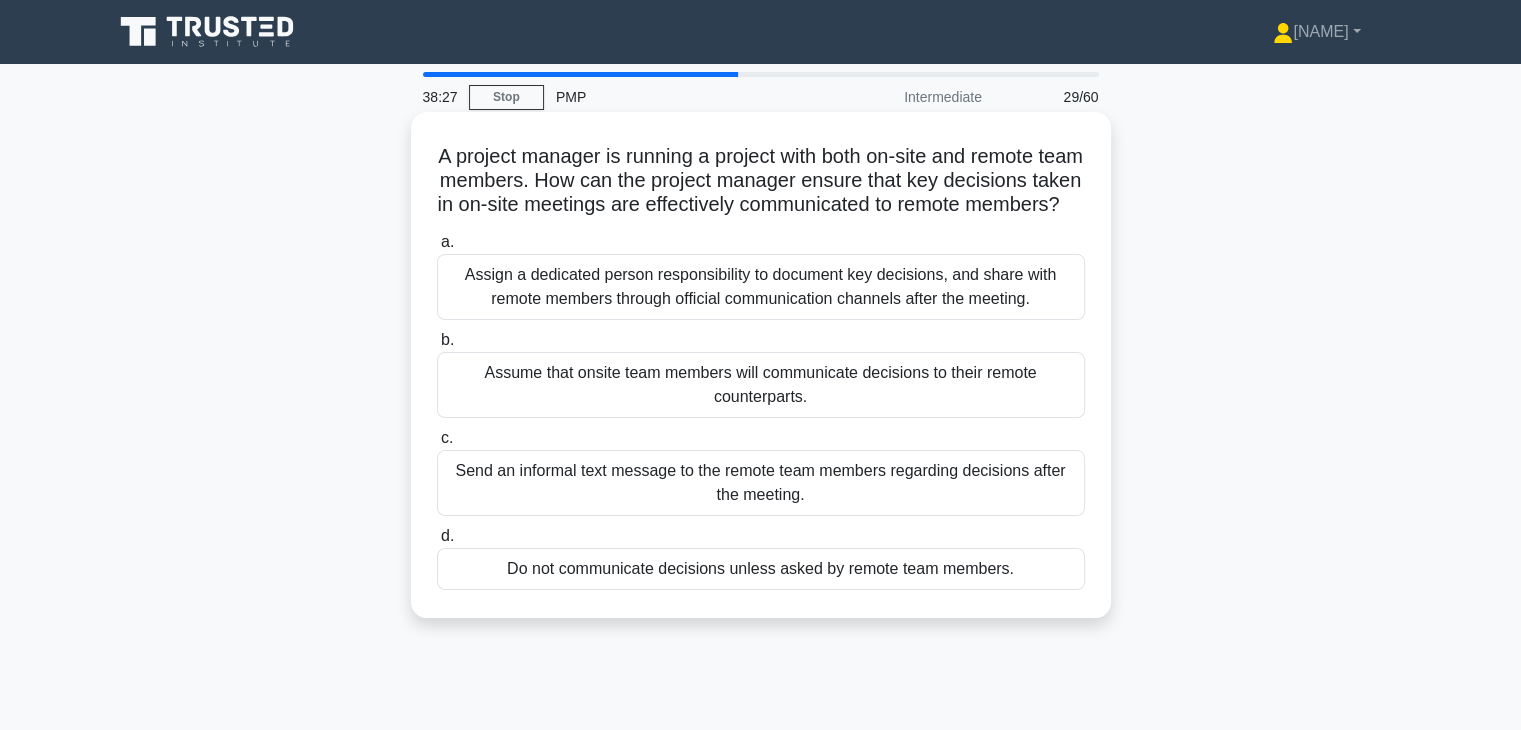 click on "Assign a dedicated person responsibility to document key decisions, and share with remote members through official communication channels after the meeting." at bounding box center (761, 287) 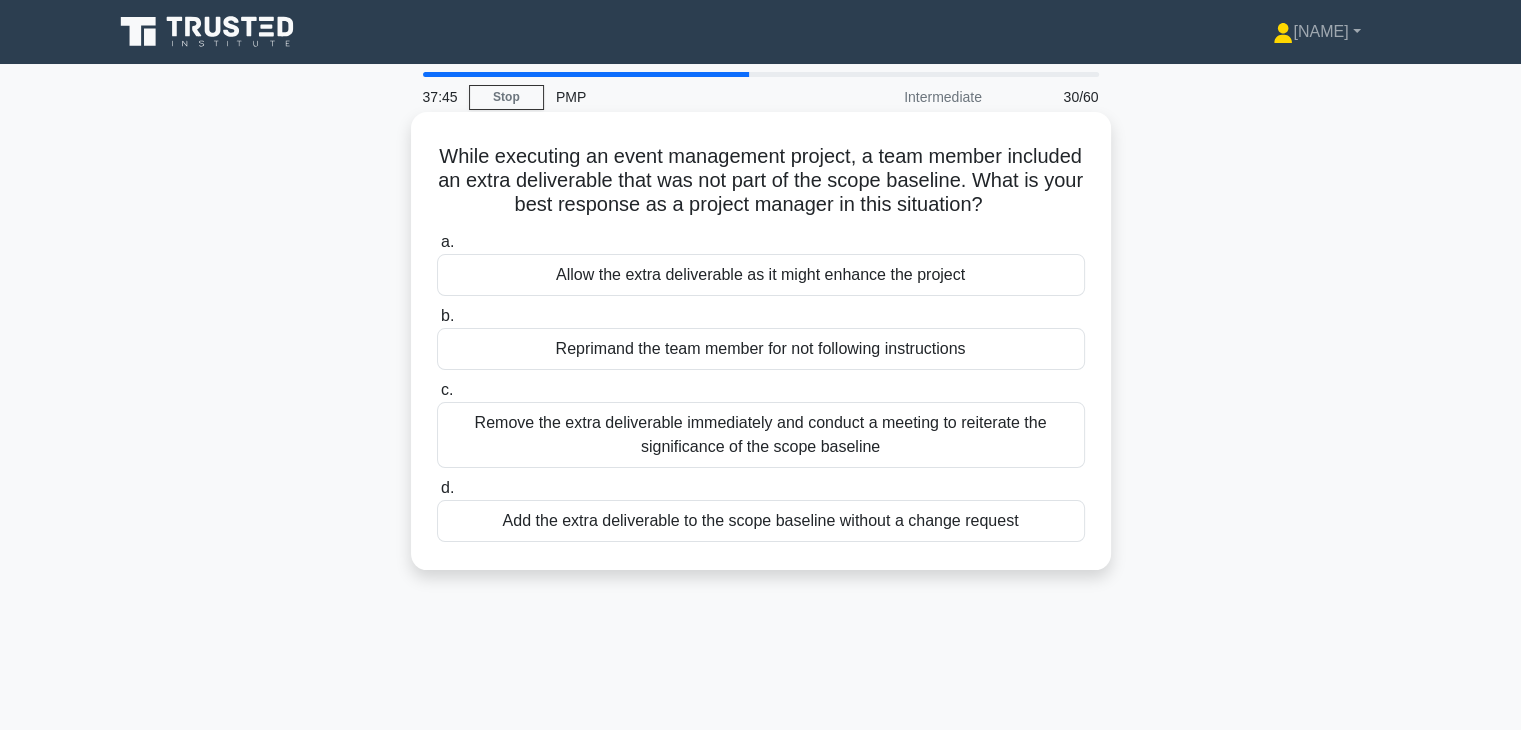 click on "Allow the extra deliverable as it might enhance the project" at bounding box center (761, 275) 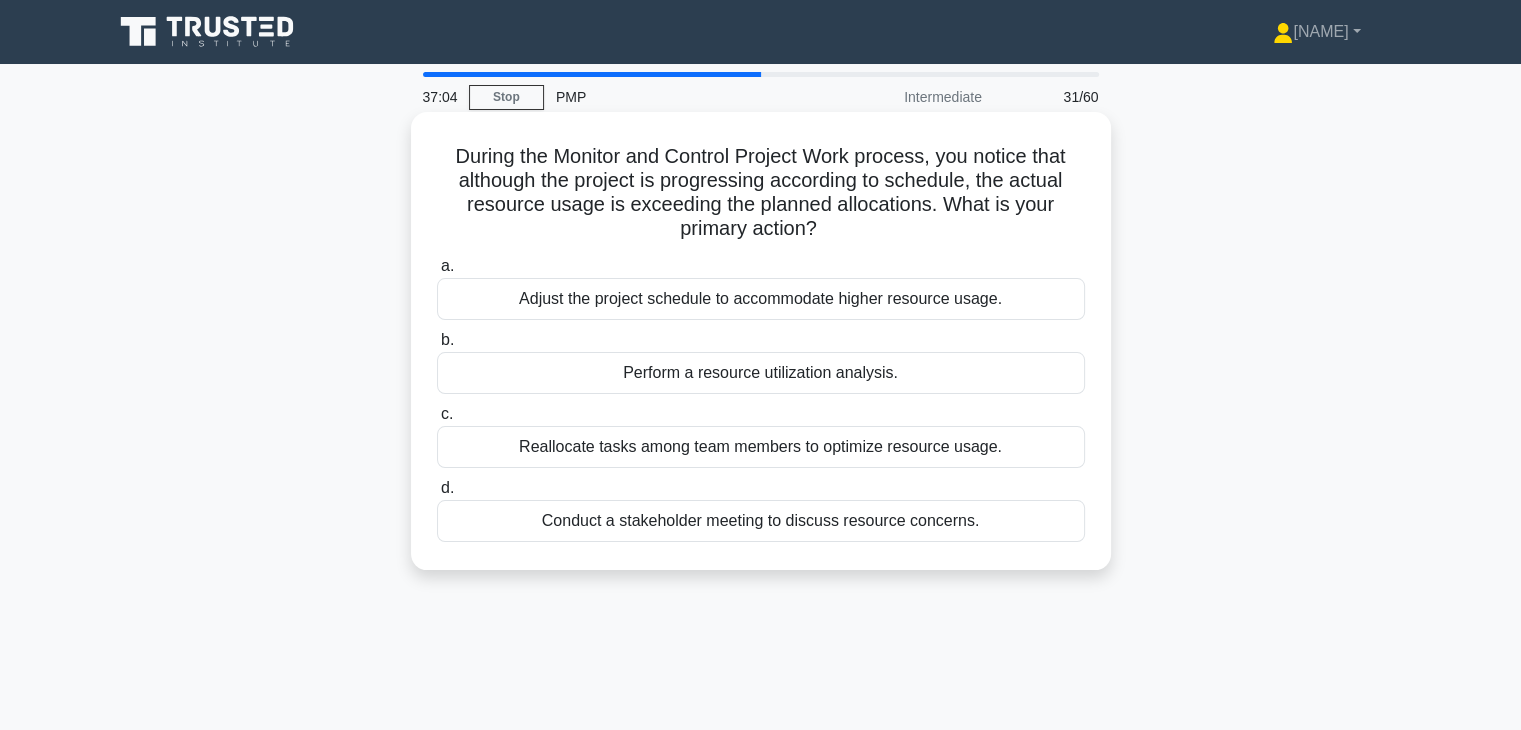 click on "Perform a resource utilization analysis." at bounding box center (761, 373) 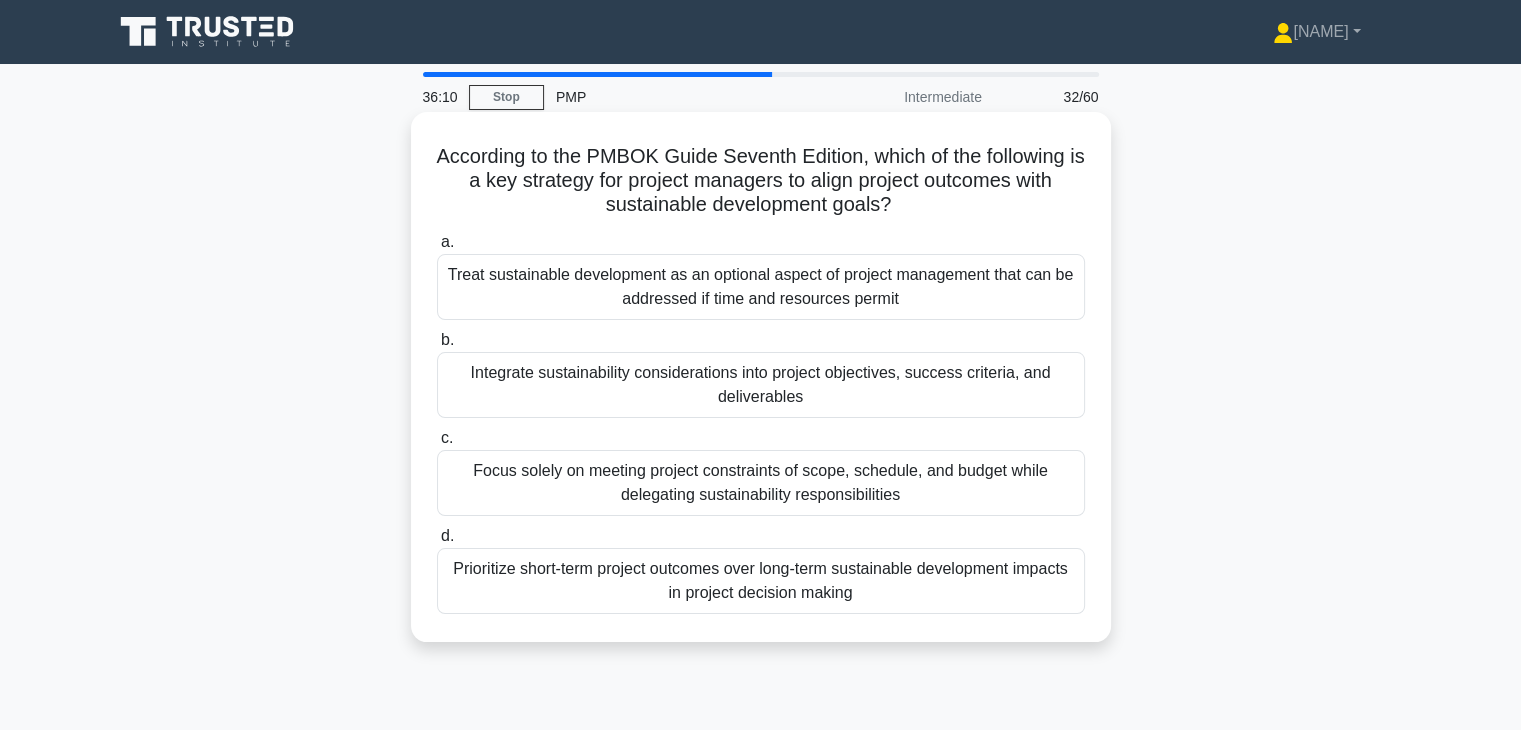 click on "Integrate sustainability considerations into project objectives, success criteria, and deliverables" at bounding box center (761, 385) 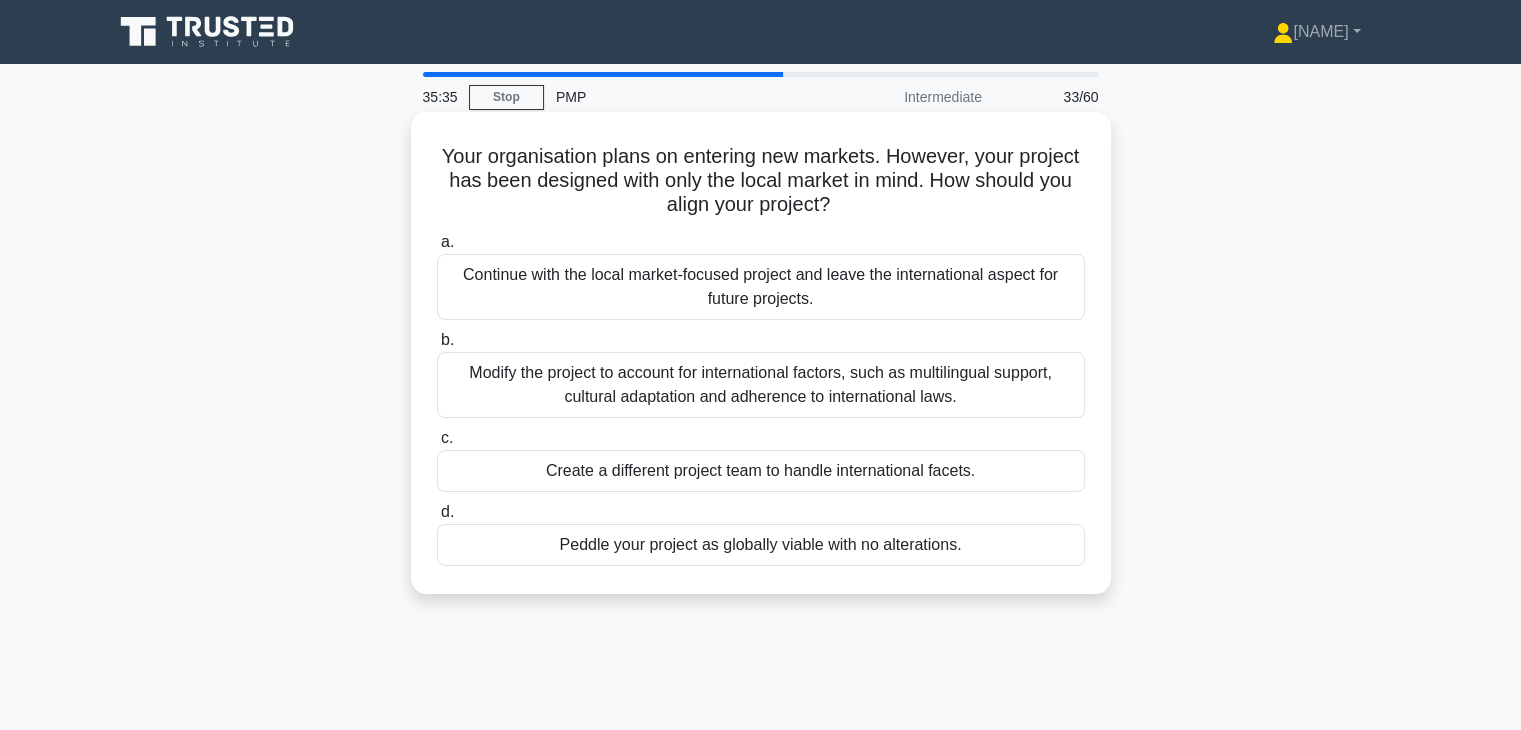 click on "Modify the project to account for international factors, such as multilingual support, cultural adaptation and adherence to international laws." at bounding box center [761, 385] 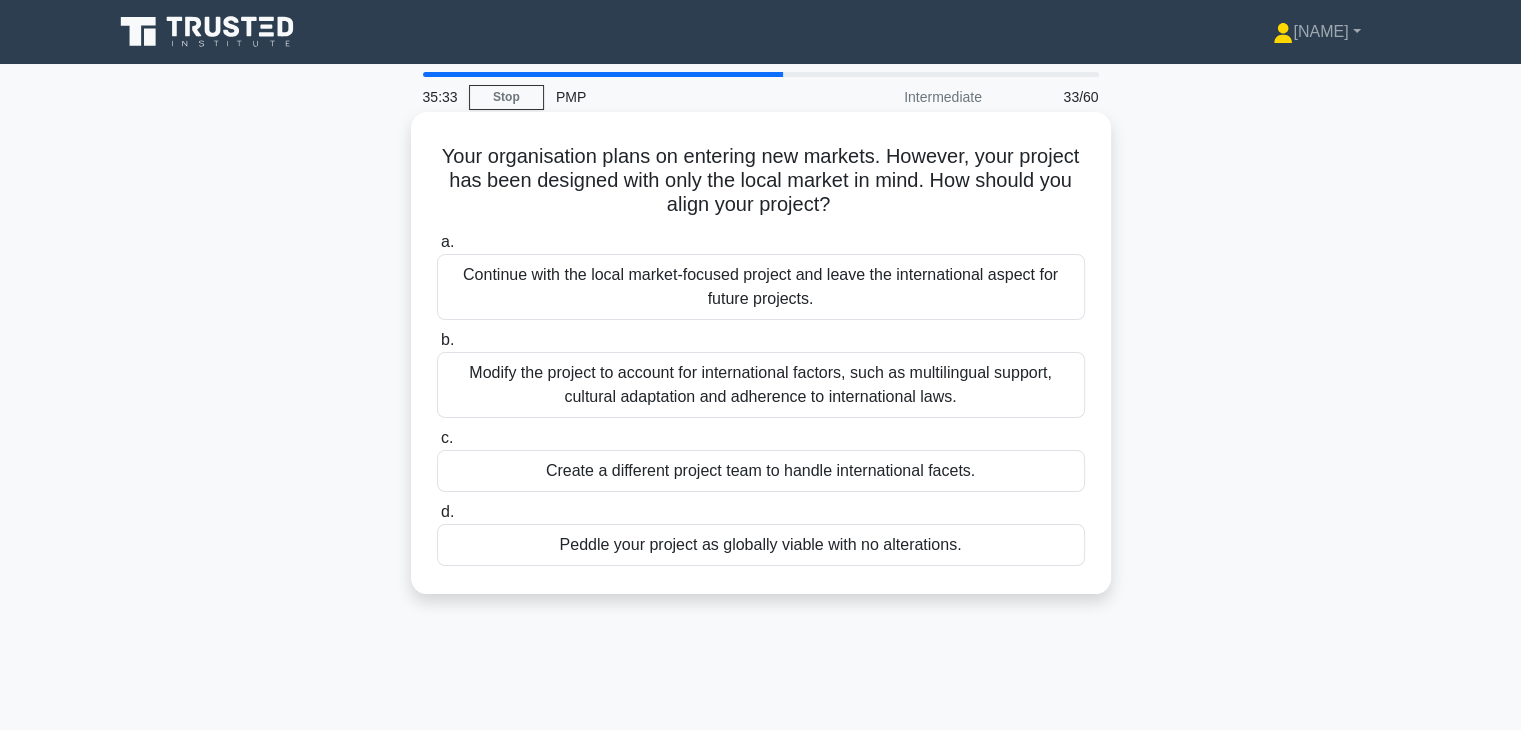 click on "Modify the project to account for international factors, such as multilingual support, cultural adaptation and adherence to international laws." at bounding box center [761, 385] 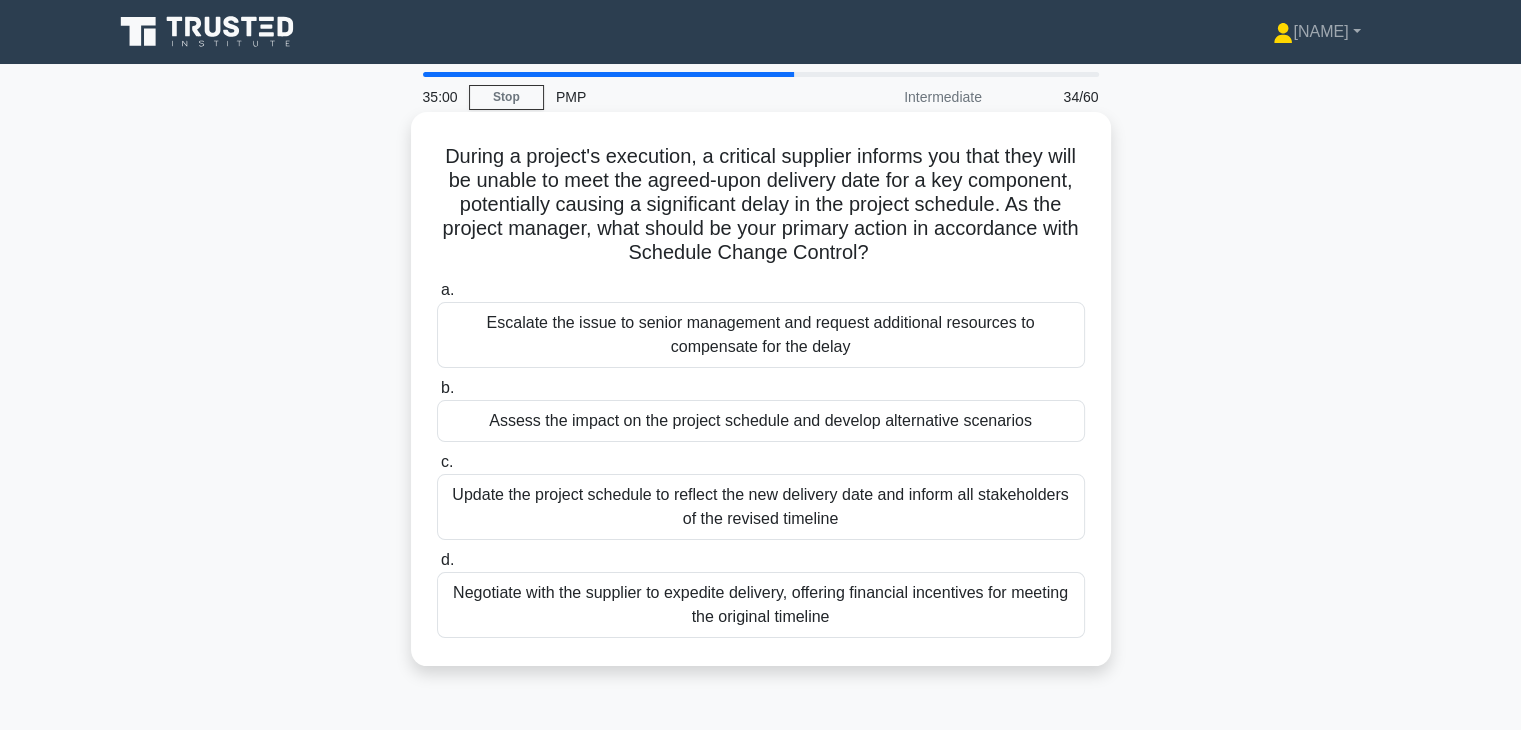 click on "Assess the impact on the project schedule and develop alternative scenarios" at bounding box center [761, 421] 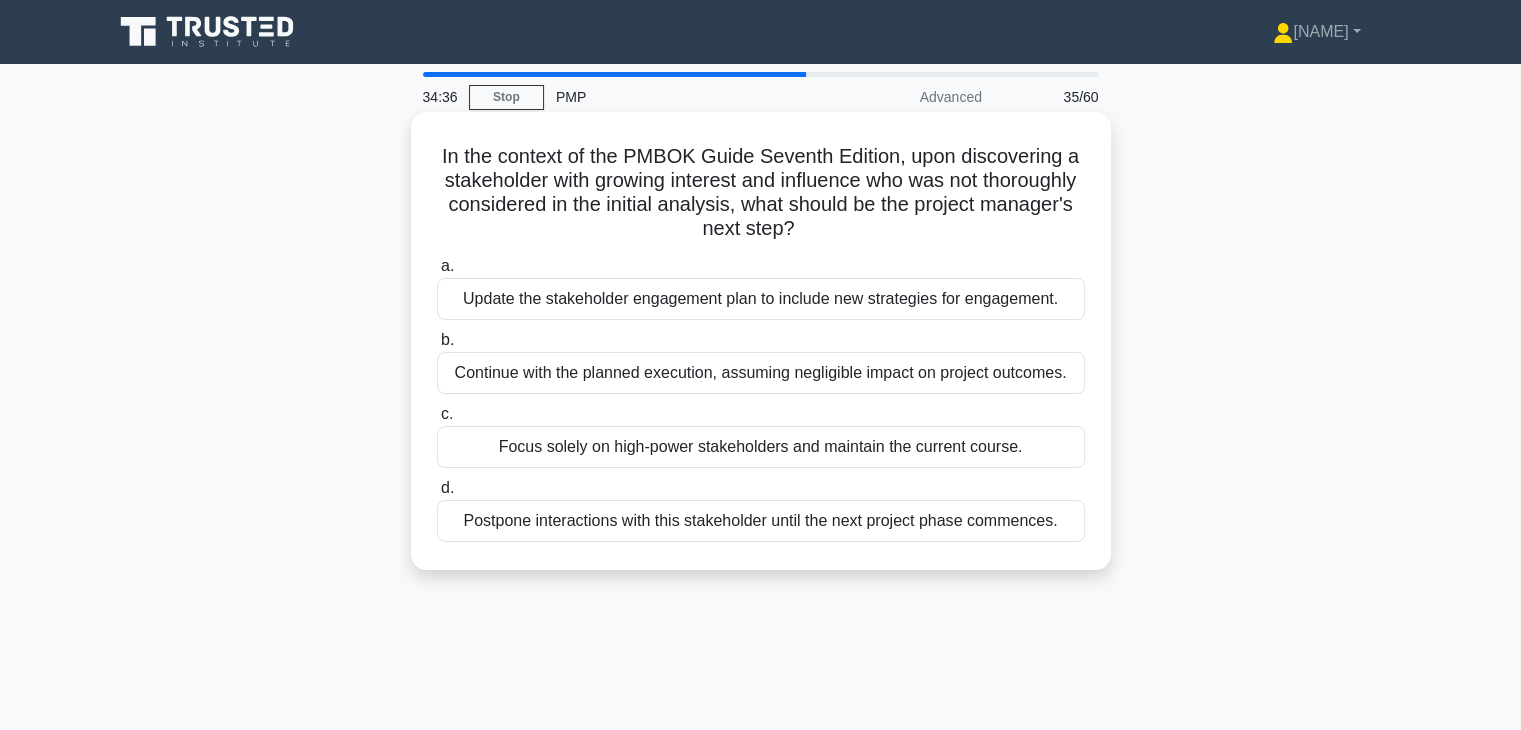 click on "Update the stakeholder engagement plan to include new strategies for engagement." at bounding box center [761, 299] 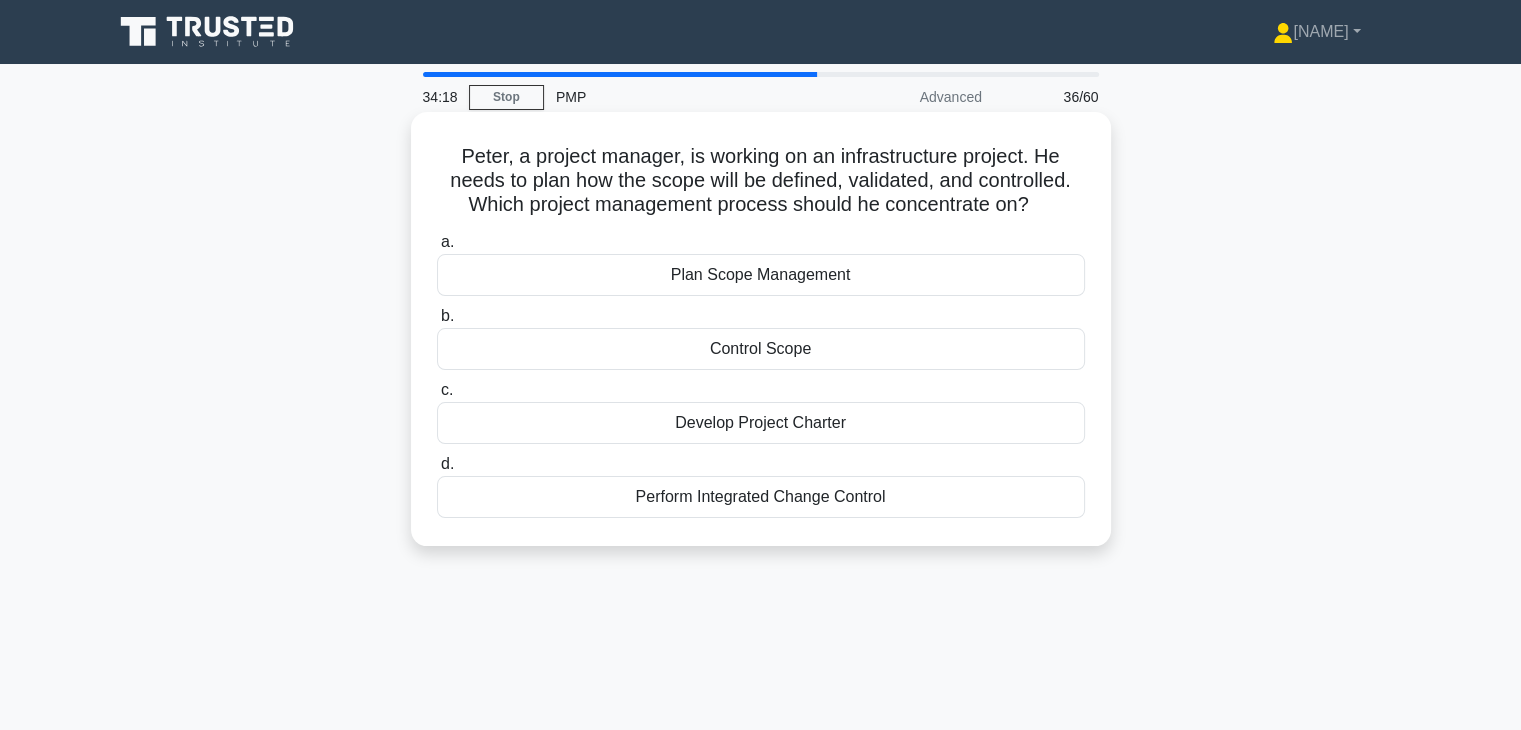 click on "Plan Scope Management" at bounding box center (761, 275) 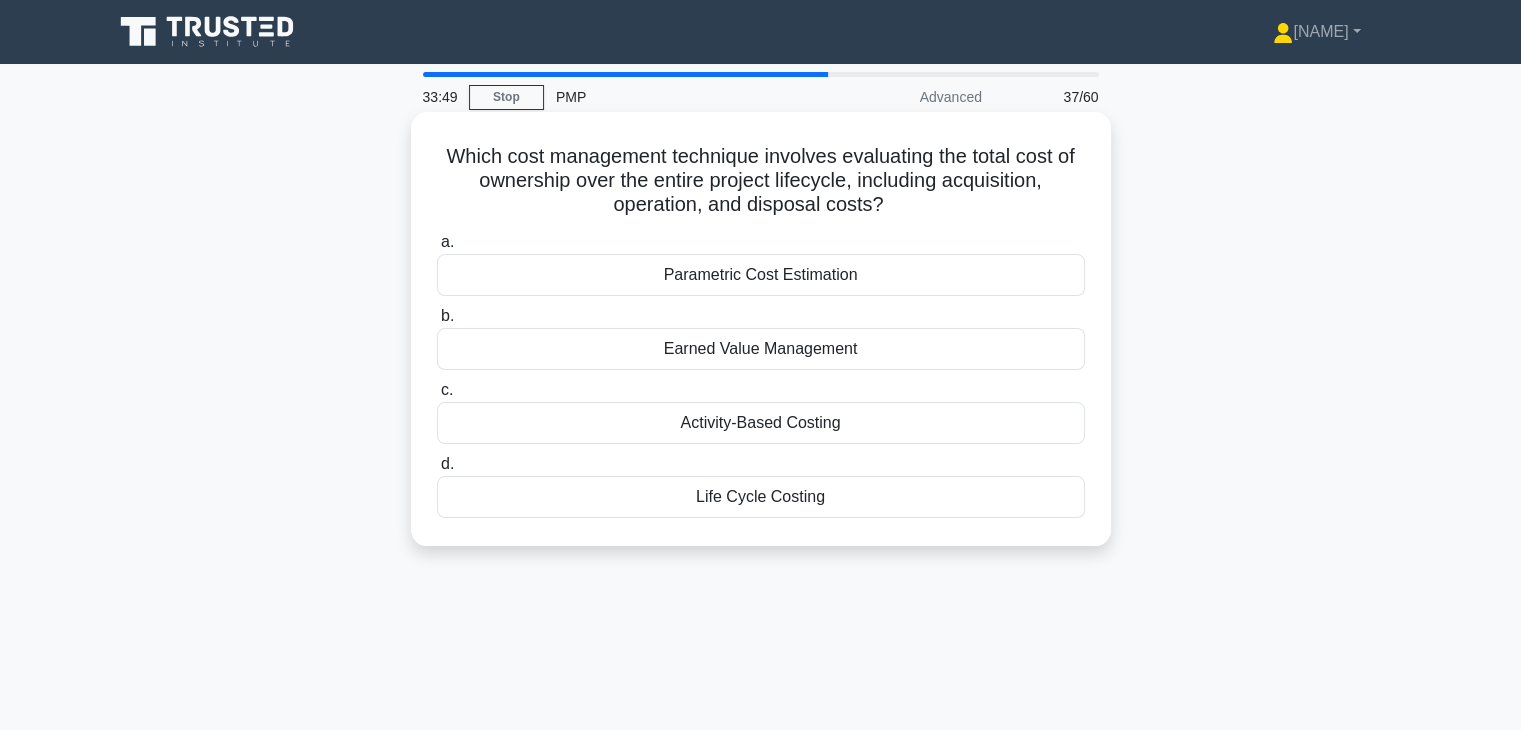 click on "Activity-Based Costing" at bounding box center (761, 423) 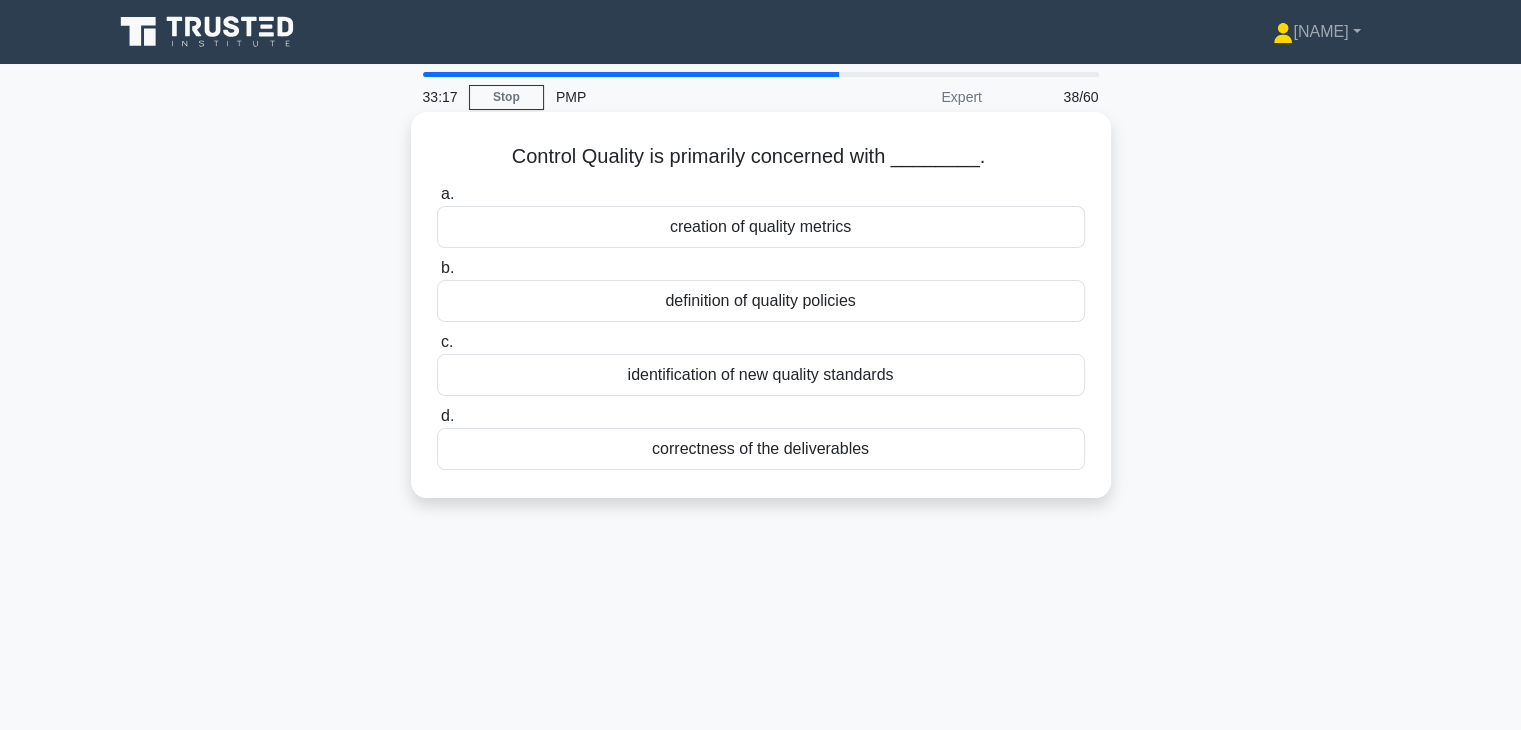 click on "correctness of the deliverables" at bounding box center [761, 449] 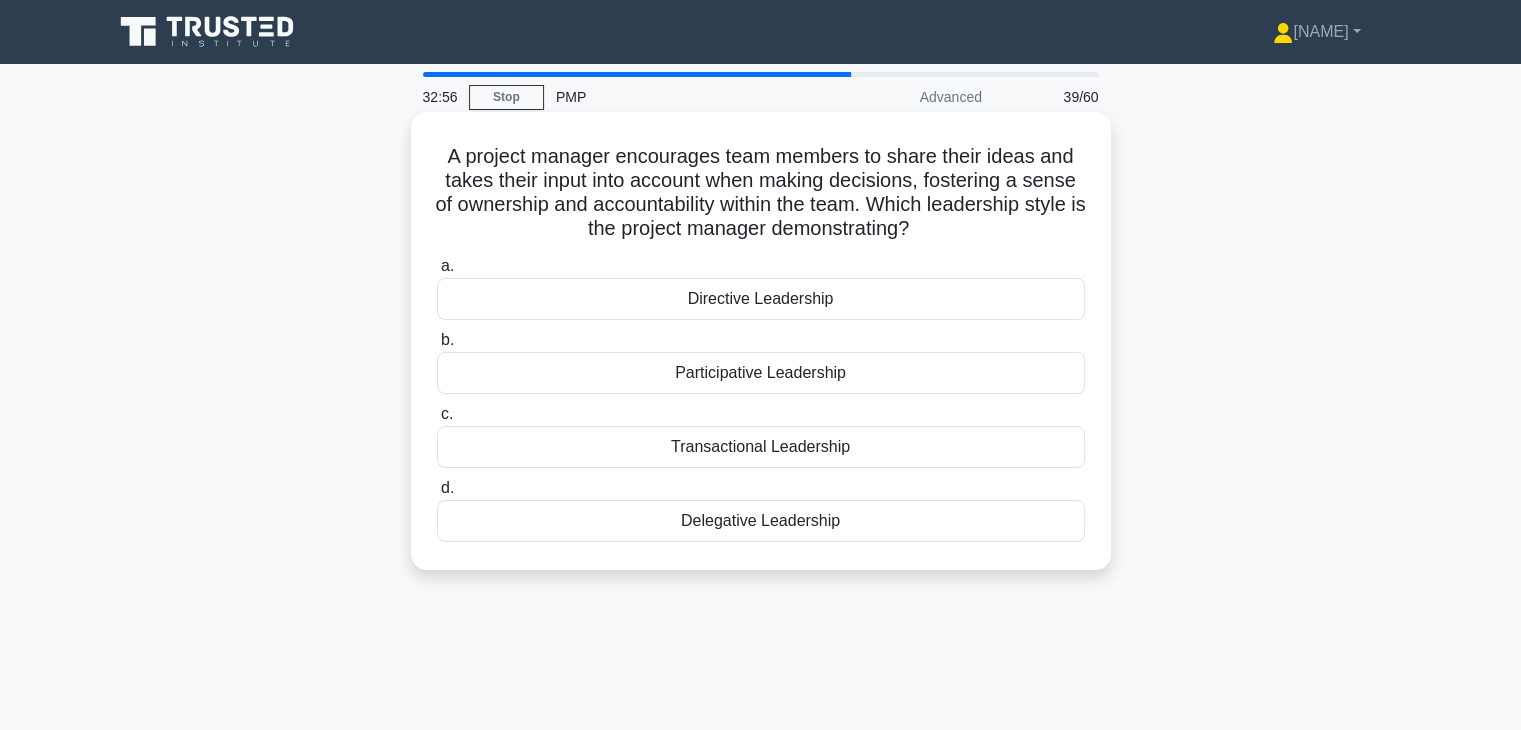 click on "Delegative Leadership" at bounding box center [761, 521] 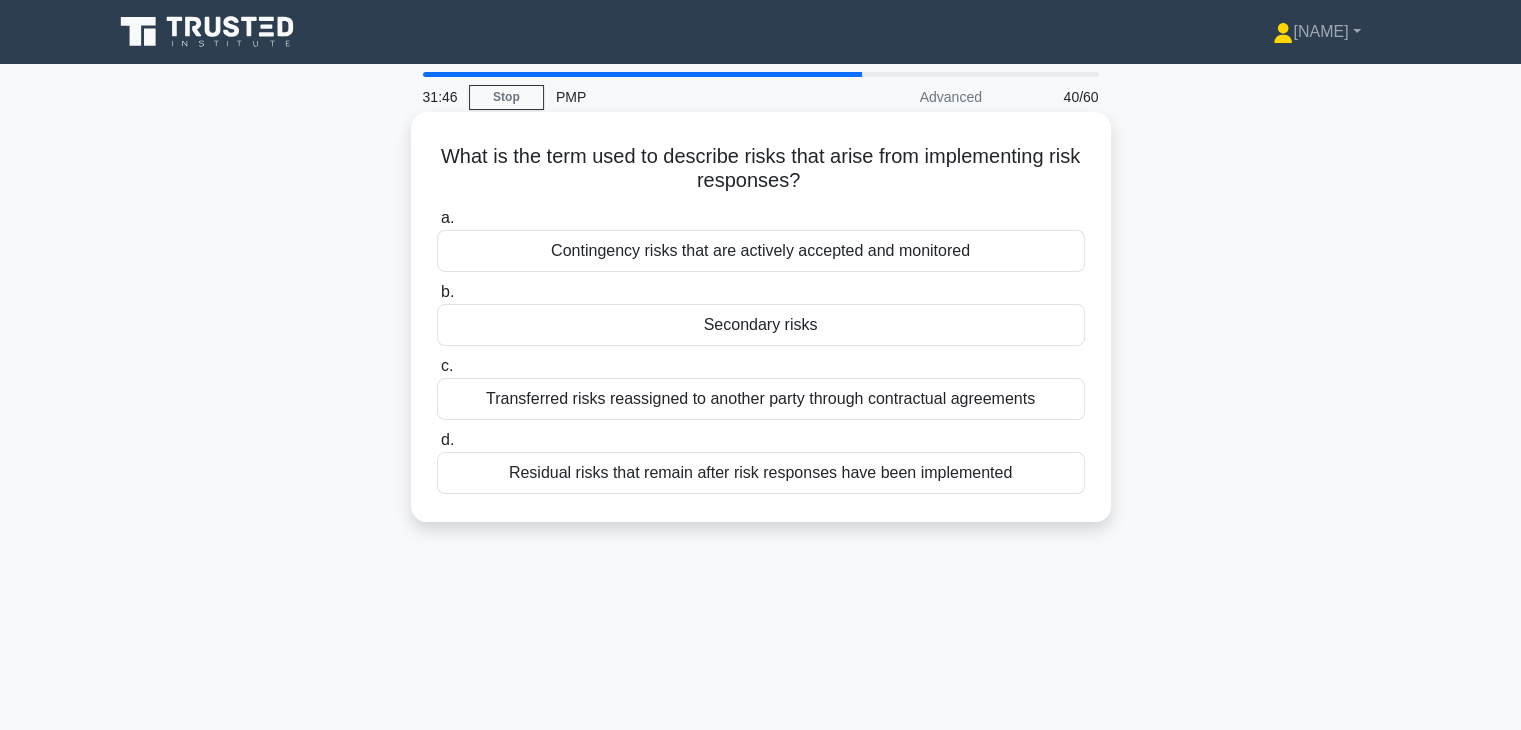 click on "Residual risks that remain after risk responses have been implemented" at bounding box center (761, 473) 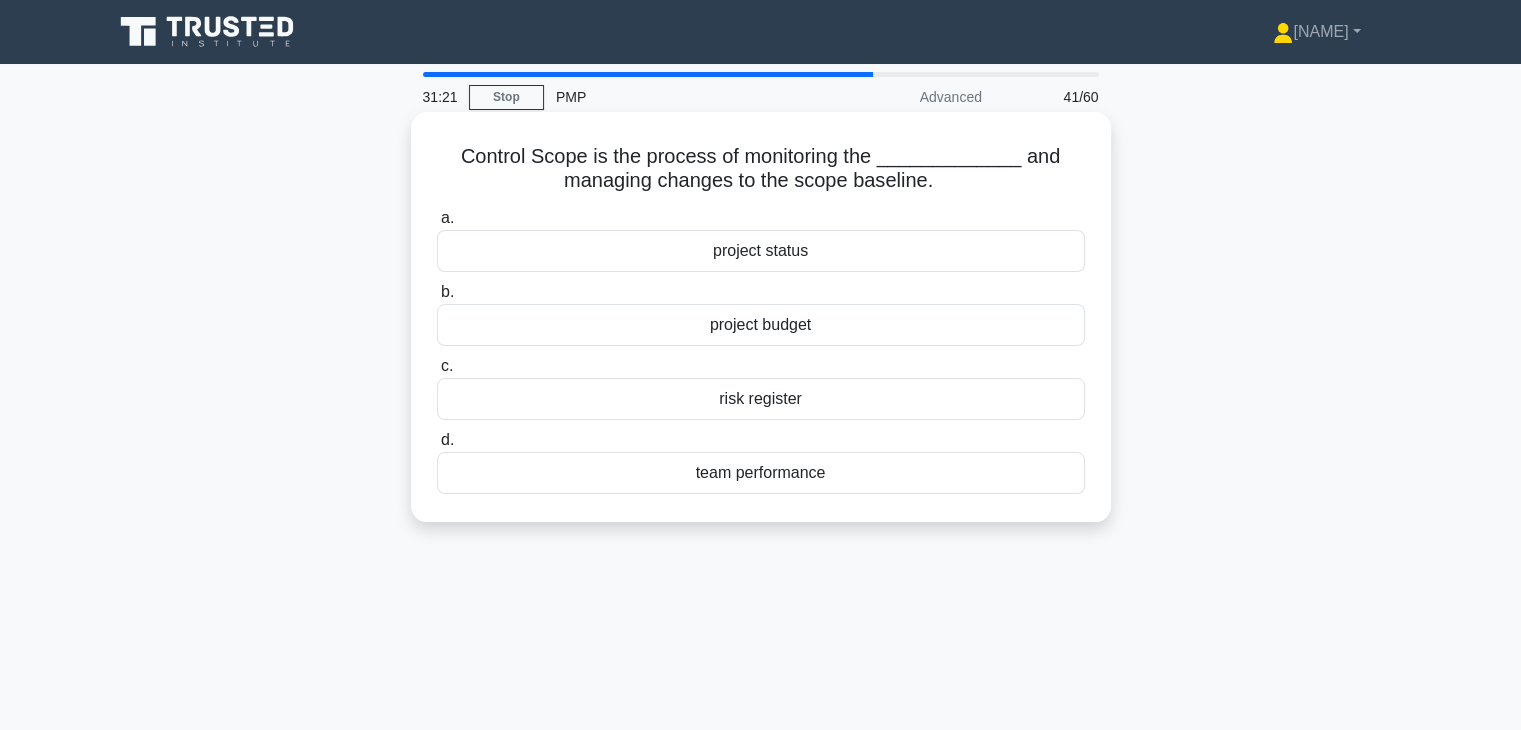 click on "project budget" at bounding box center (761, 325) 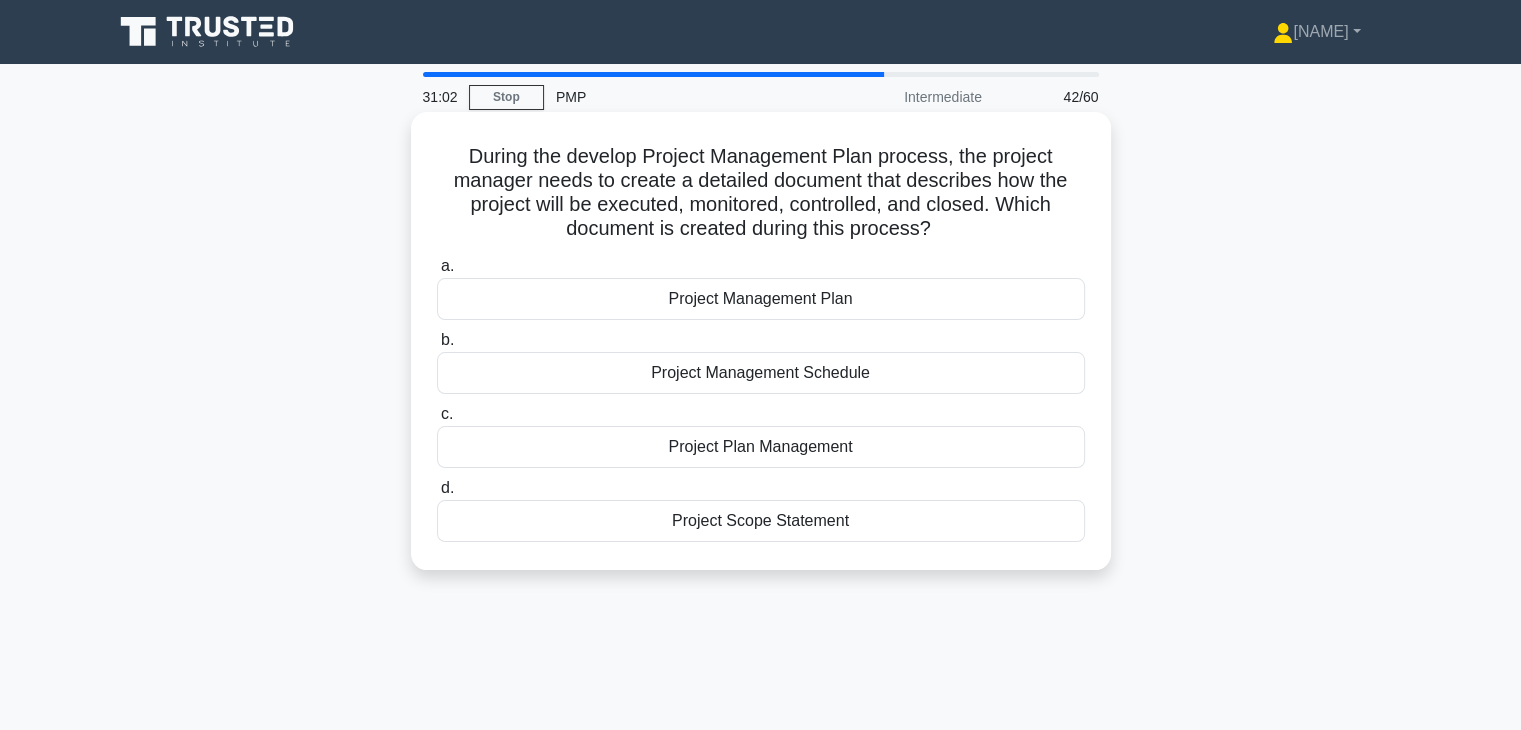 click on "Project Management Plan" at bounding box center (761, 299) 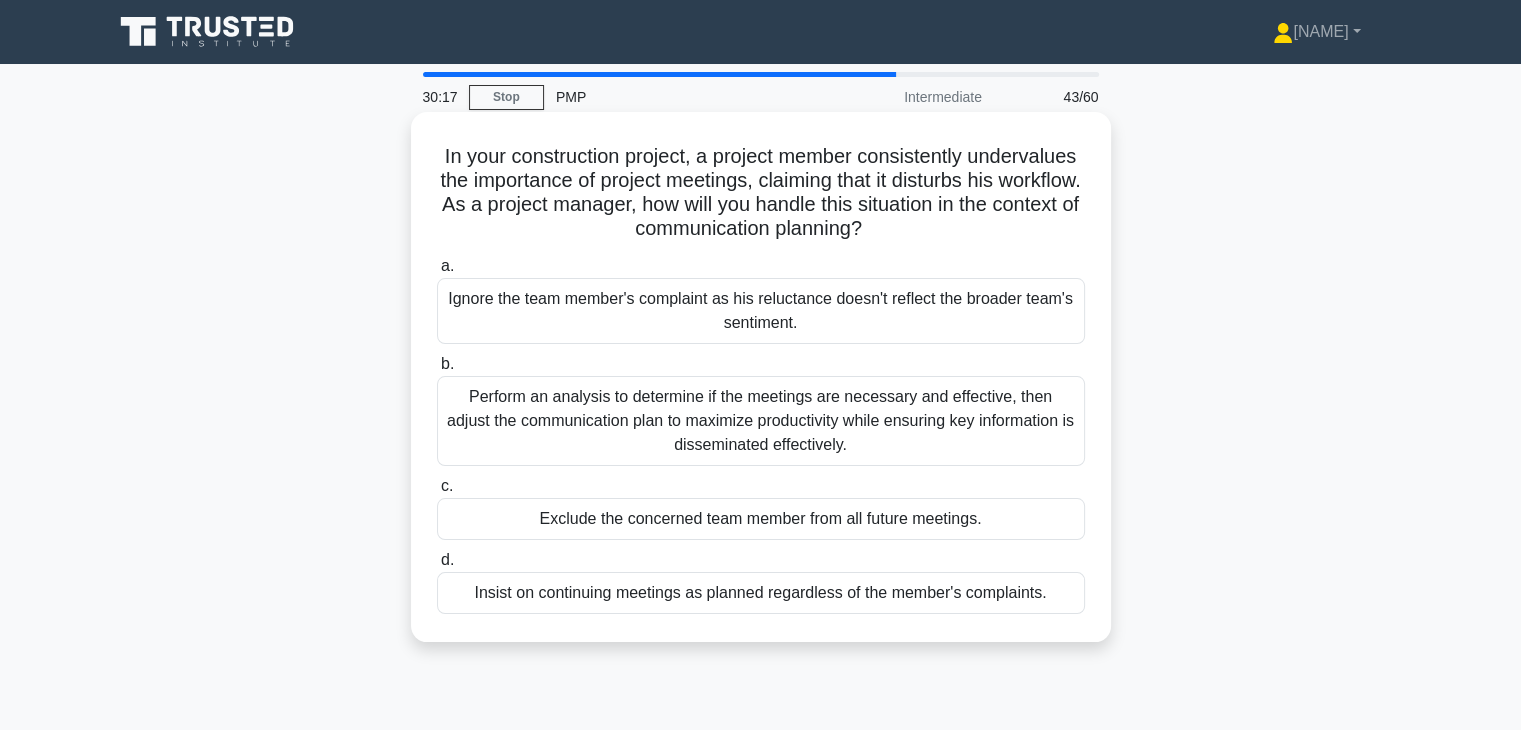 click on "Perform an analysis to determine if the meetings are necessary and effective, then adjust the communication plan to maximize productivity while ensuring key information is disseminated effectively." at bounding box center [761, 421] 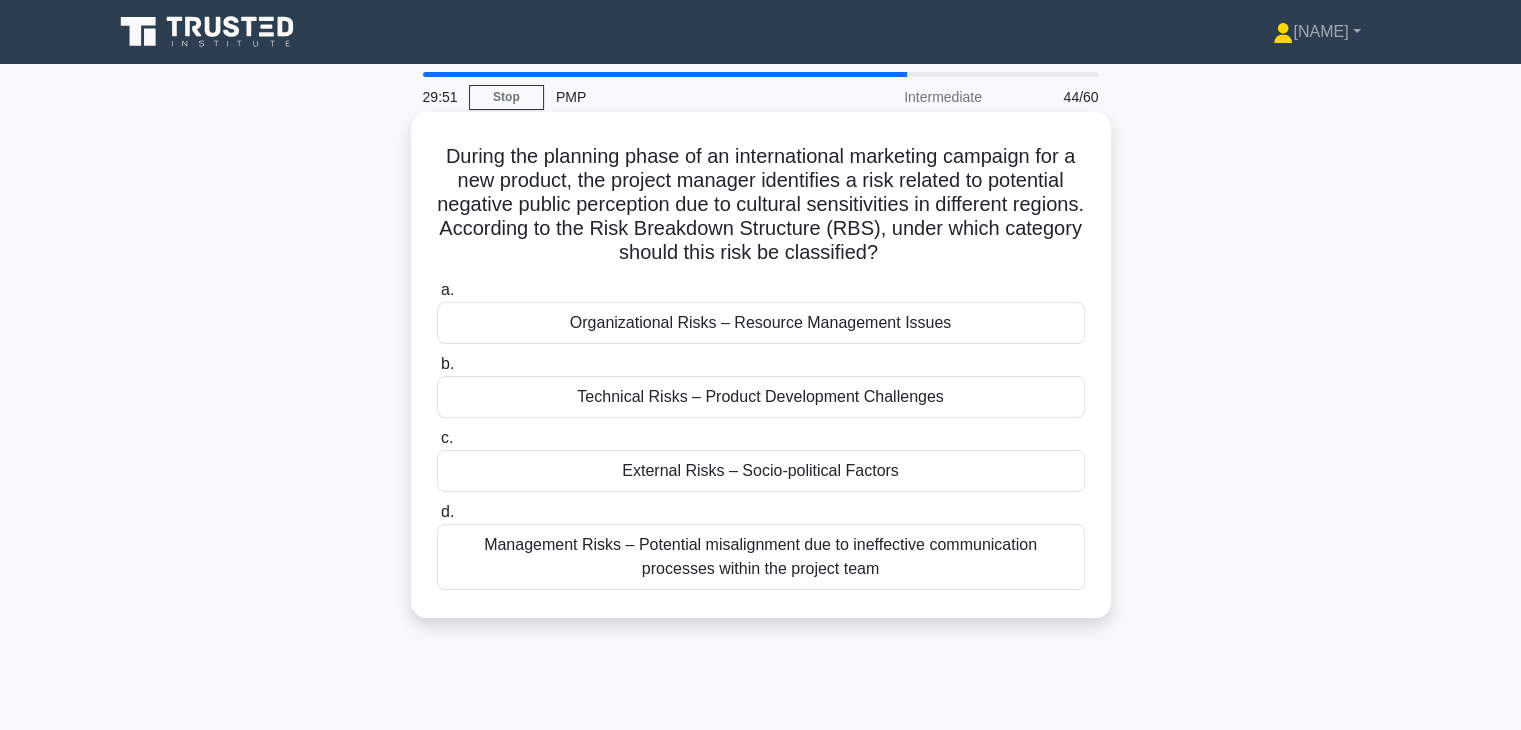 click on "External Risks – Socio-political Factors" at bounding box center (761, 471) 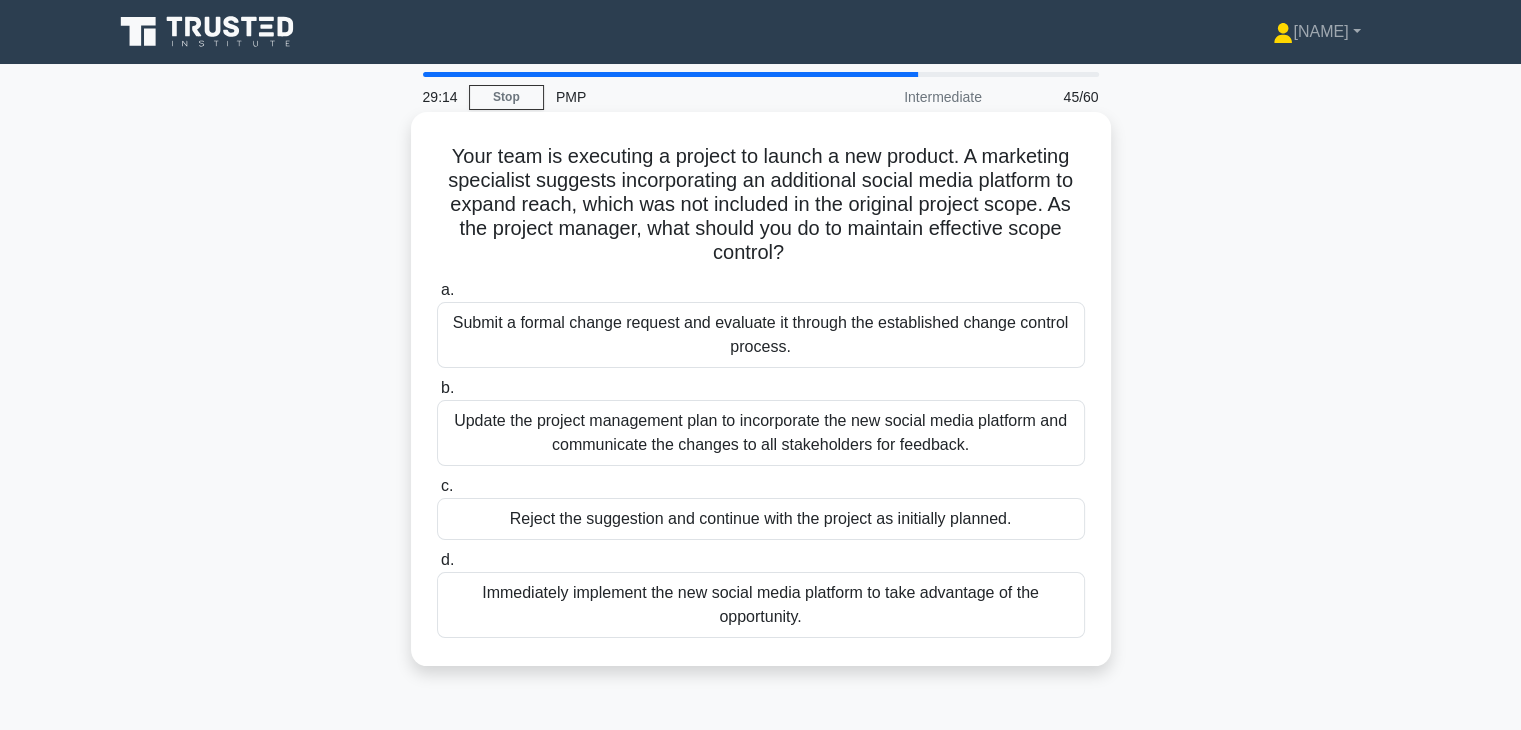 click on "Submit a formal change request and evaluate it through the established change control process." at bounding box center (761, 335) 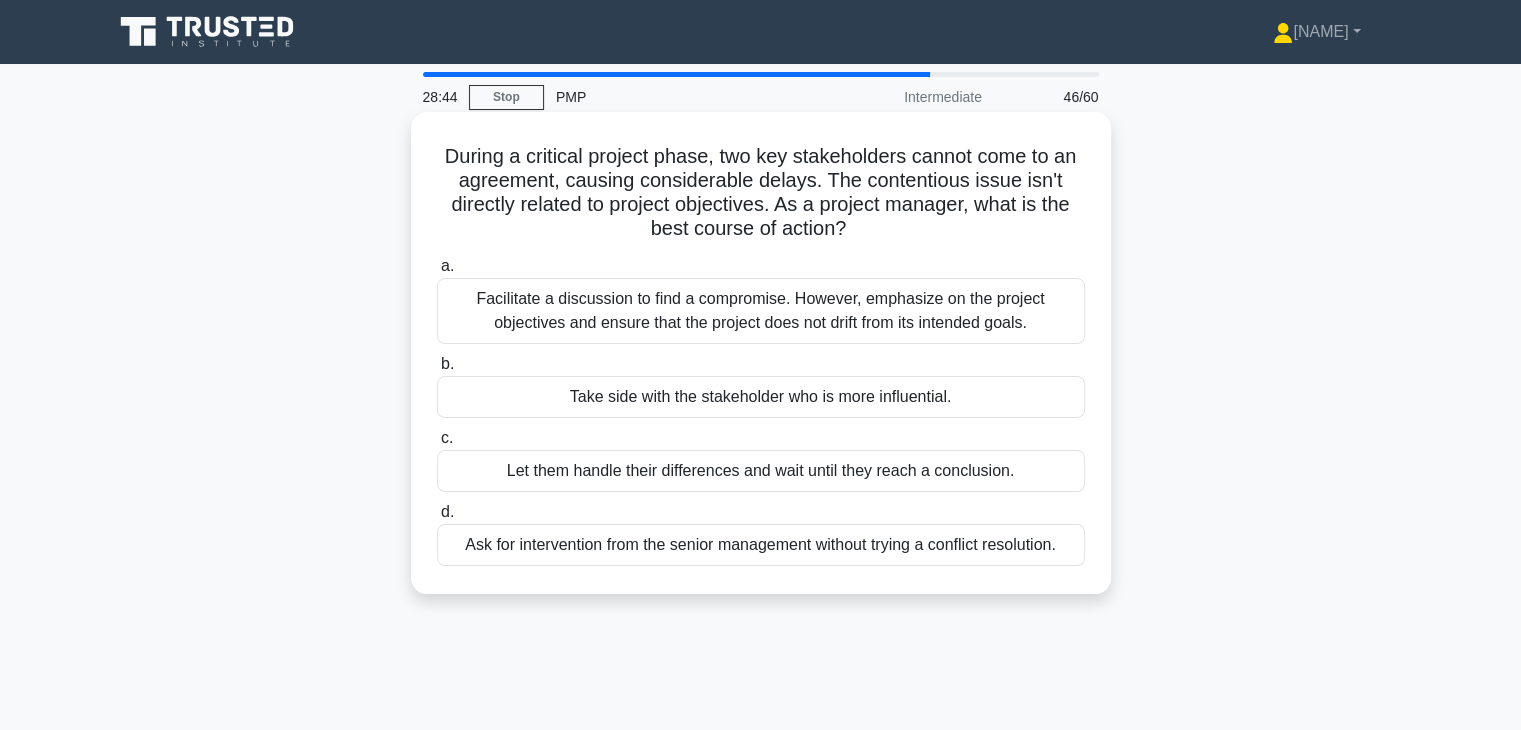 click on "Facilitate a discussion to find a compromise. However, emphasize on the project objectives and ensure that the project does not drift from its intended goals." at bounding box center [761, 311] 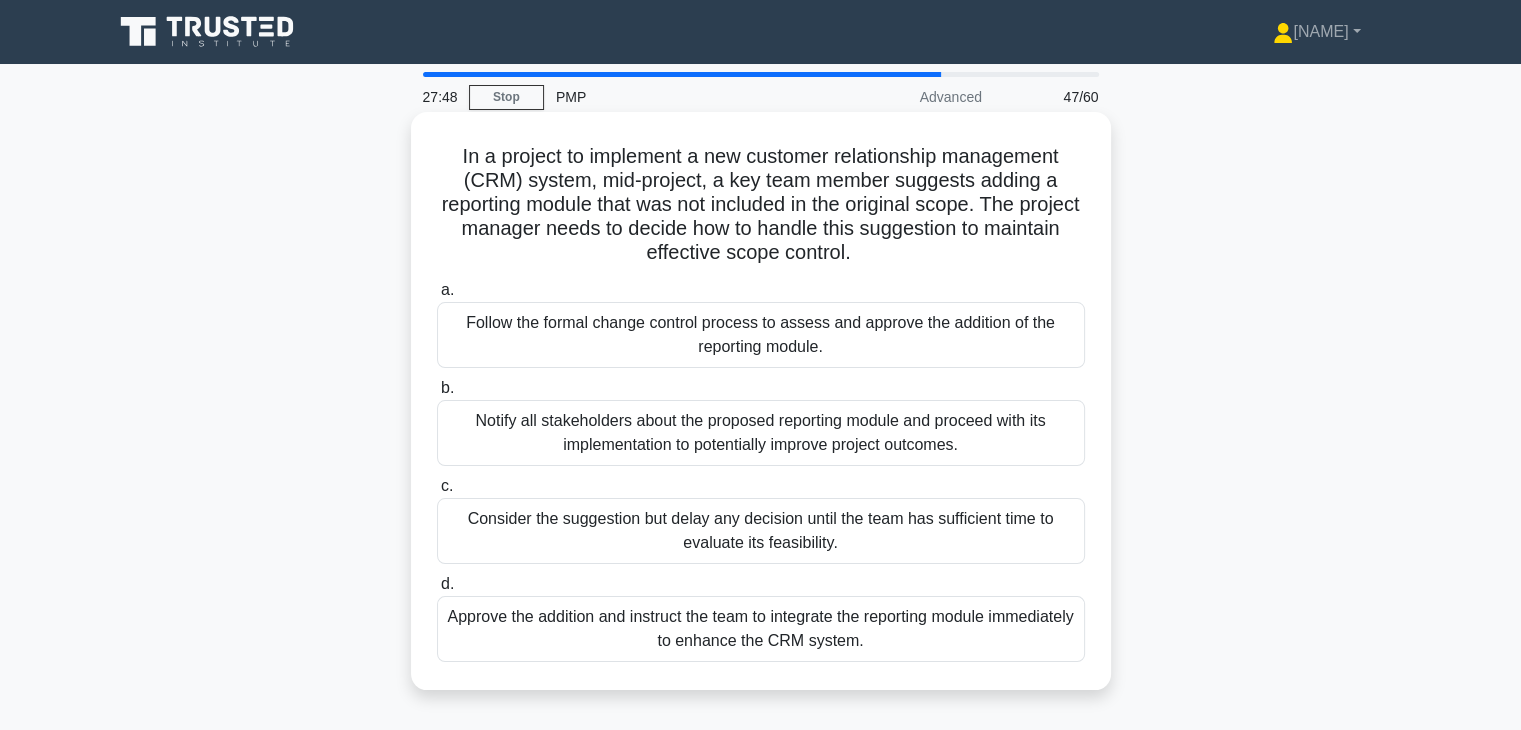click on "Follow the formal change control process to assess and approve the addition of the reporting module." at bounding box center (761, 335) 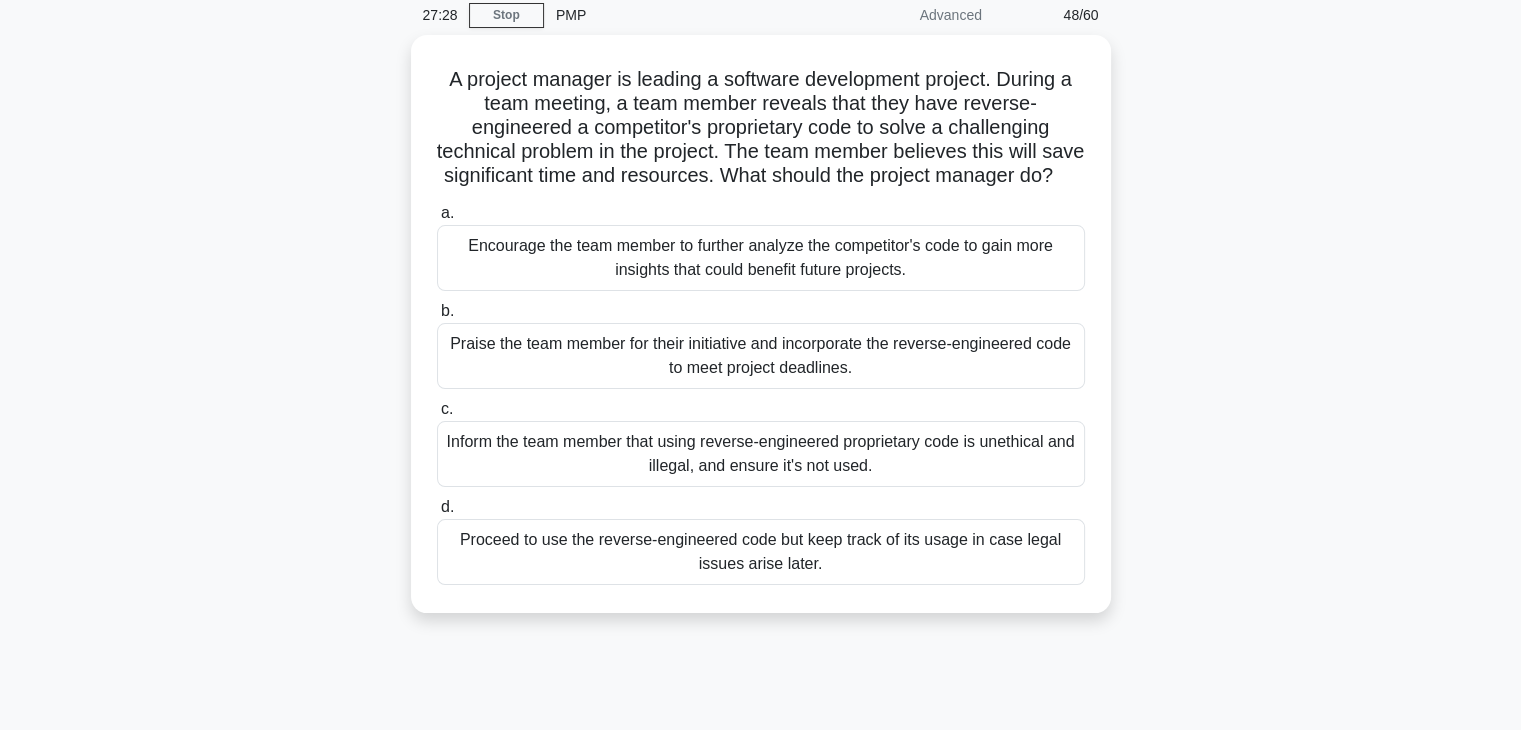 scroll, scrollTop: 84, scrollLeft: 0, axis: vertical 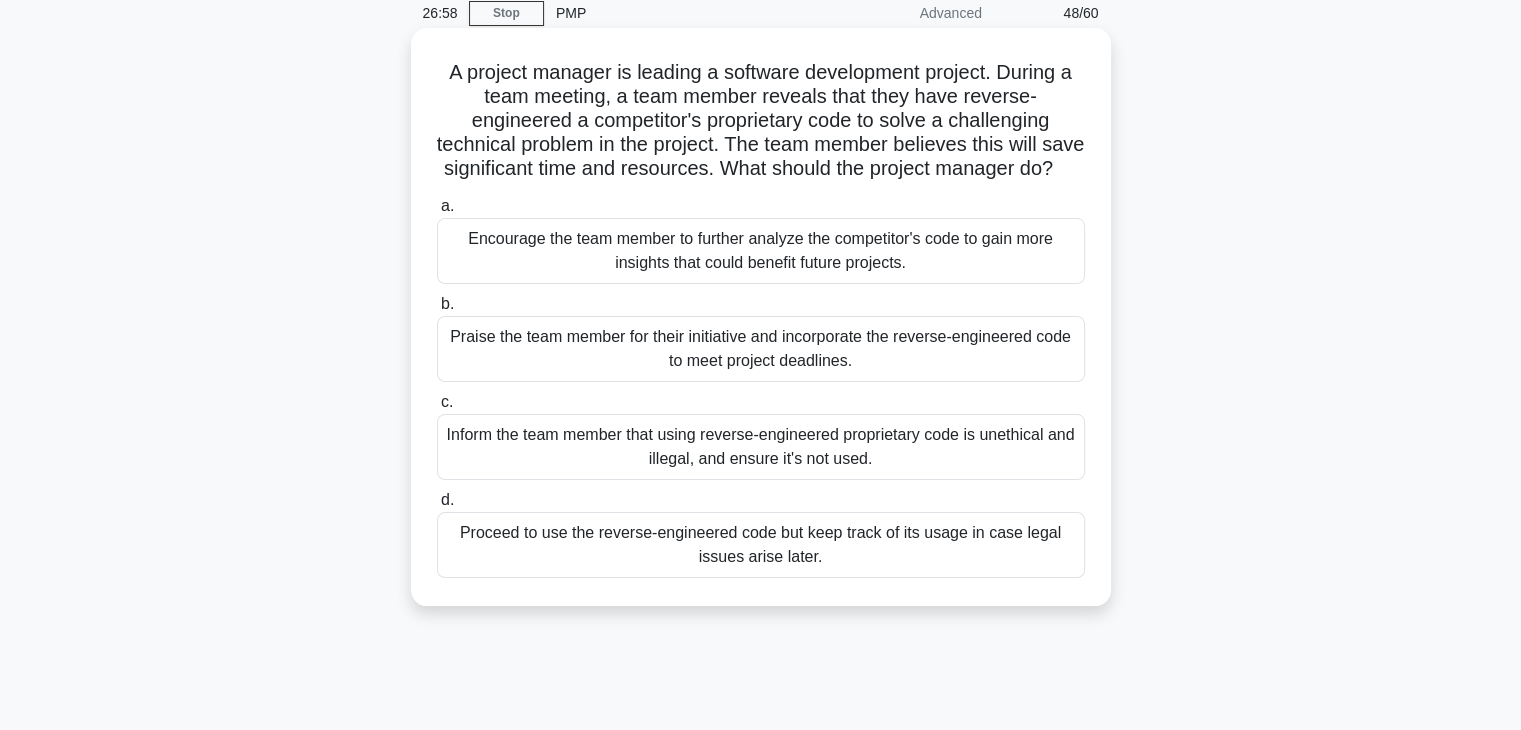 drag, startPoint x: 748, startPoint y: 473, endPoint x: 724, endPoint y: 475, distance: 24.083189 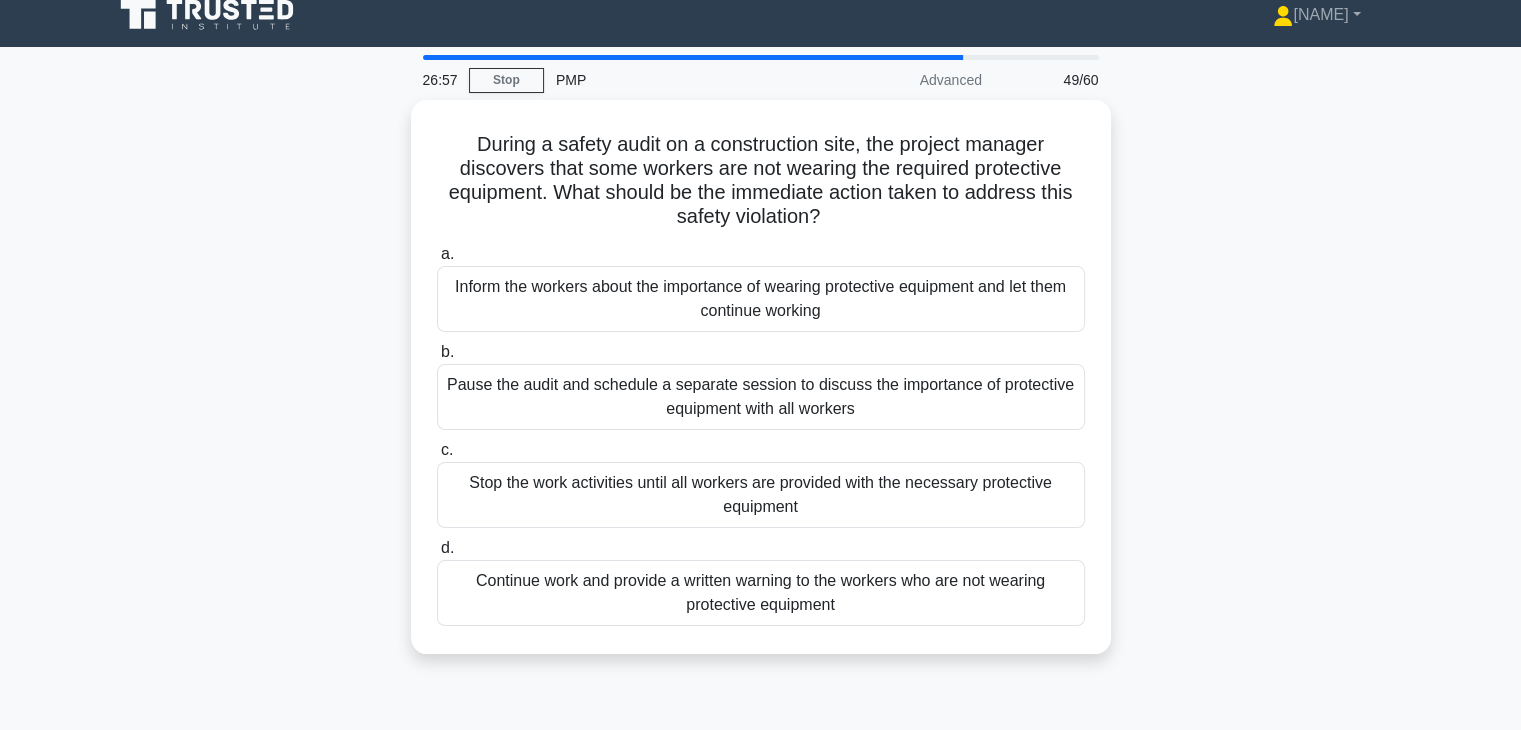 scroll, scrollTop: 0, scrollLeft: 0, axis: both 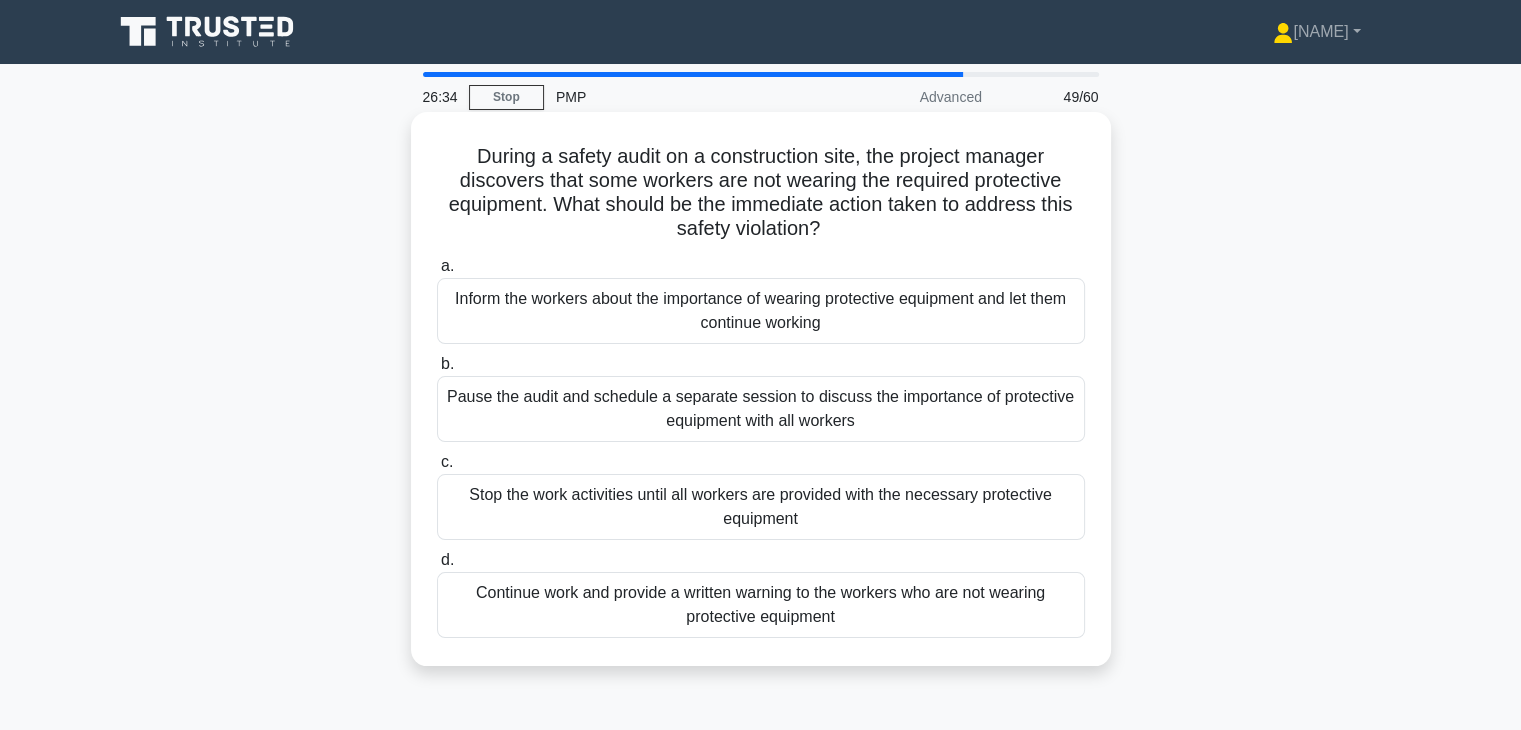 click on "Stop the work activities until all workers are provided with the necessary protective equipment" at bounding box center [761, 507] 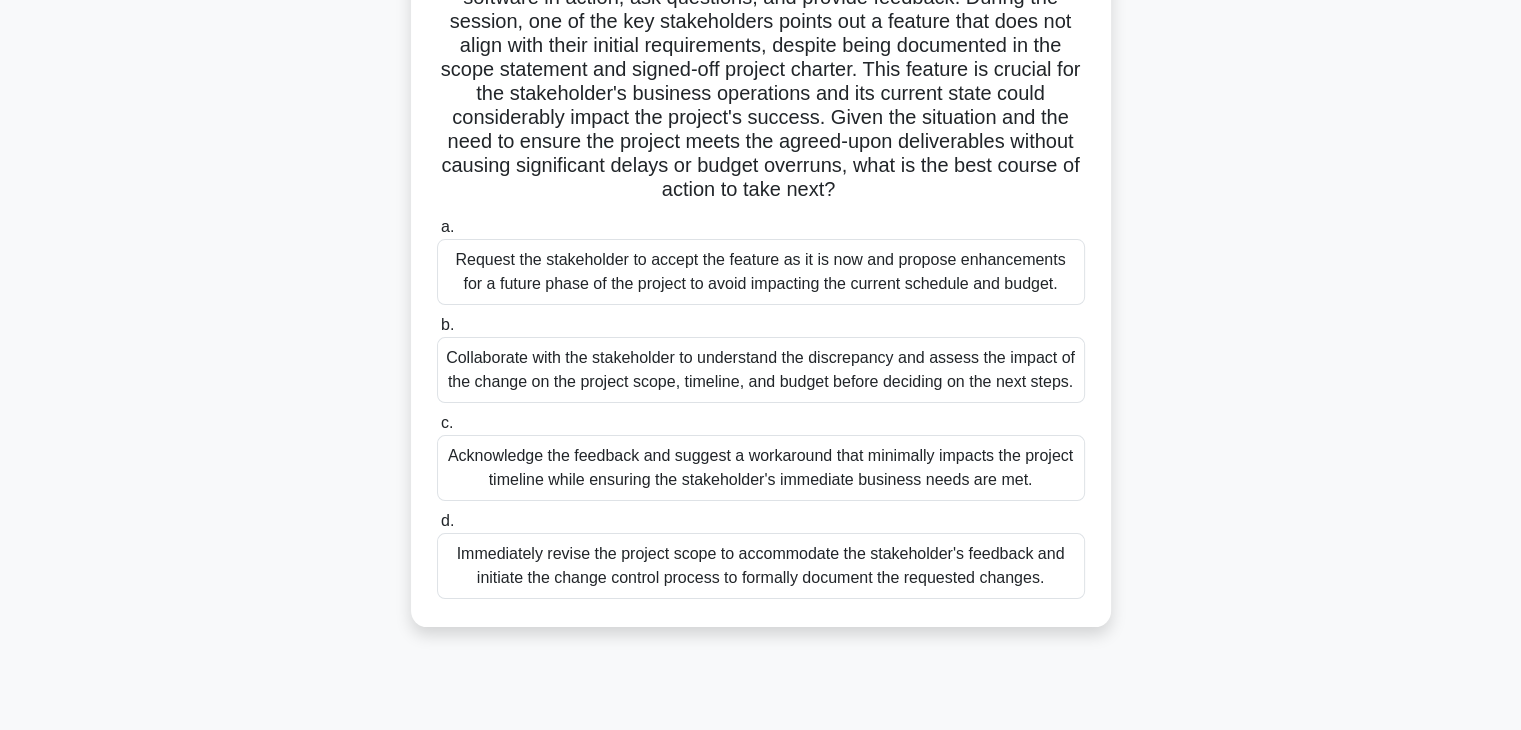 scroll, scrollTop: 267, scrollLeft: 0, axis: vertical 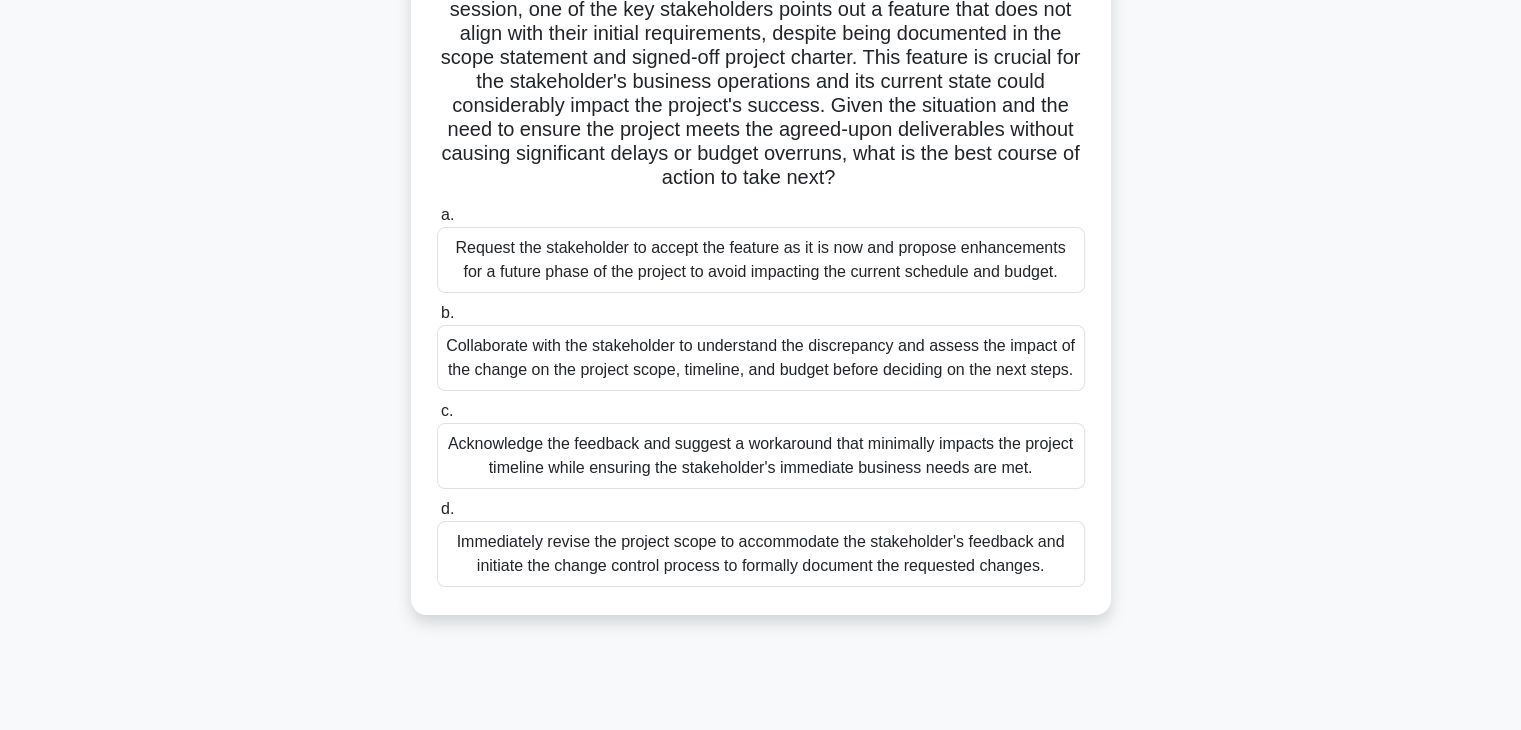 click on "Collaborate with the stakeholder to understand the discrepancy and assess the impact of the change on the project scope, timeline, and budget before deciding on the next steps." at bounding box center [761, 358] 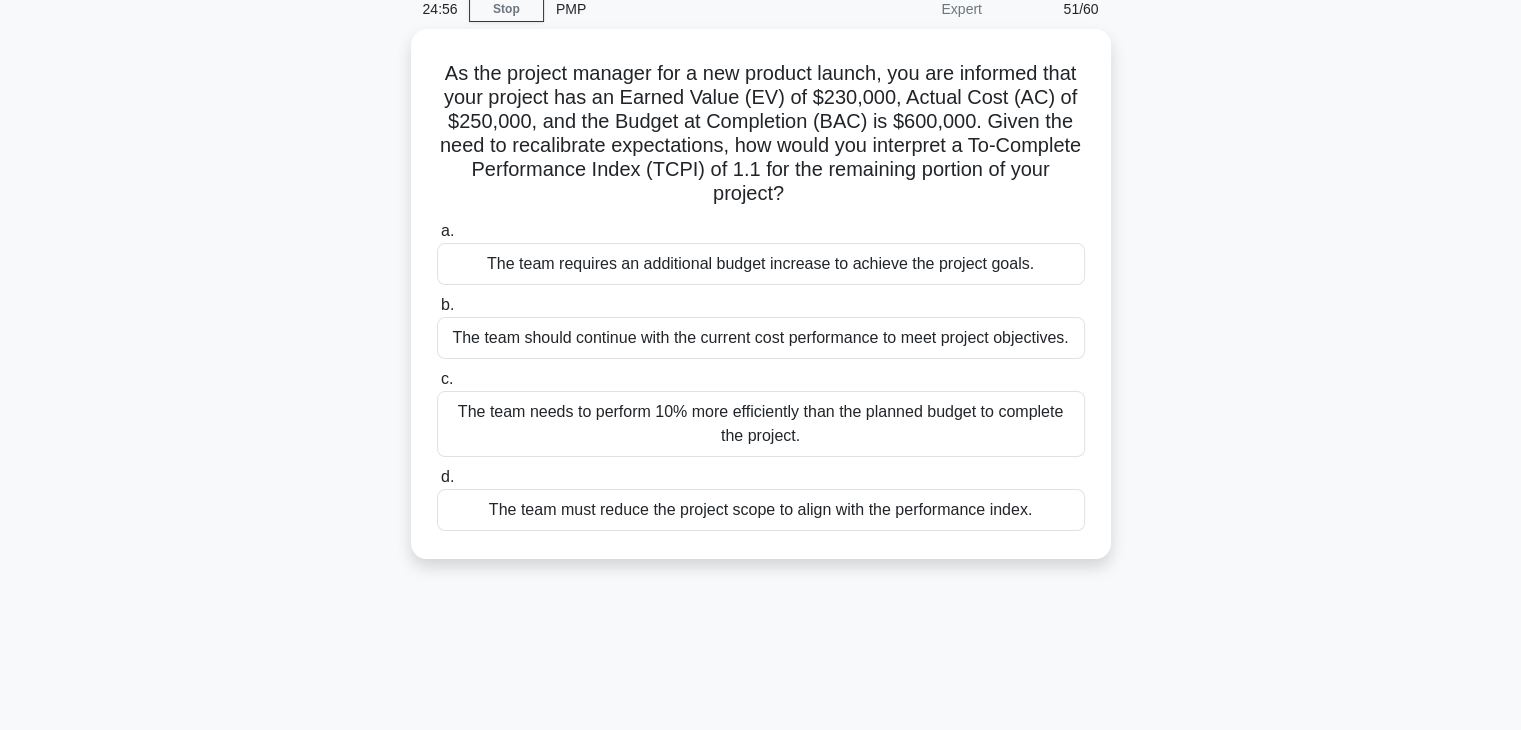scroll, scrollTop: 0, scrollLeft: 0, axis: both 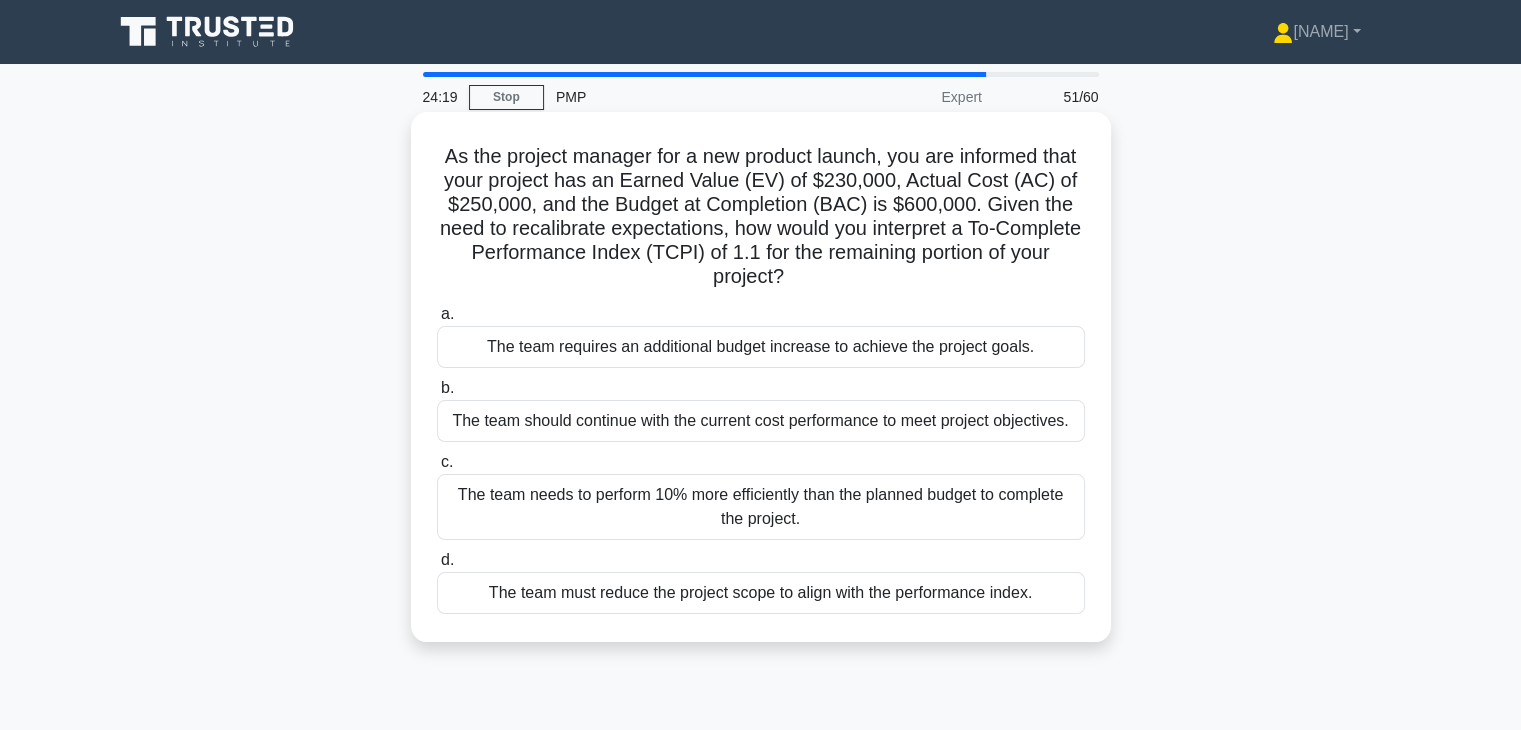 click on "The team should continue with the current cost performance to meet project objectives." at bounding box center (761, 421) 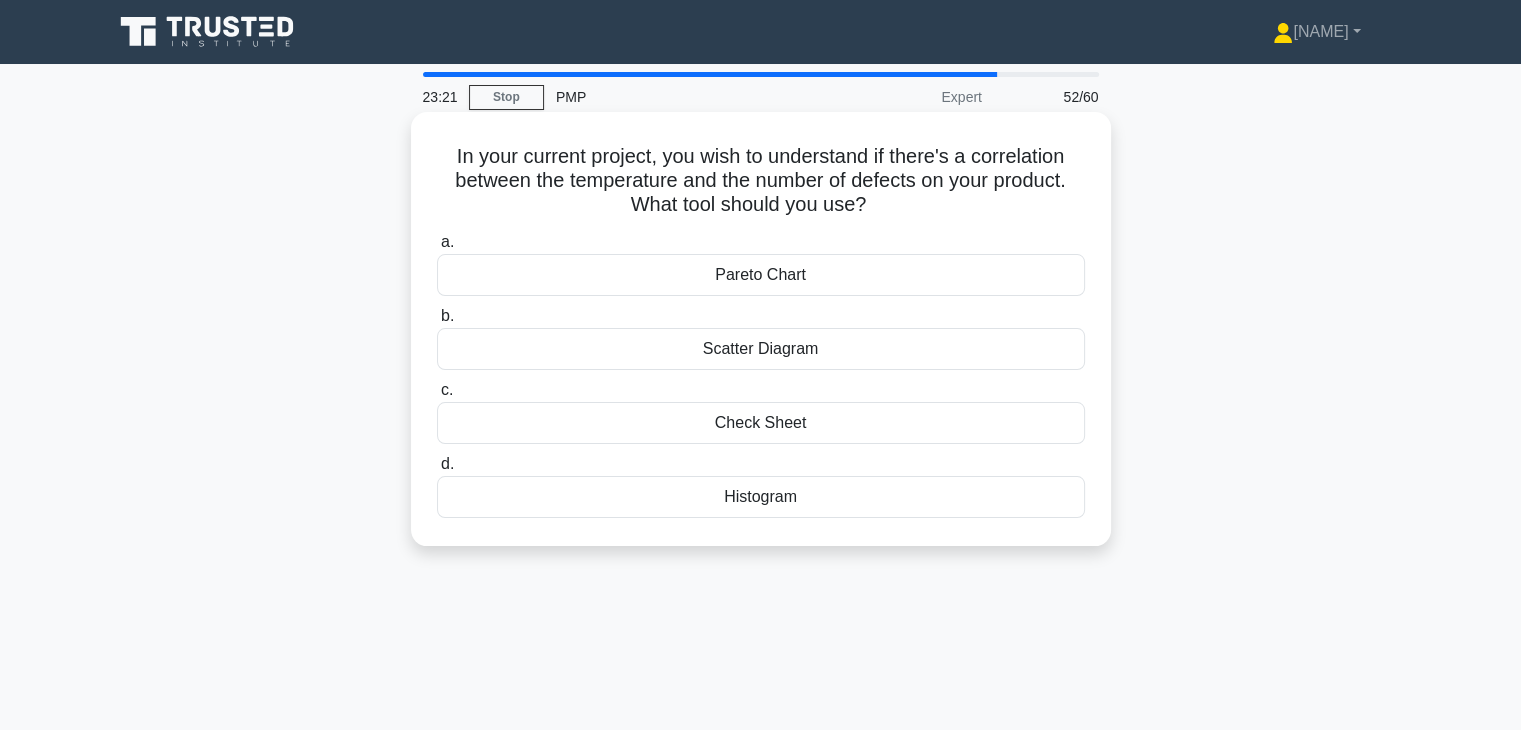 click on "Pareto Chart" at bounding box center [761, 275] 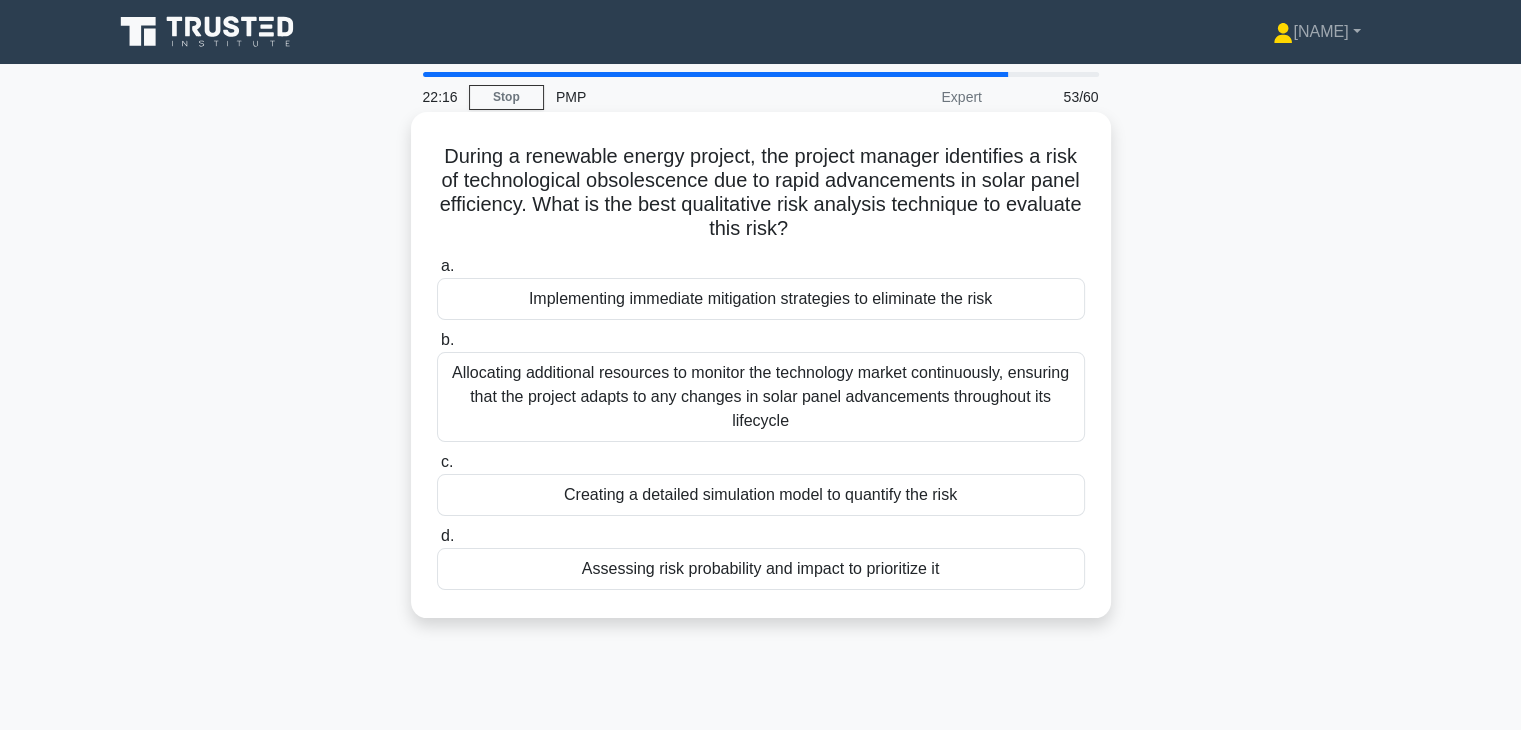 click on "Creating a detailed simulation model to quantify the risk" at bounding box center (761, 495) 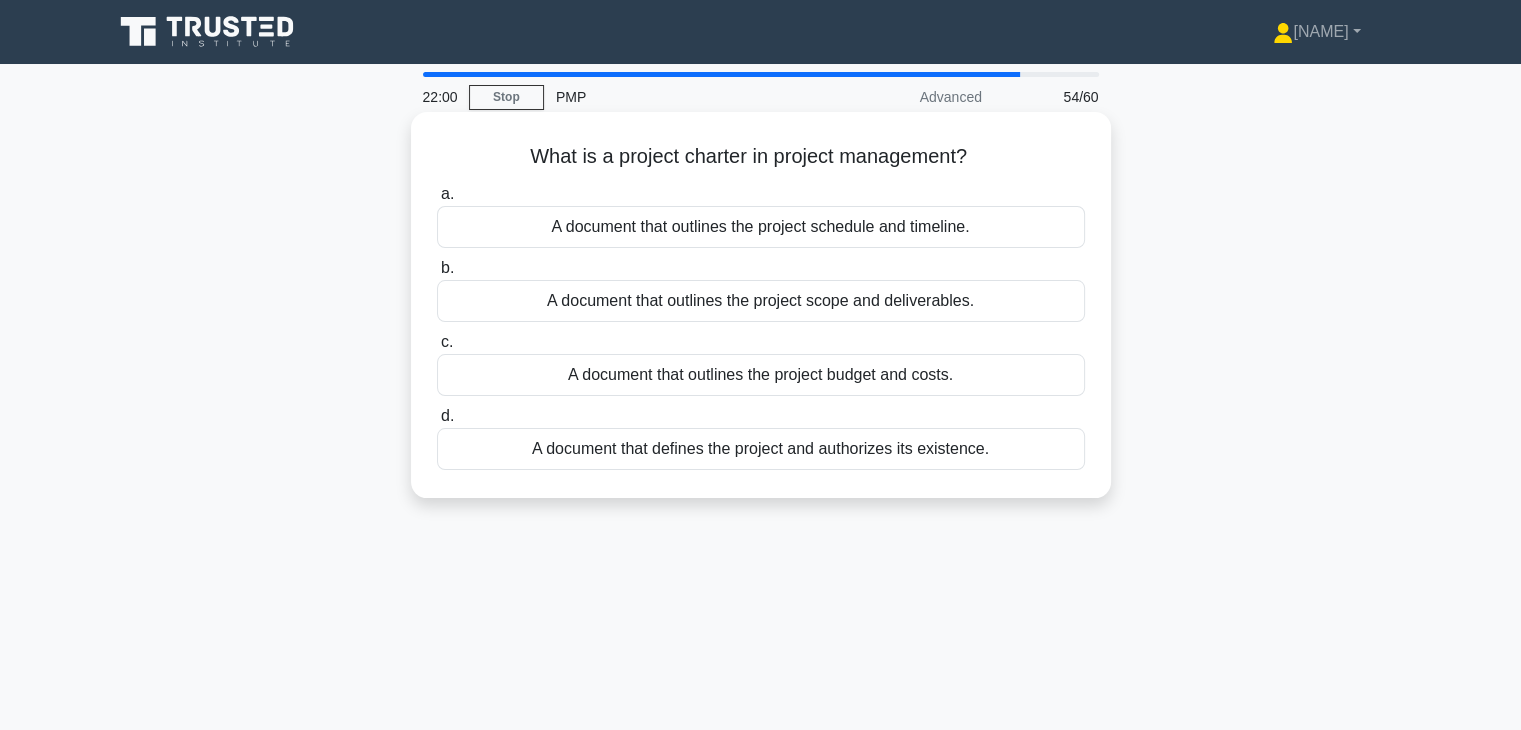 click on "A document that defines the project and authorizes its existence." at bounding box center [761, 449] 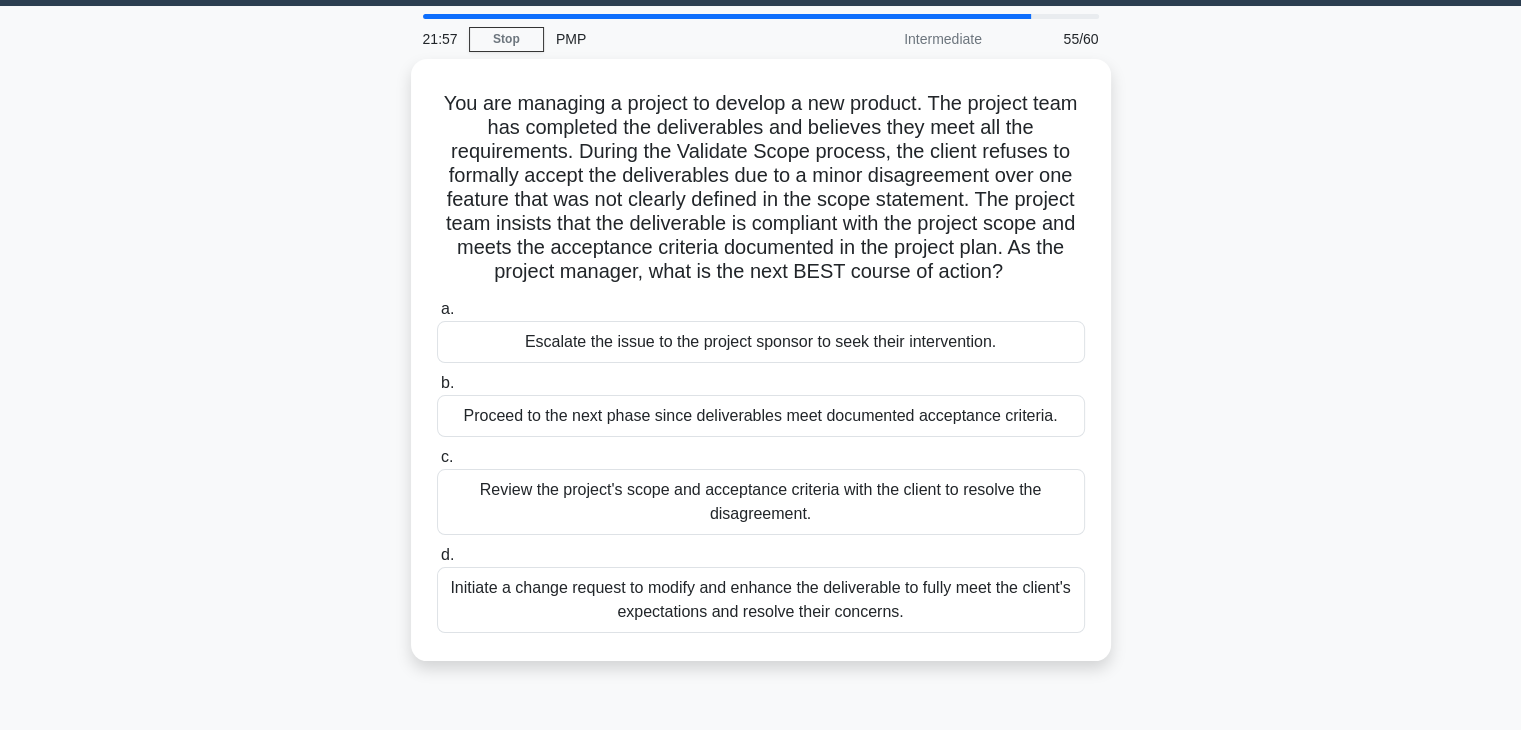 scroll, scrollTop: 60, scrollLeft: 0, axis: vertical 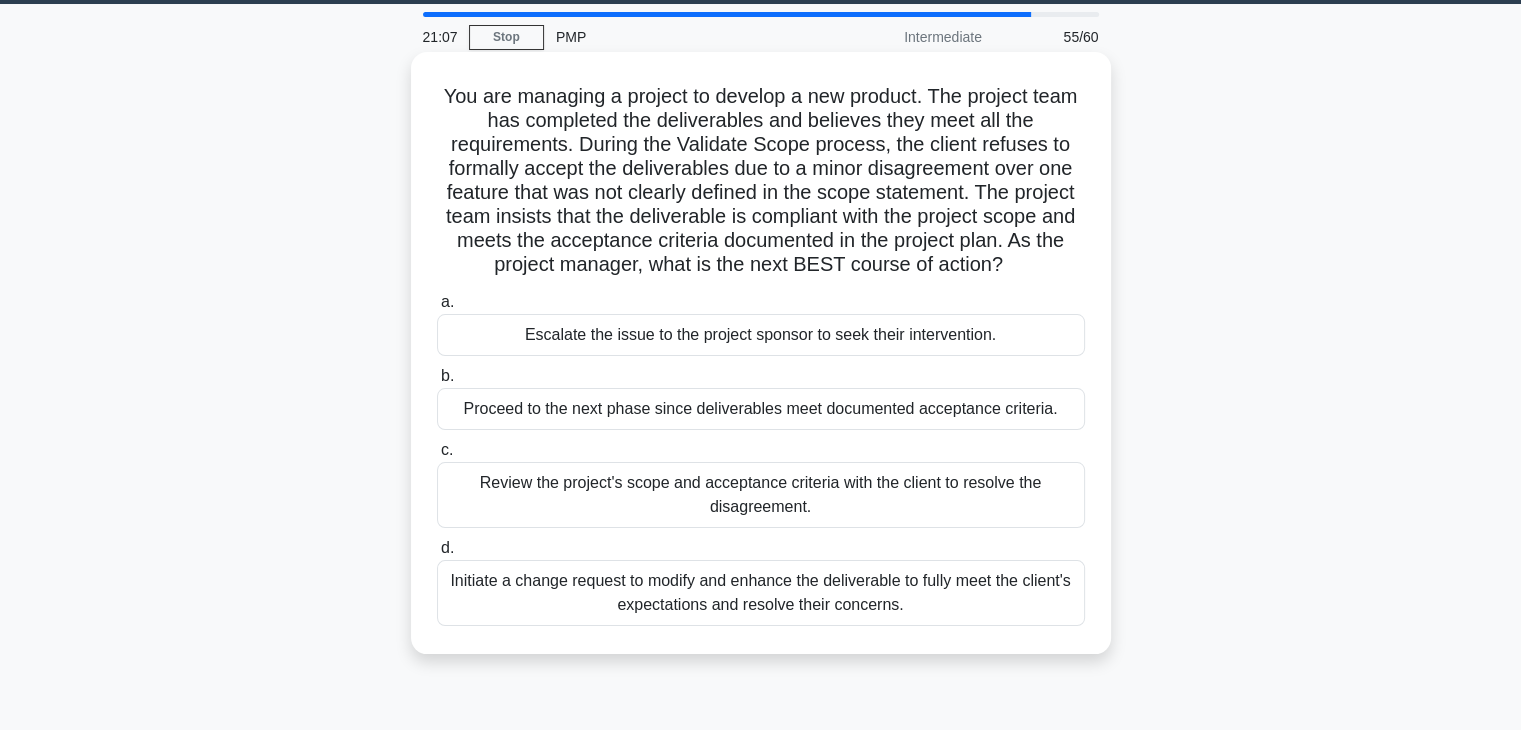 click on "Review the project's scope and acceptance criteria with the client to resolve the disagreement." at bounding box center [761, 495] 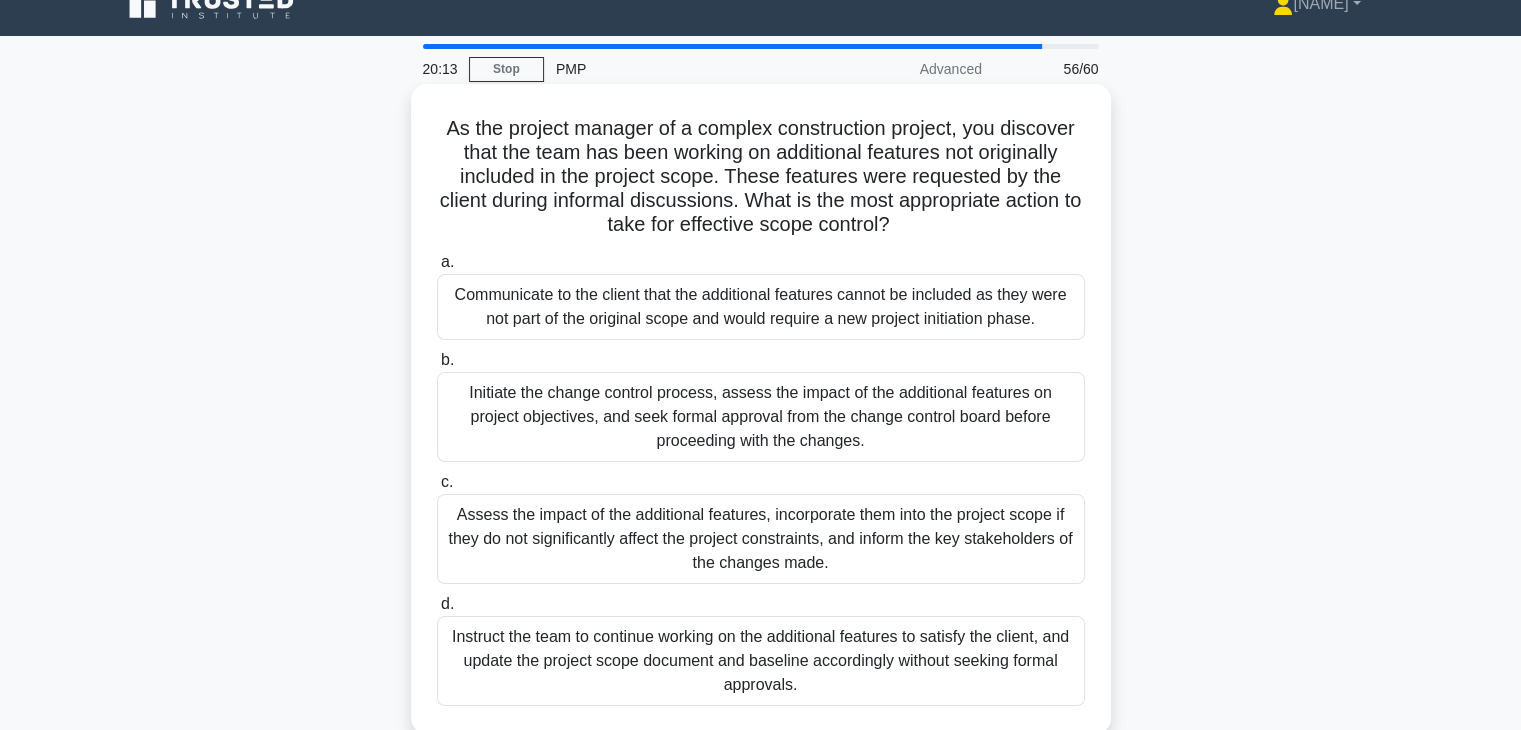 scroll, scrollTop: 26, scrollLeft: 0, axis: vertical 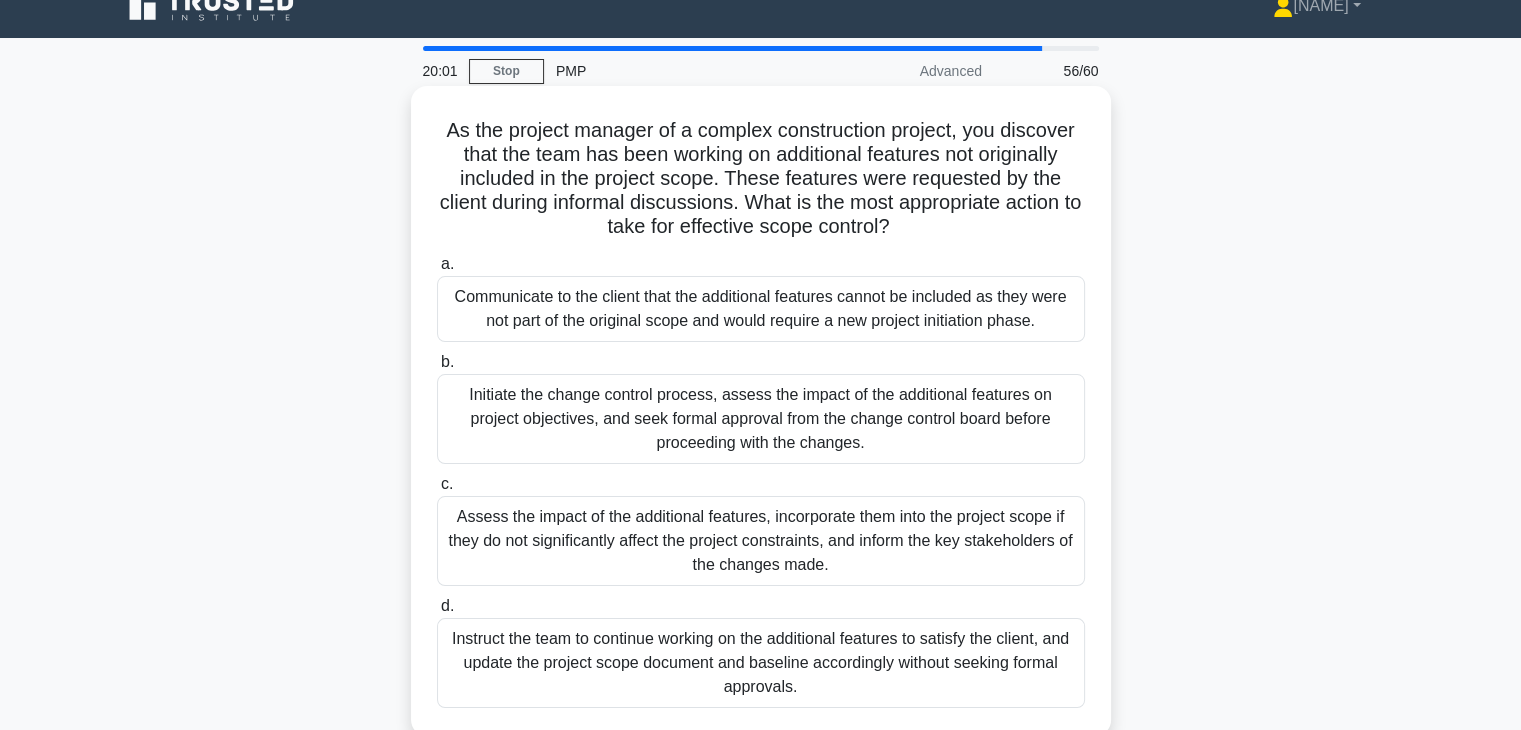 click on "Initiate the change control process, assess the impact of the additional features on project objectives, and seek formal approval from the change control board before proceeding with the changes." at bounding box center (761, 419) 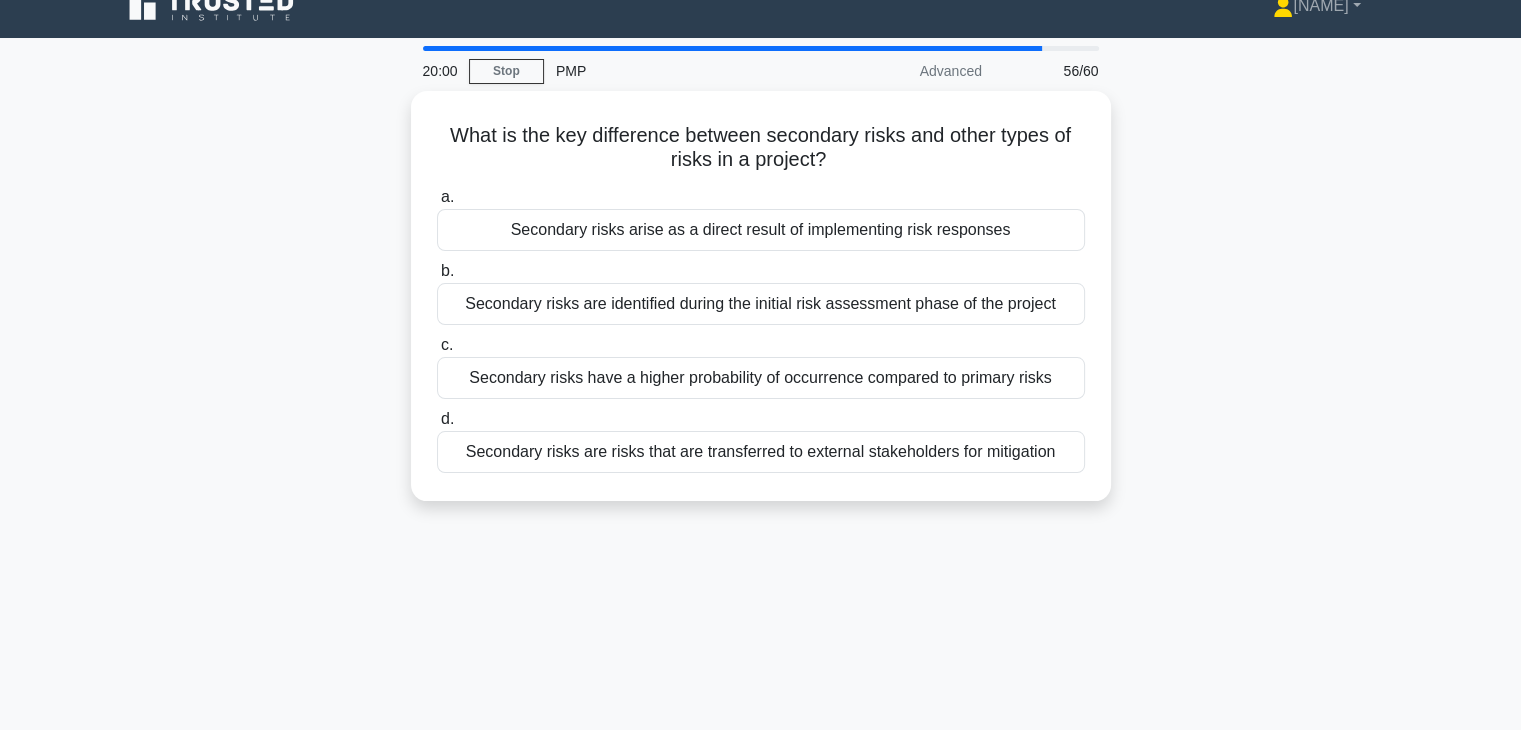 scroll, scrollTop: 0, scrollLeft: 0, axis: both 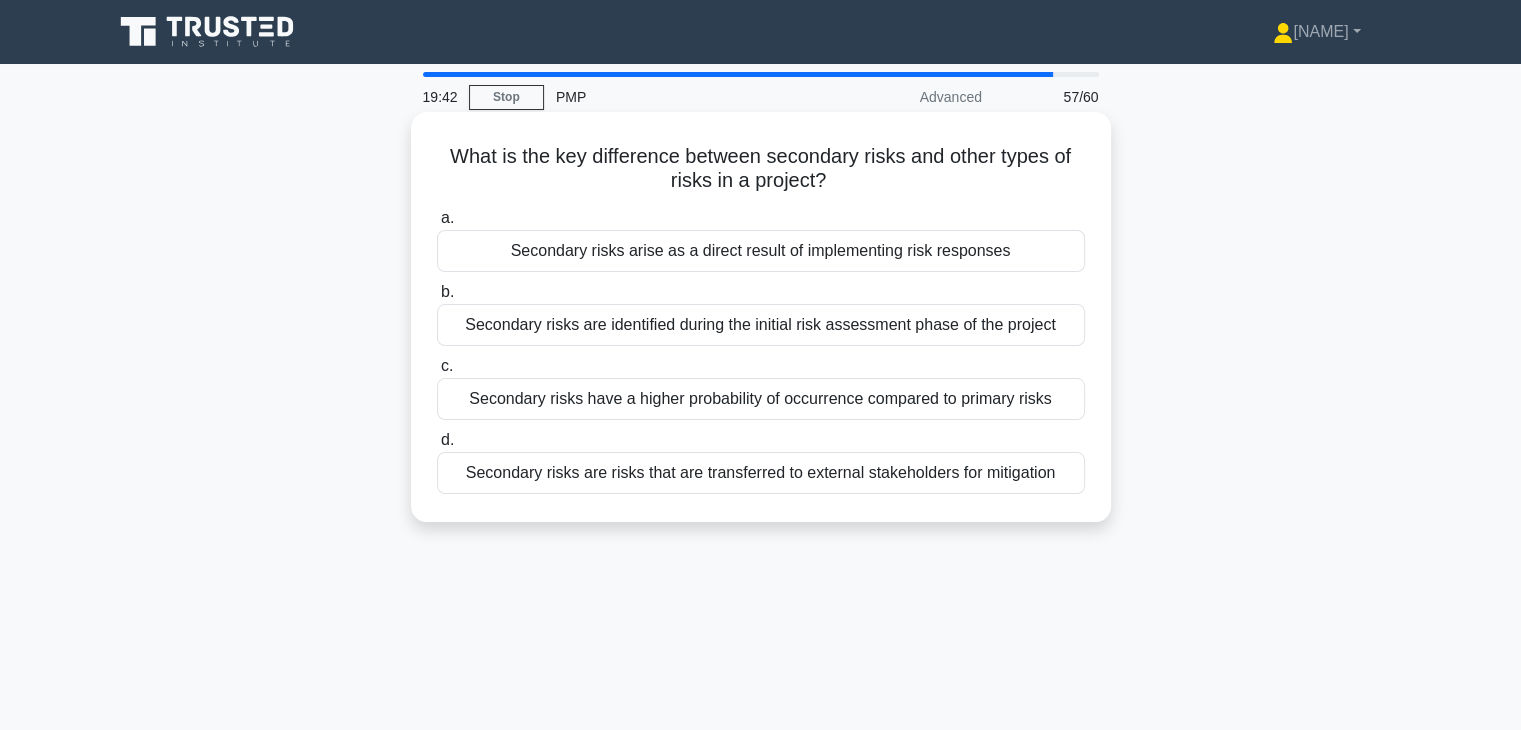 click on "Secondary risks arise as a direct result of implementing risk responses" at bounding box center [761, 251] 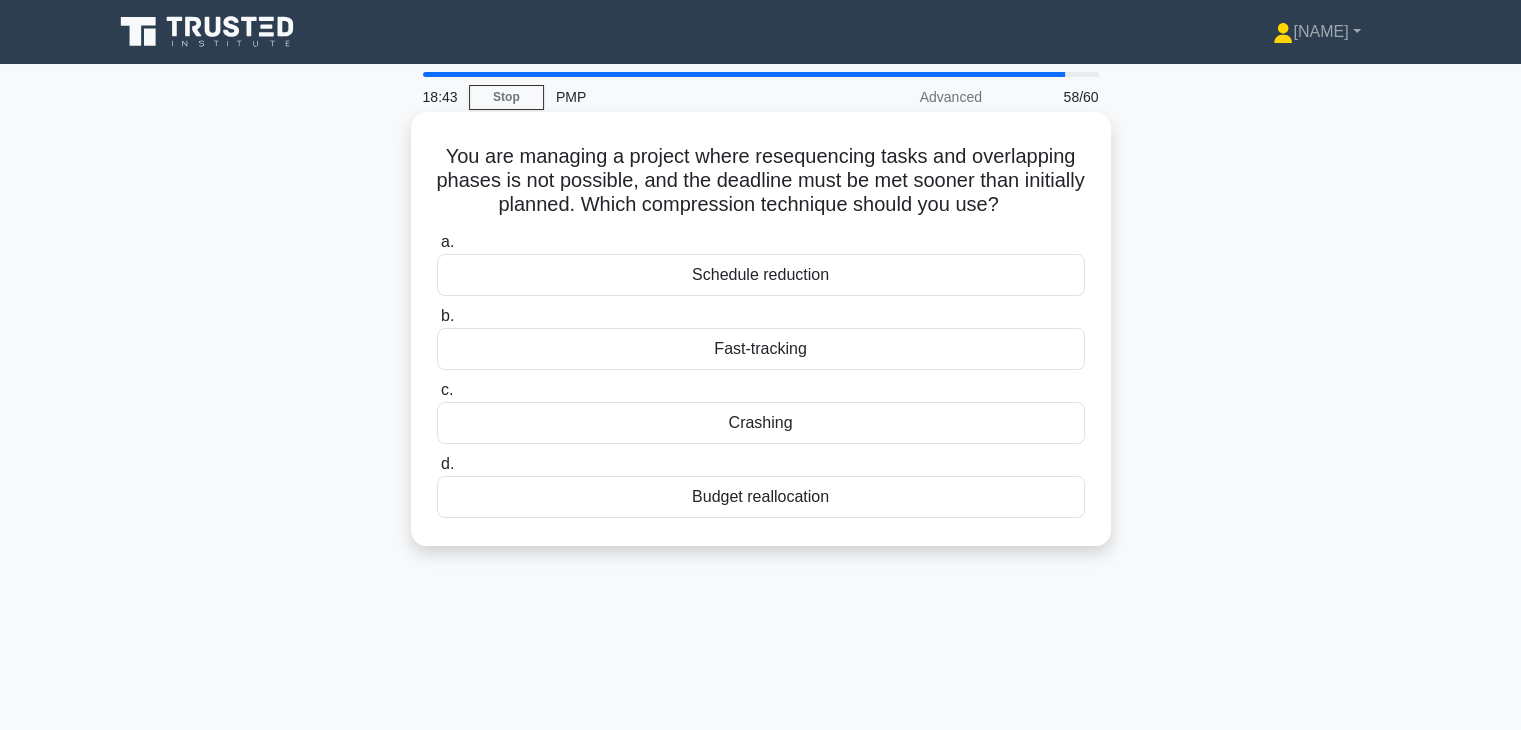 click on "Fast-tracking" at bounding box center [761, 349] 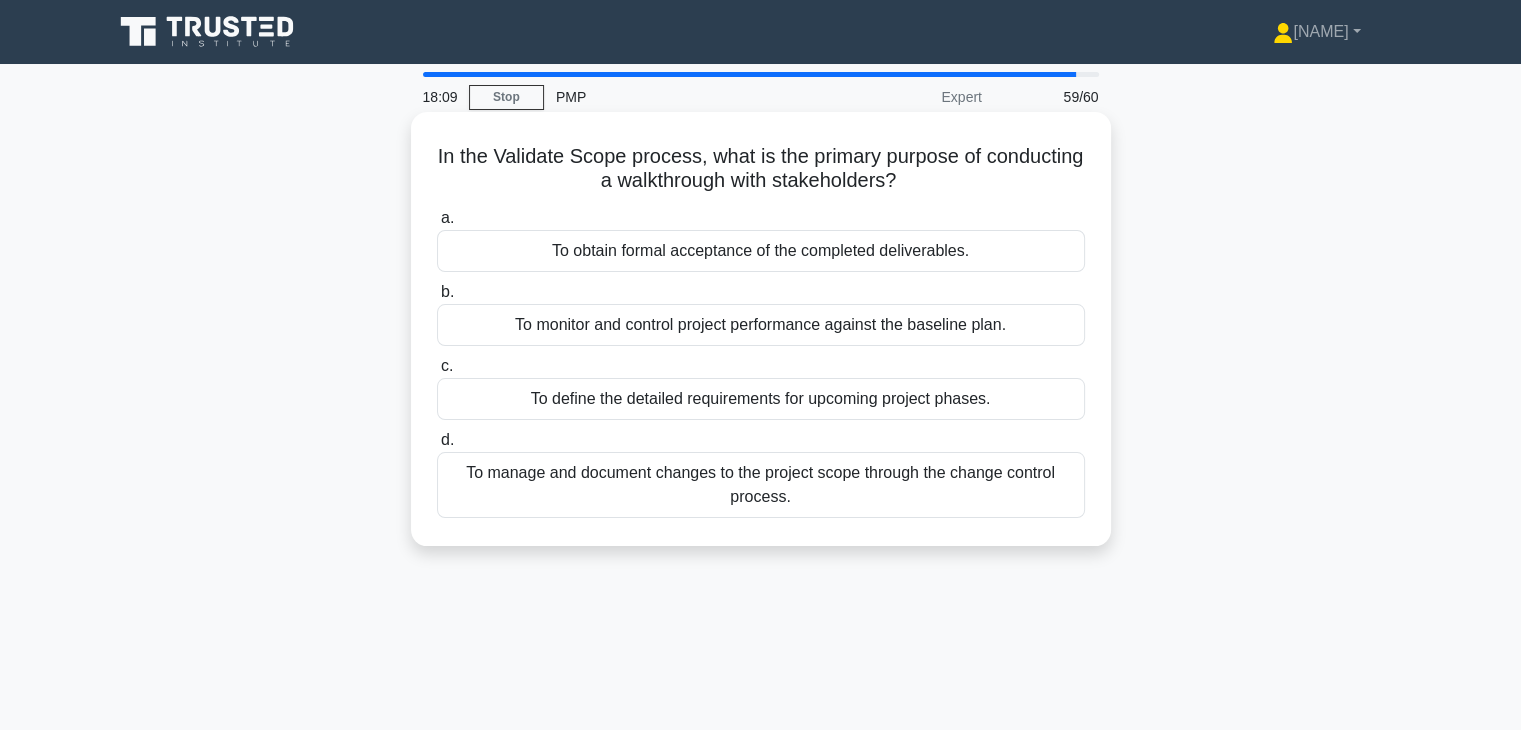 click on "To manage and document changes to the project scope through the change control process." at bounding box center (761, 485) 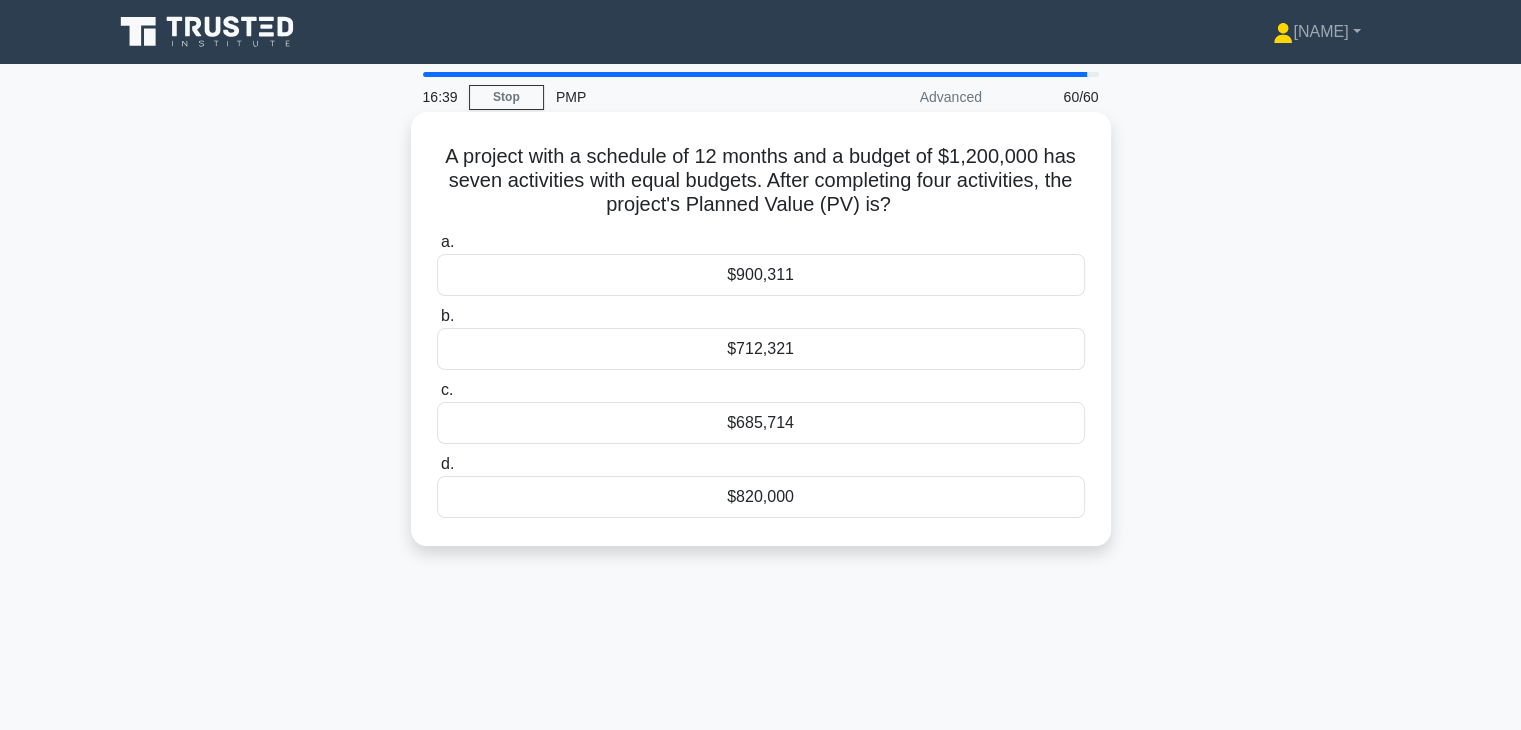 click on "$685,714" at bounding box center [761, 423] 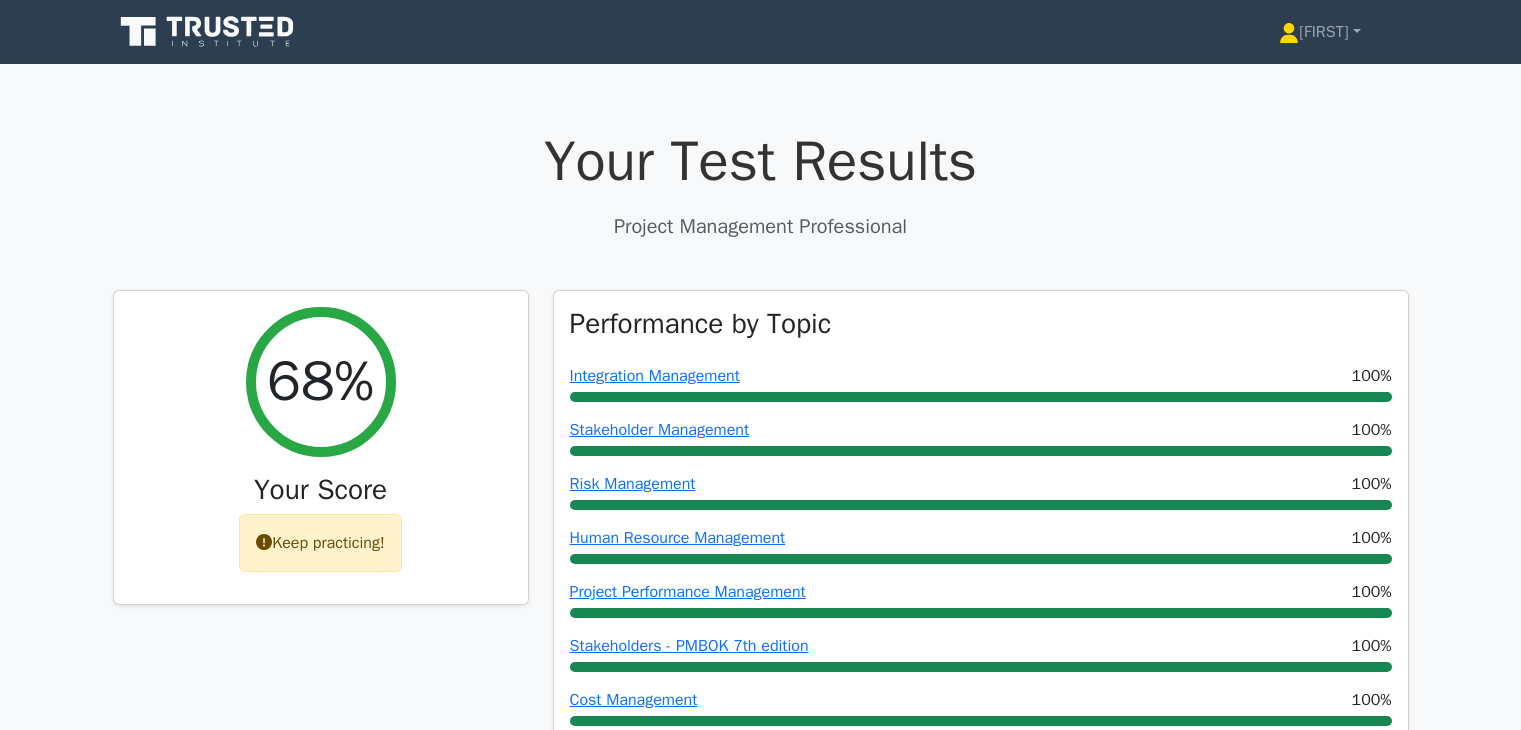 scroll, scrollTop: 0, scrollLeft: 0, axis: both 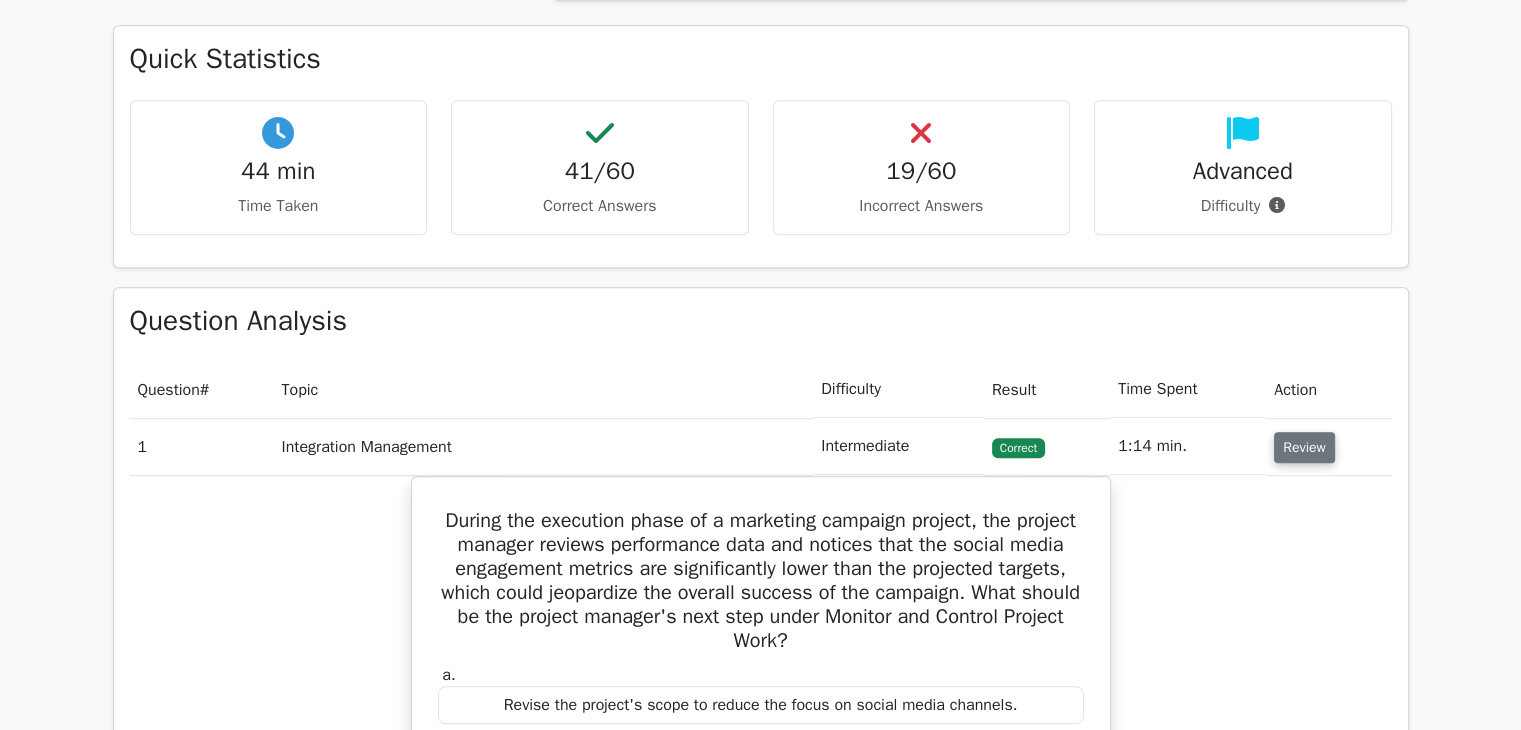 click on "Review" at bounding box center (1304, 447) 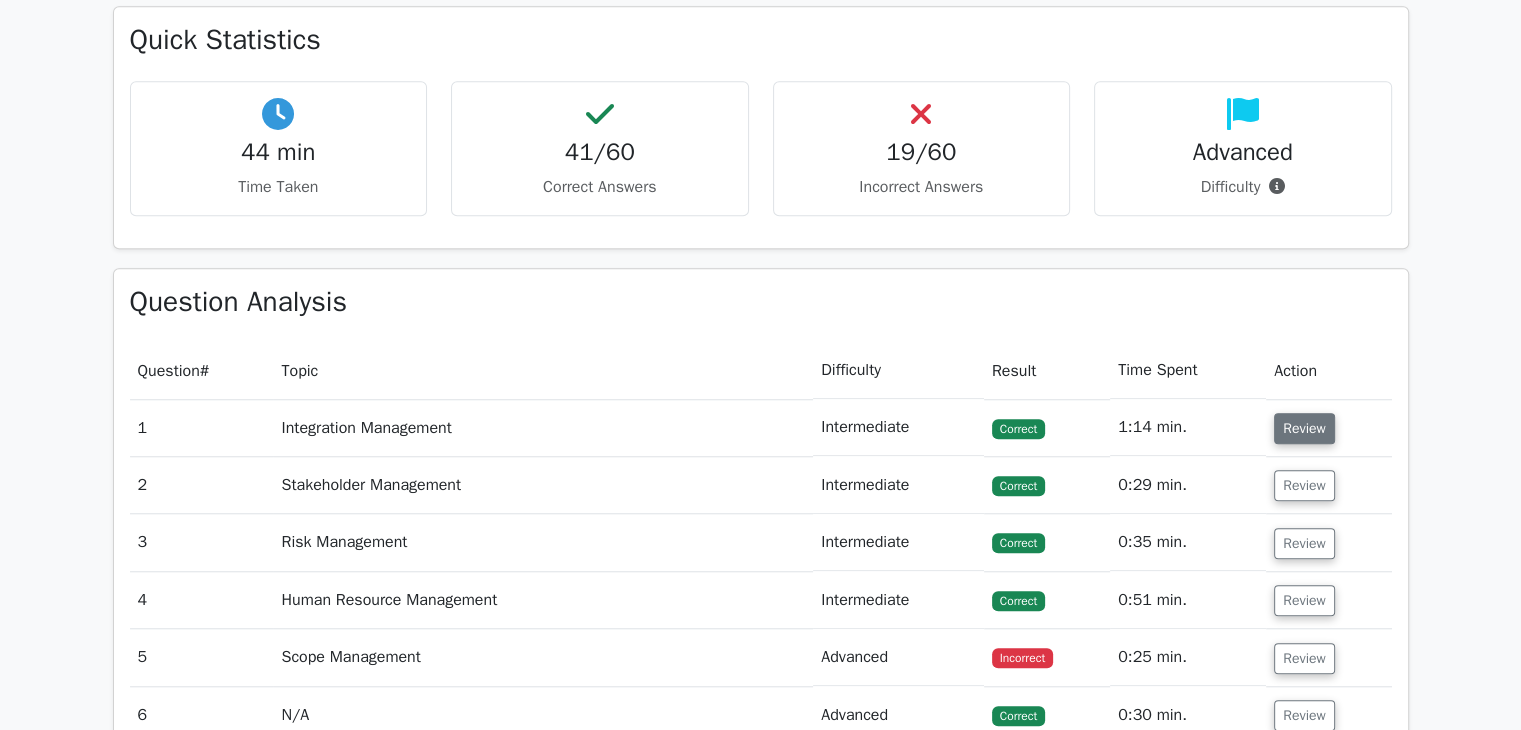 scroll, scrollTop: 1586, scrollLeft: 0, axis: vertical 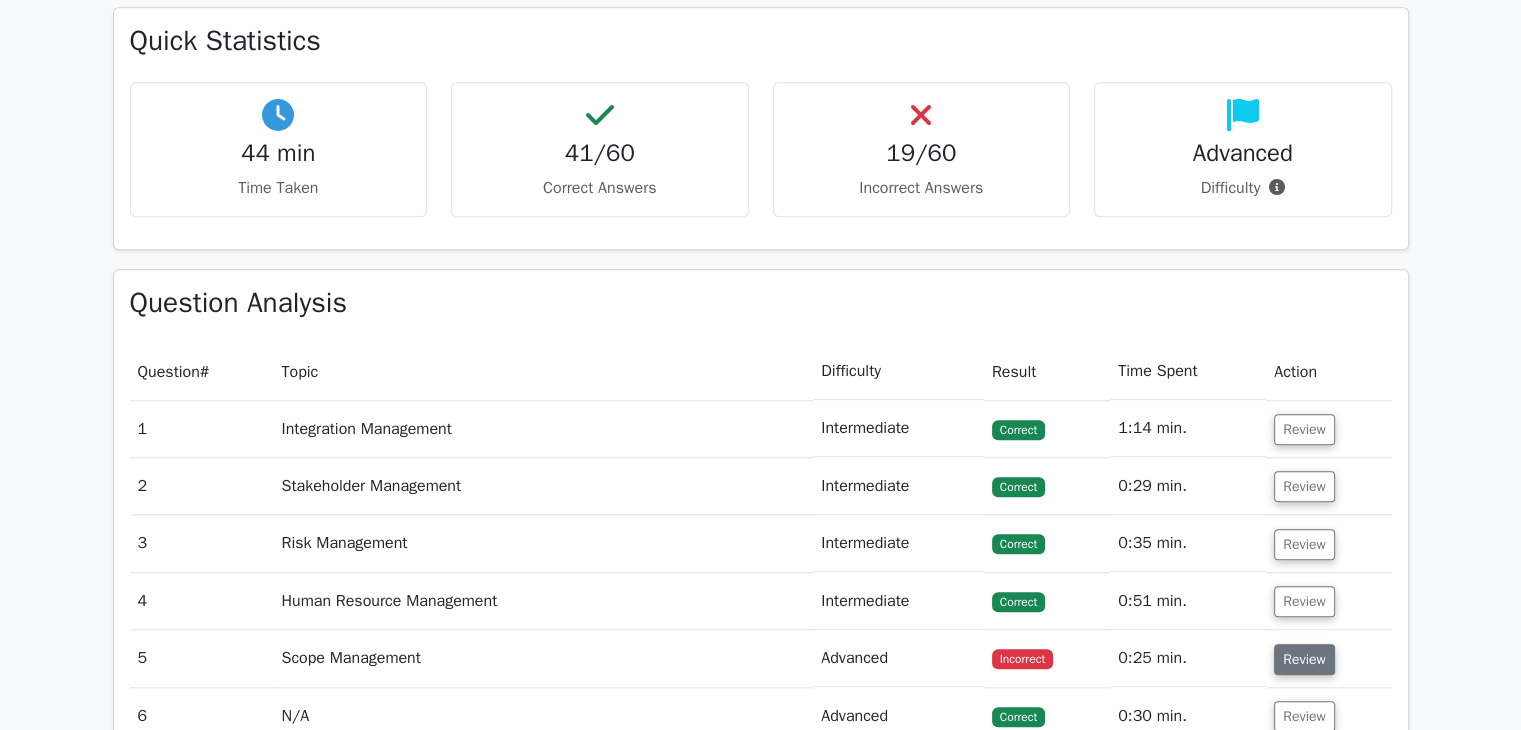 click on "Review" at bounding box center [1304, 659] 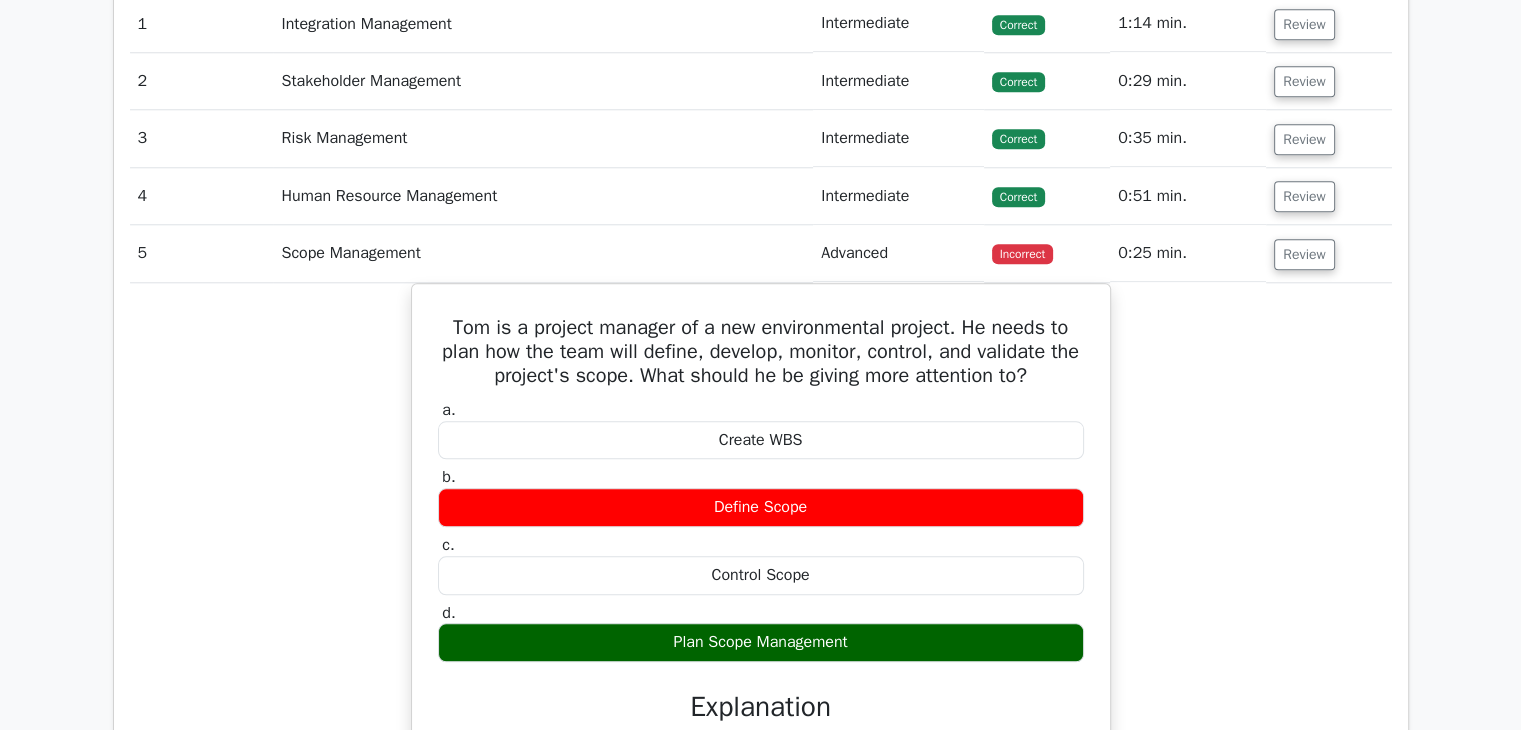scroll, scrollTop: 1994, scrollLeft: 0, axis: vertical 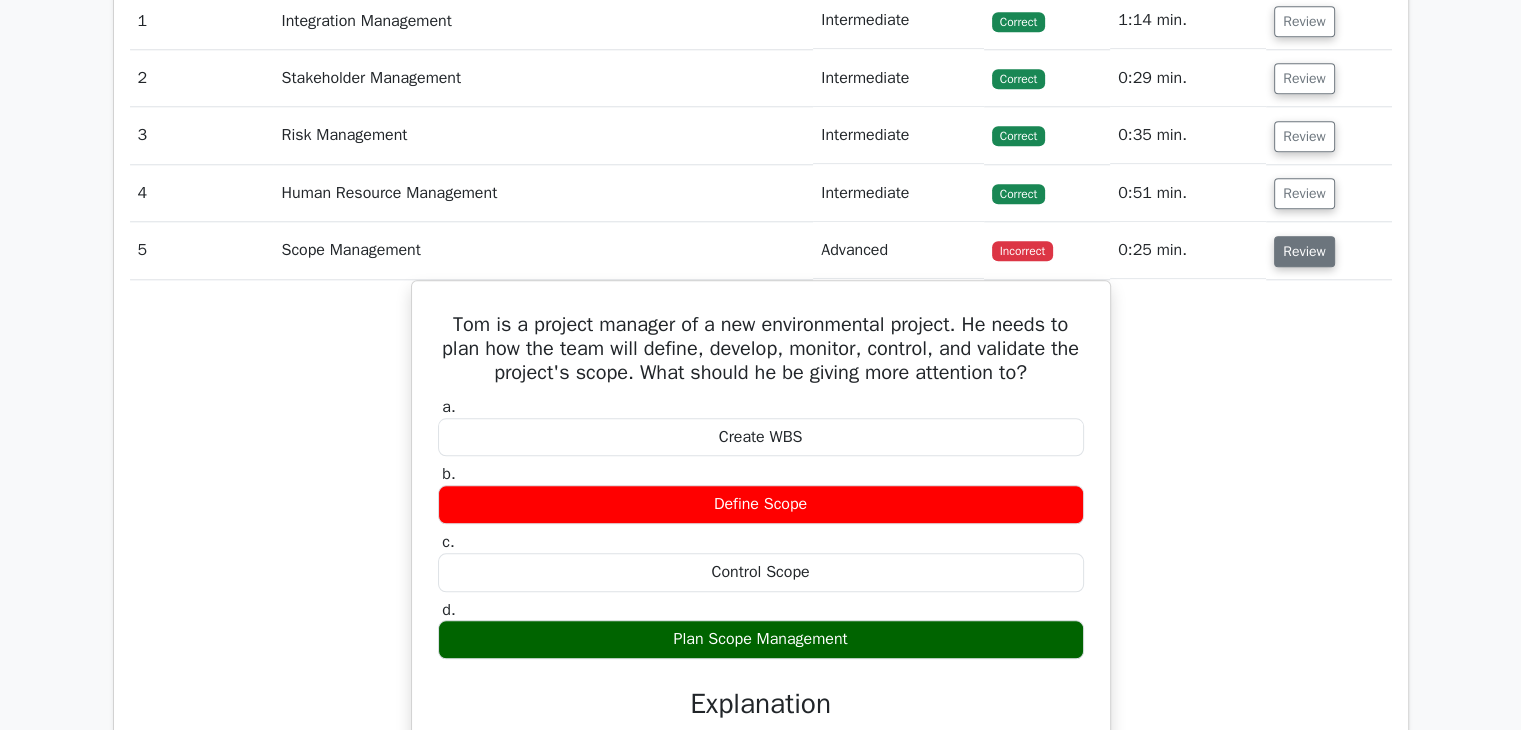 click on "Review" at bounding box center [1304, 251] 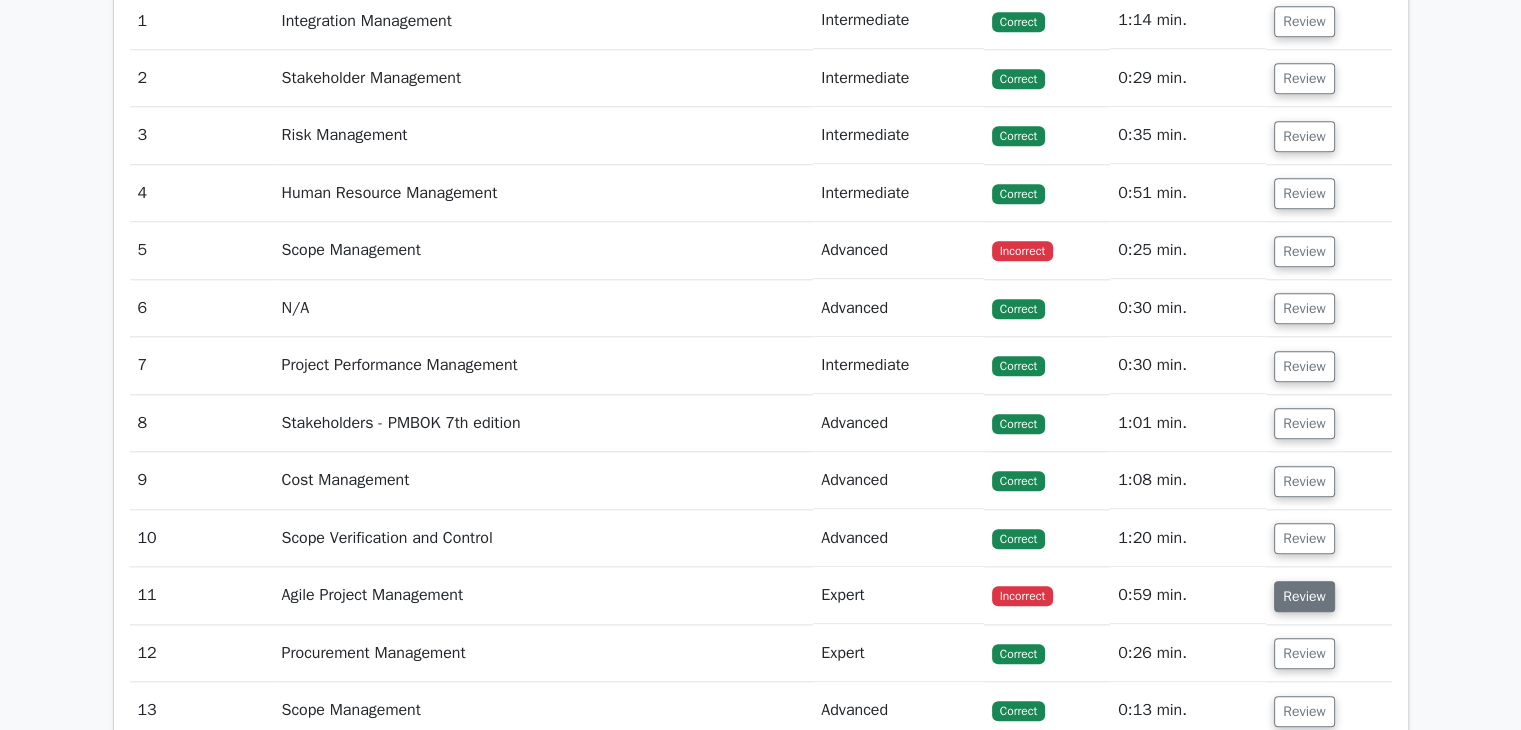 click on "Review" at bounding box center [1304, 596] 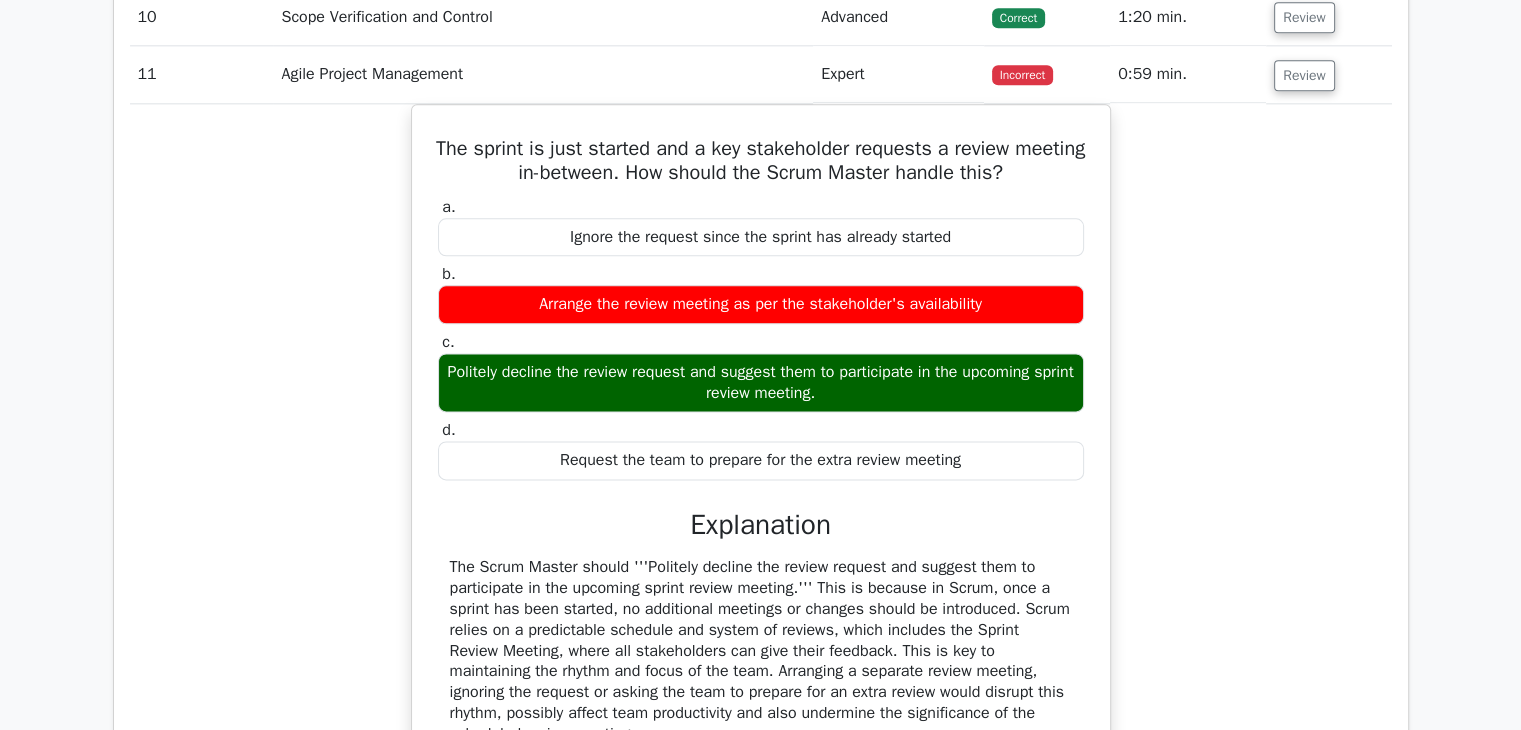 scroll, scrollTop: 2514, scrollLeft: 0, axis: vertical 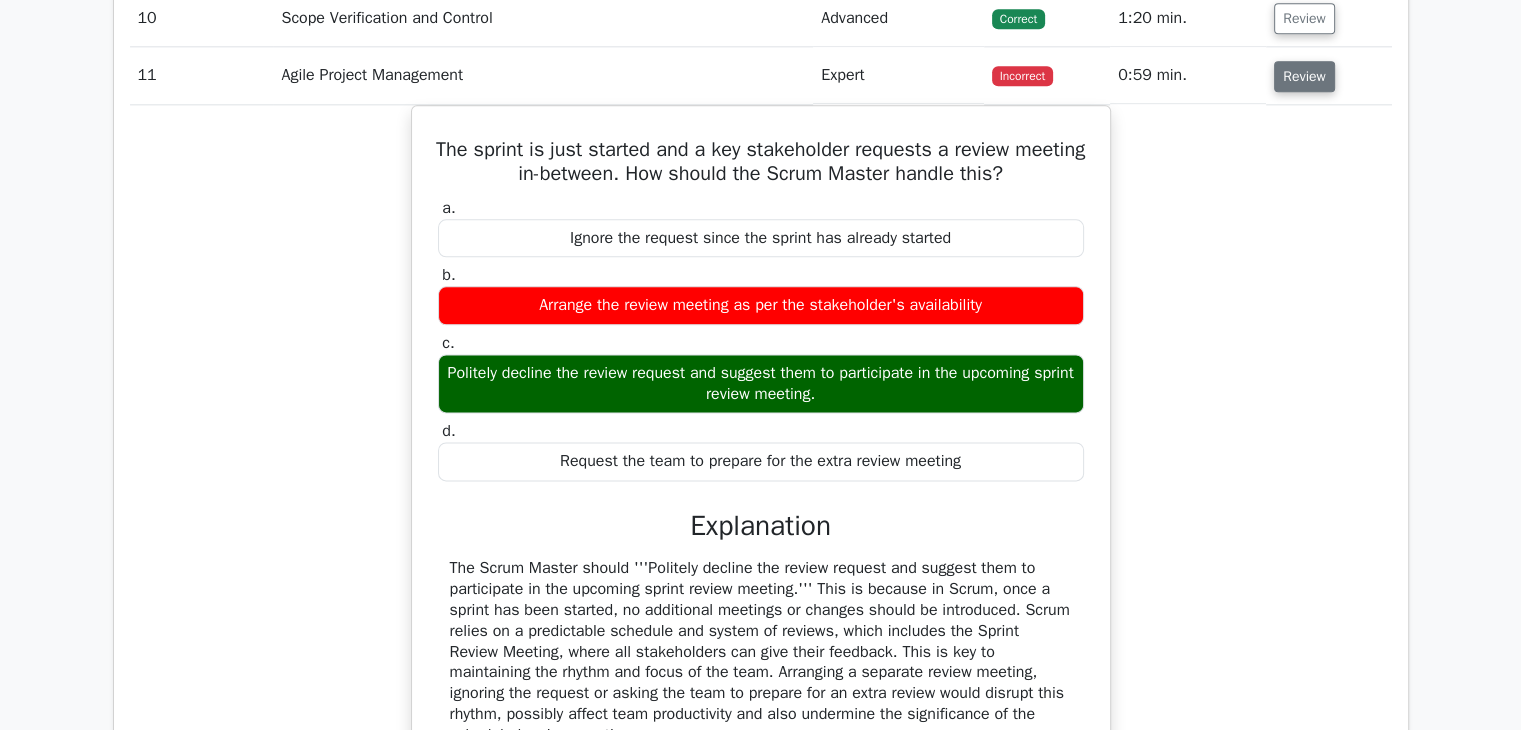 click on "Review" at bounding box center (1304, 76) 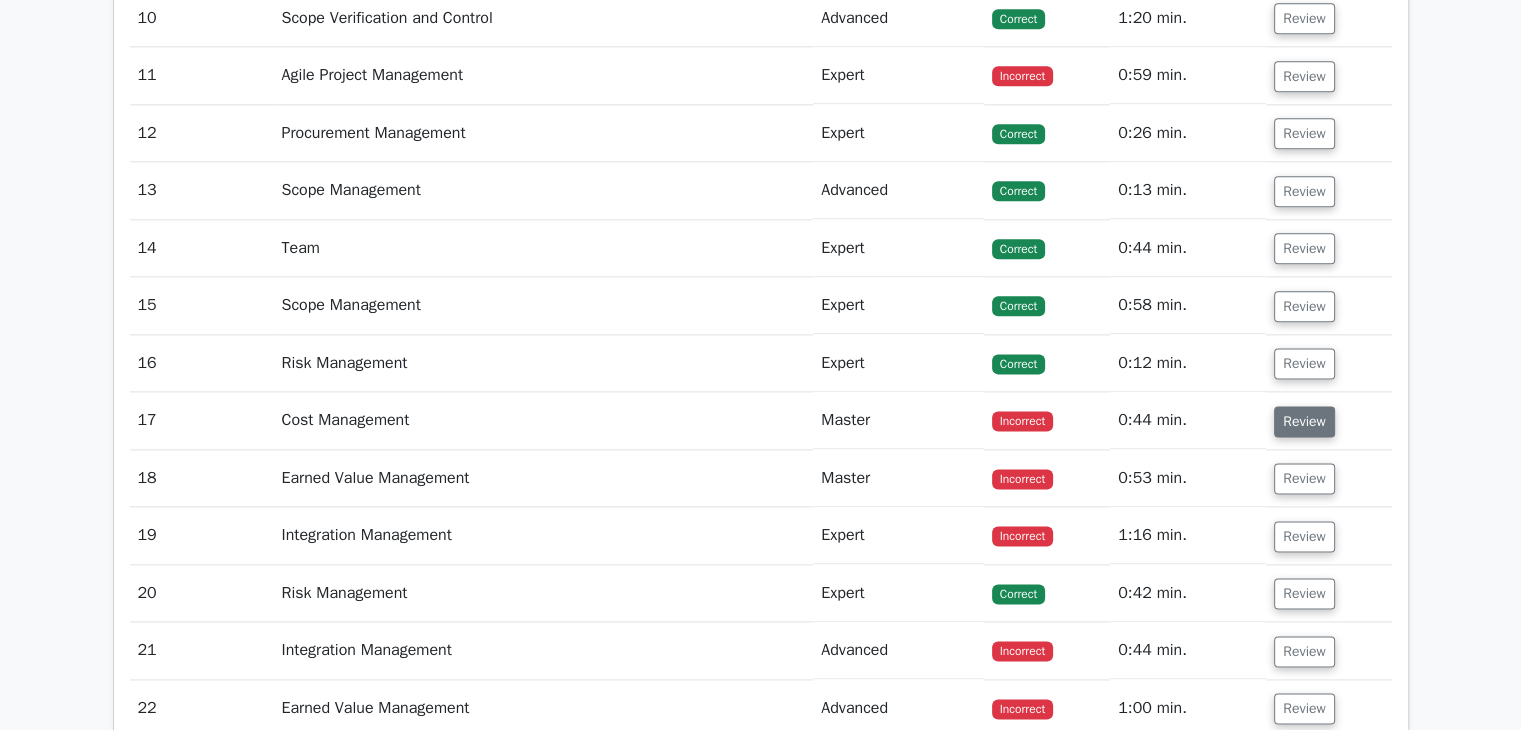 click on "Review" at bounding box center (1304, 421) 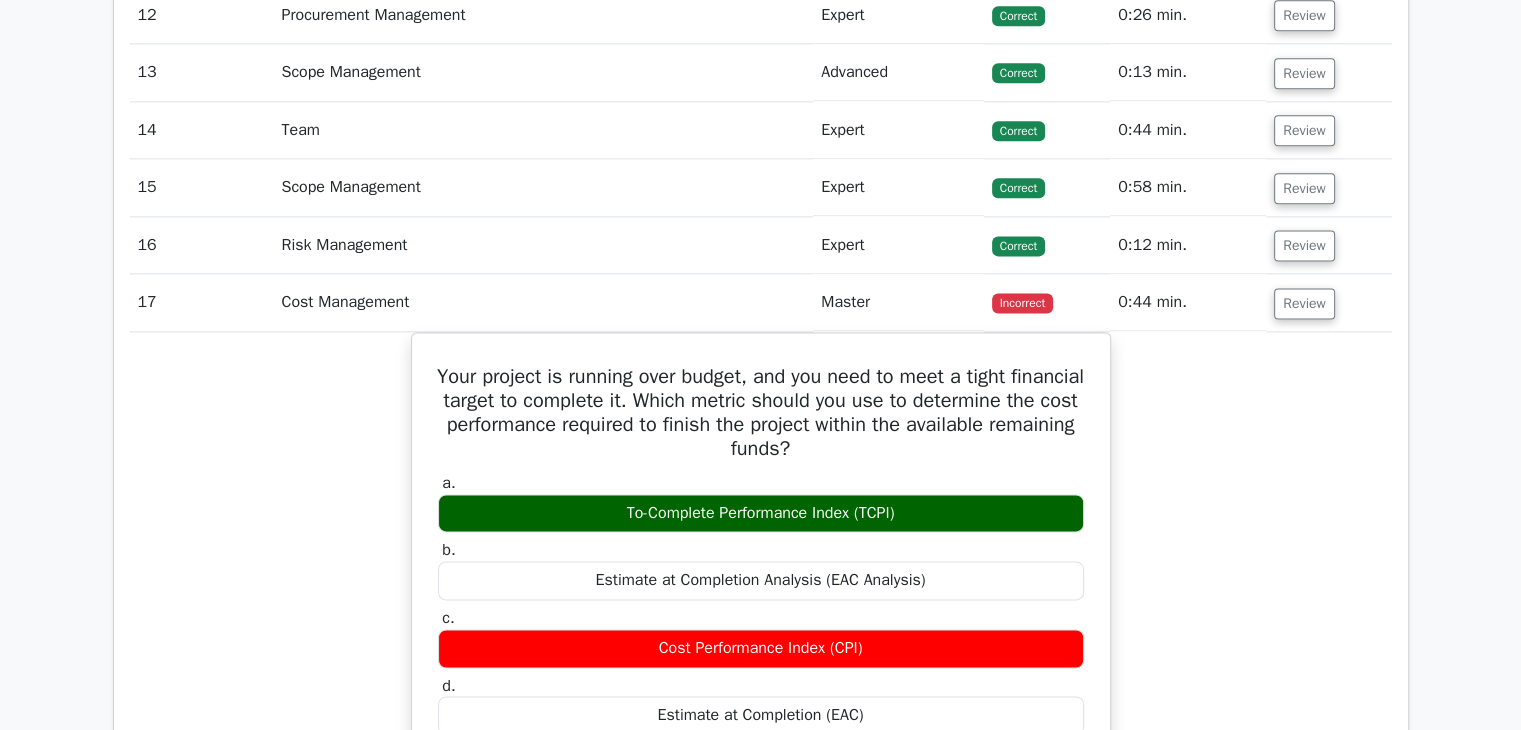 scroll, scrollTop: 2627, scrollLeft: 0, axis: vertical 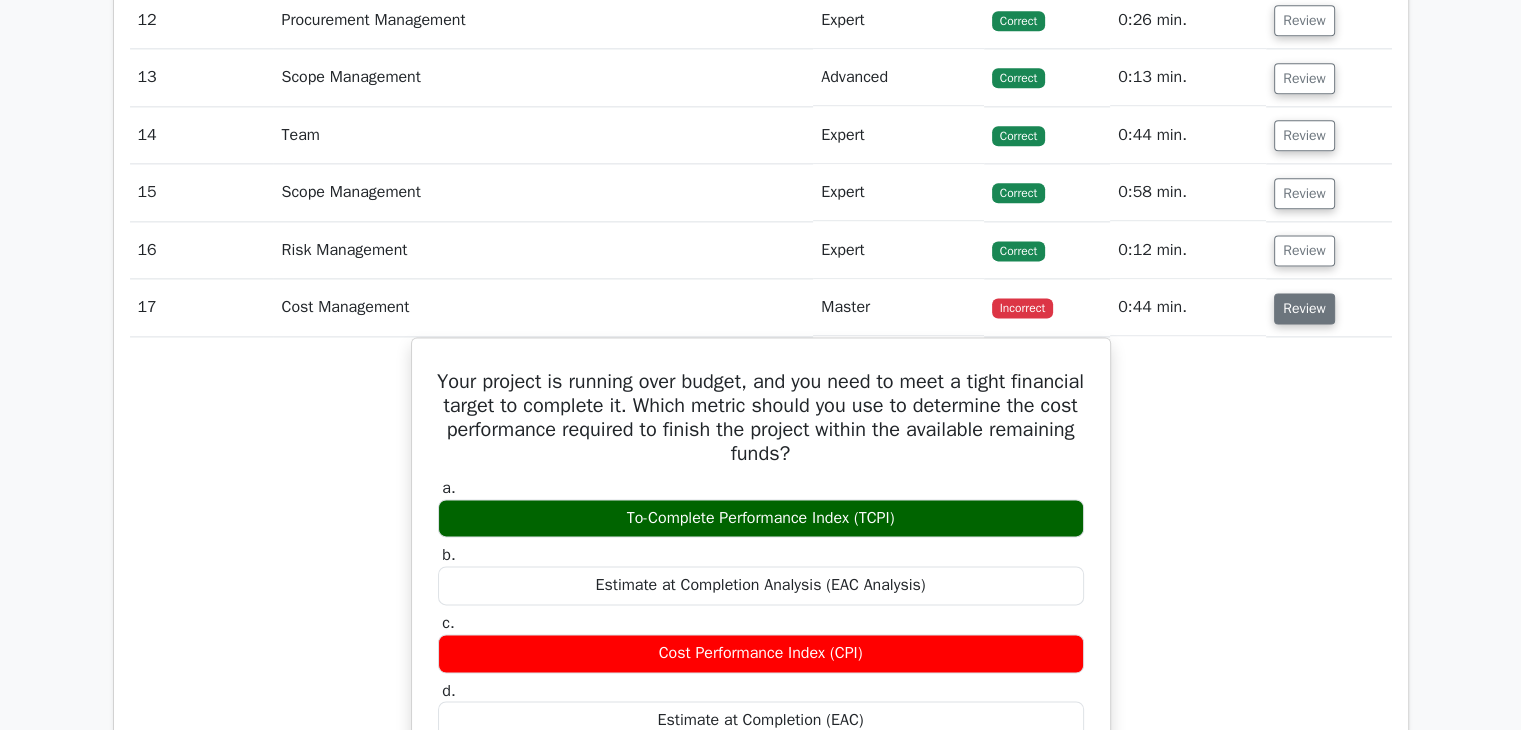 click on "Review" at bounding box center (1304, 308) 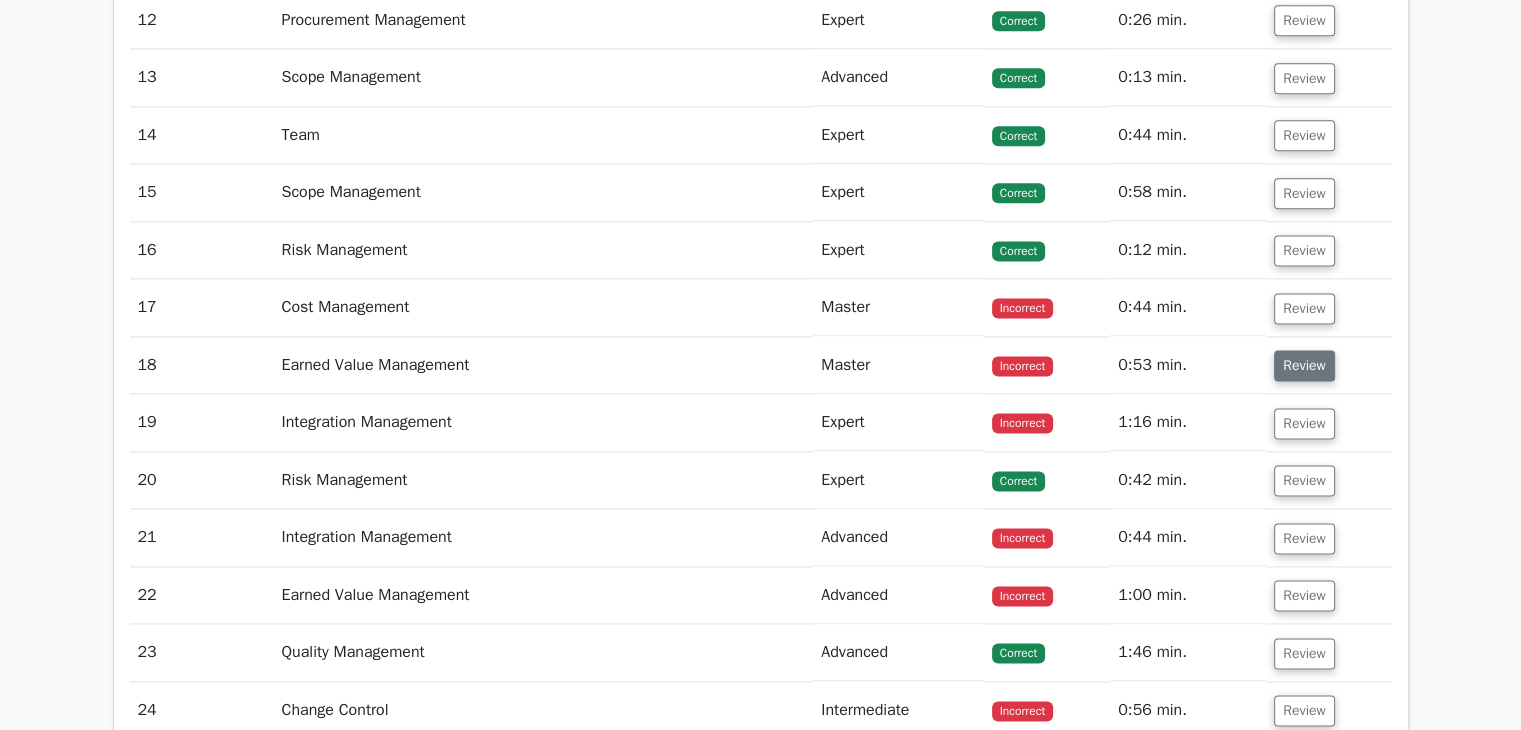 click on "Review" at bounding box center [1304, 365] 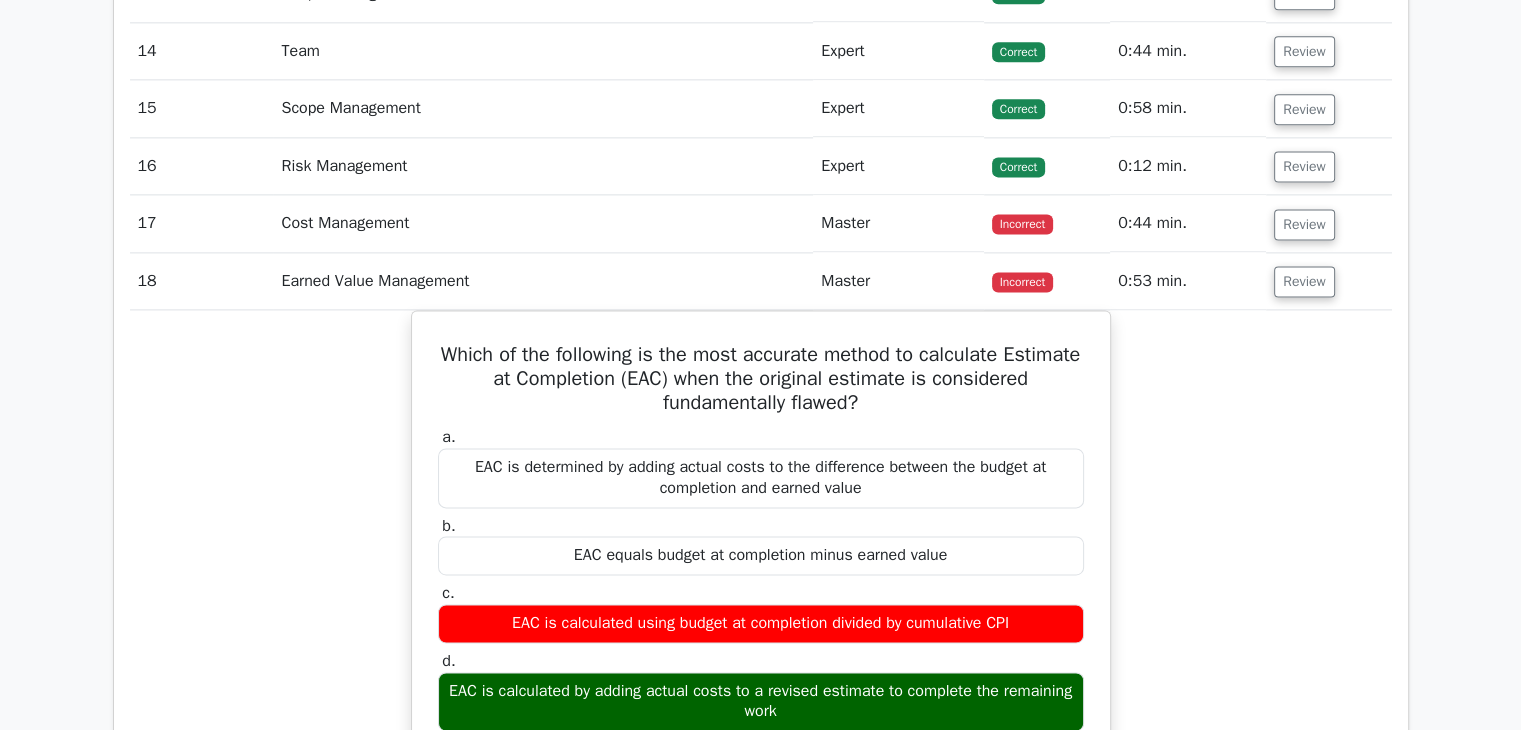 scroll, scrollTop: 2708, scrollLeft: 0, axis: vertical 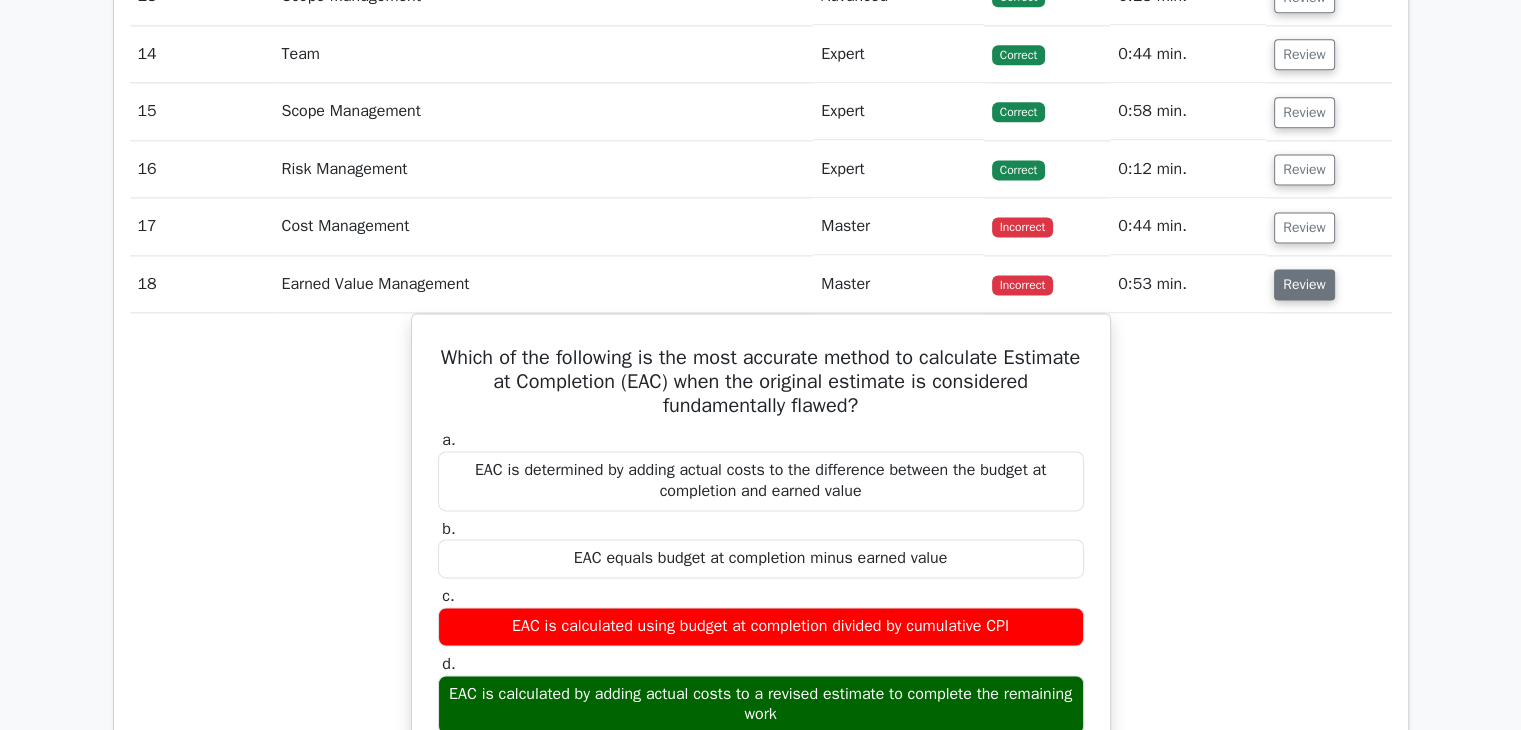 click on "Review" at bounding box center (1304, 284) 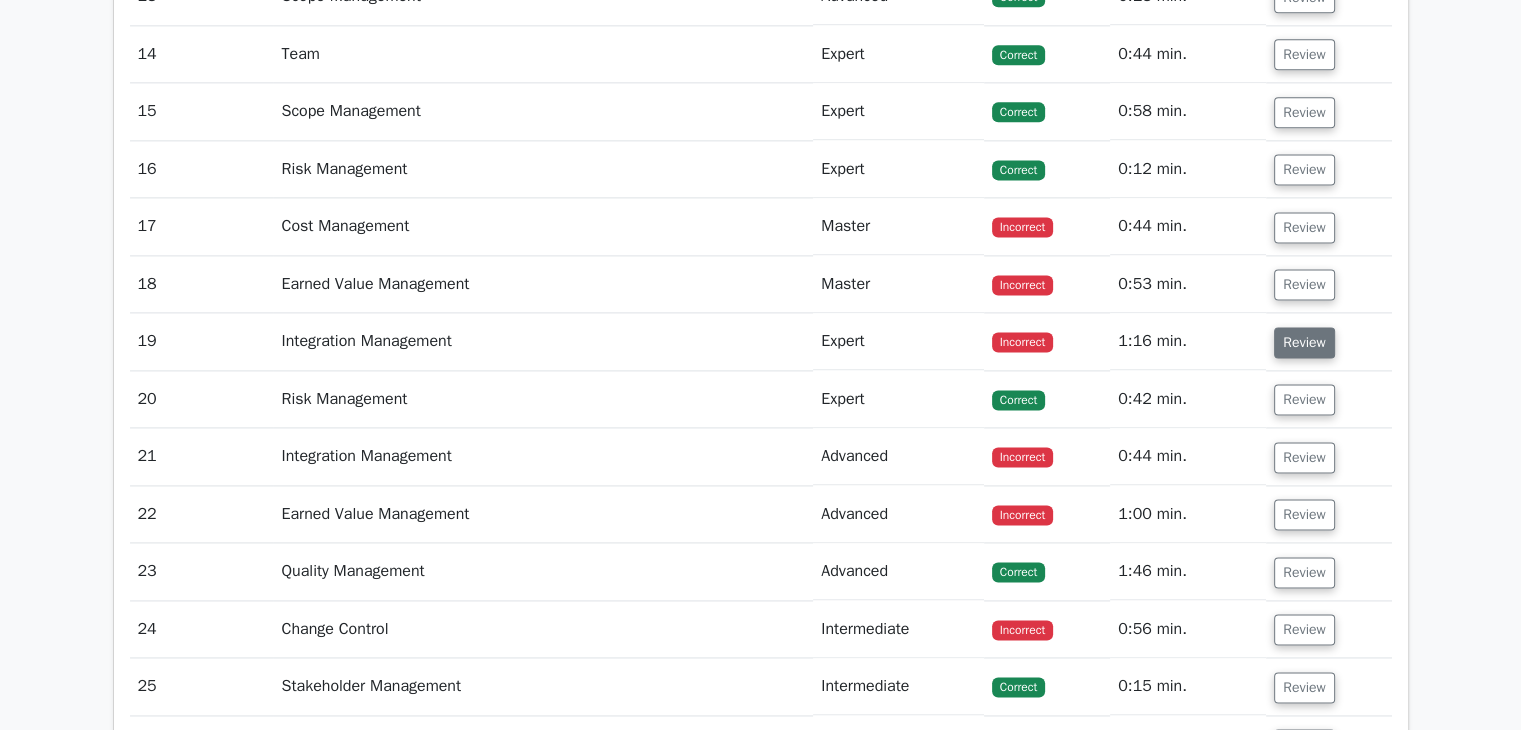 click on "Review" at bounding box center [1304, 342] 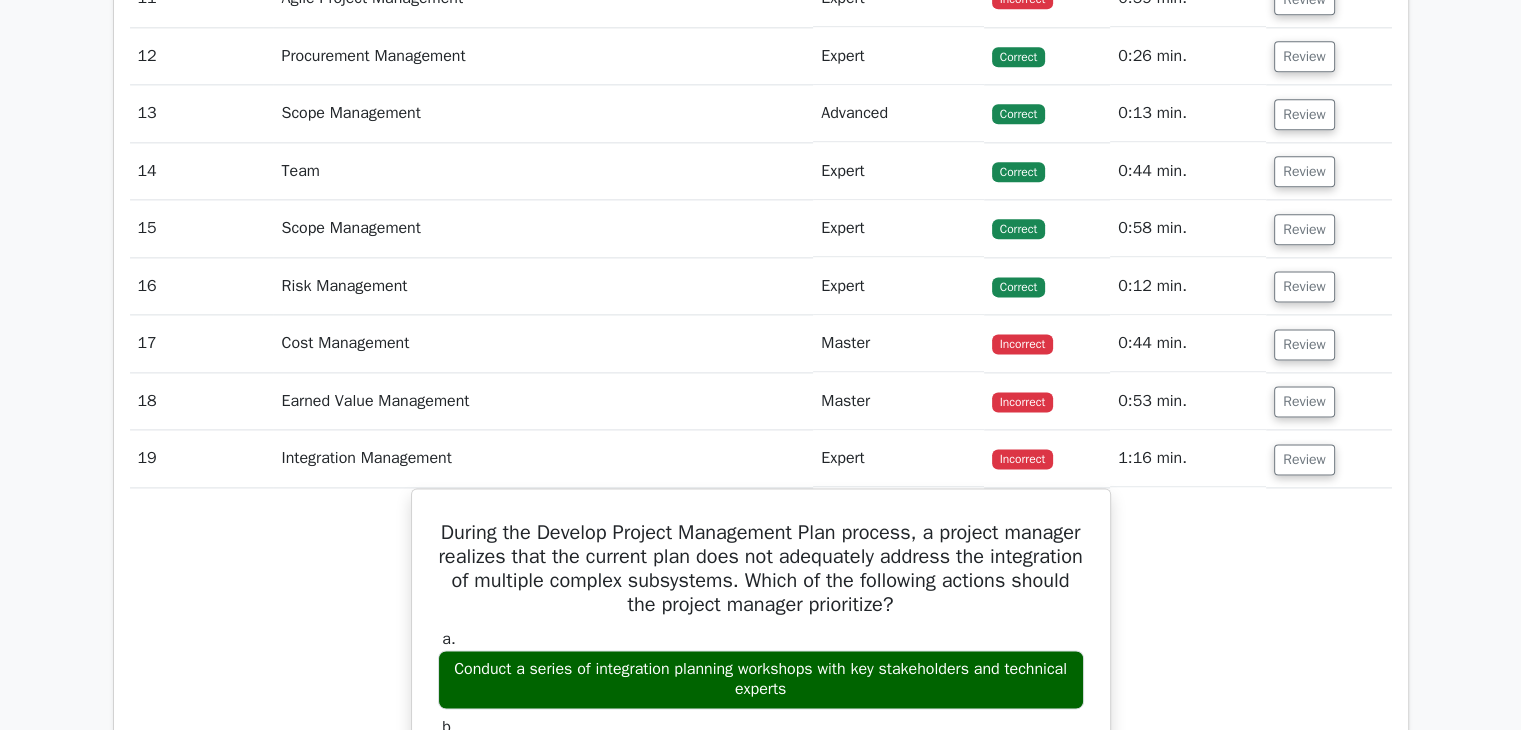 scroll, scrollTop: 2588, scrollLeft: 0, axis: vertical 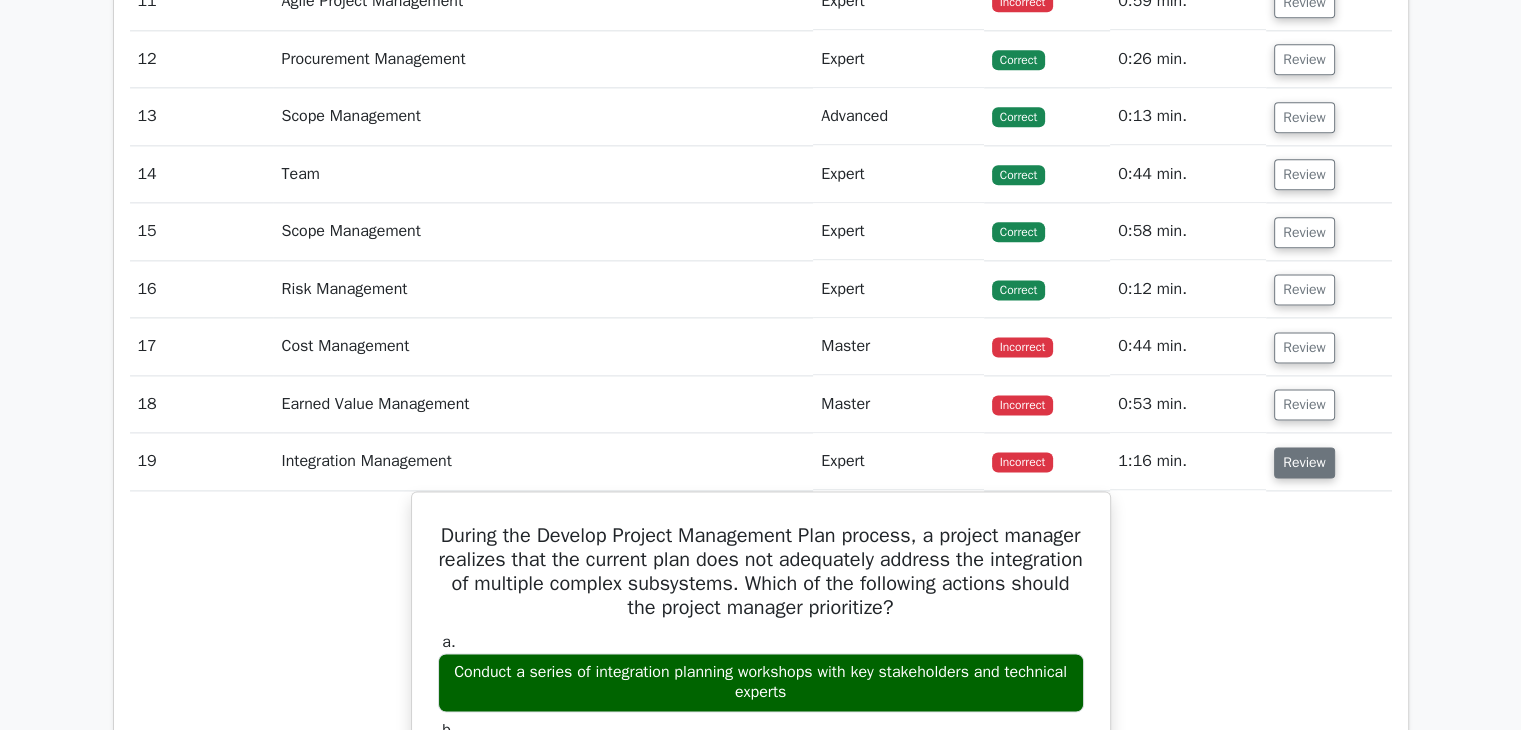 click on "Review" at bounding box center (1304, 462) 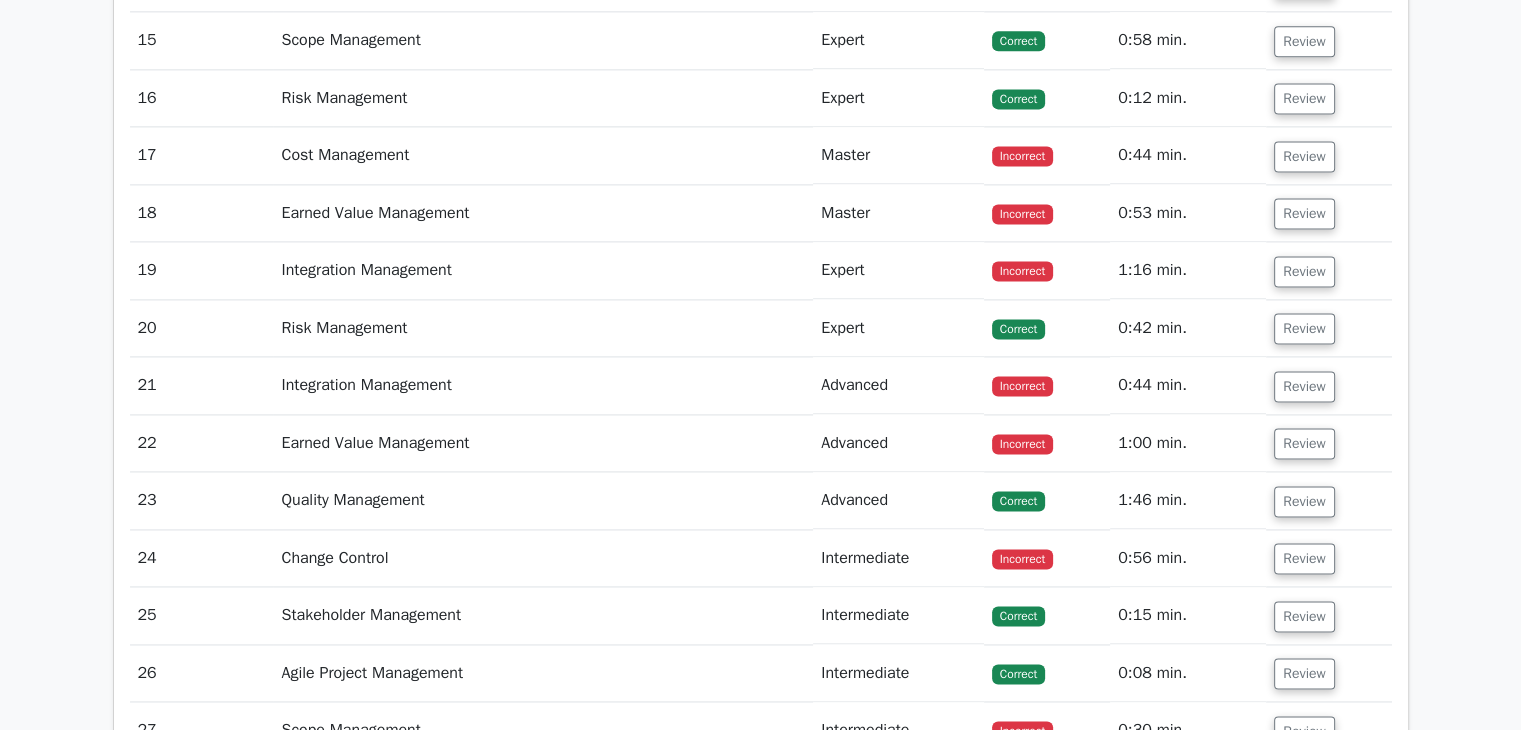 scroll, scrollTop: 2812, scrollLeft: 0, axis: vertical 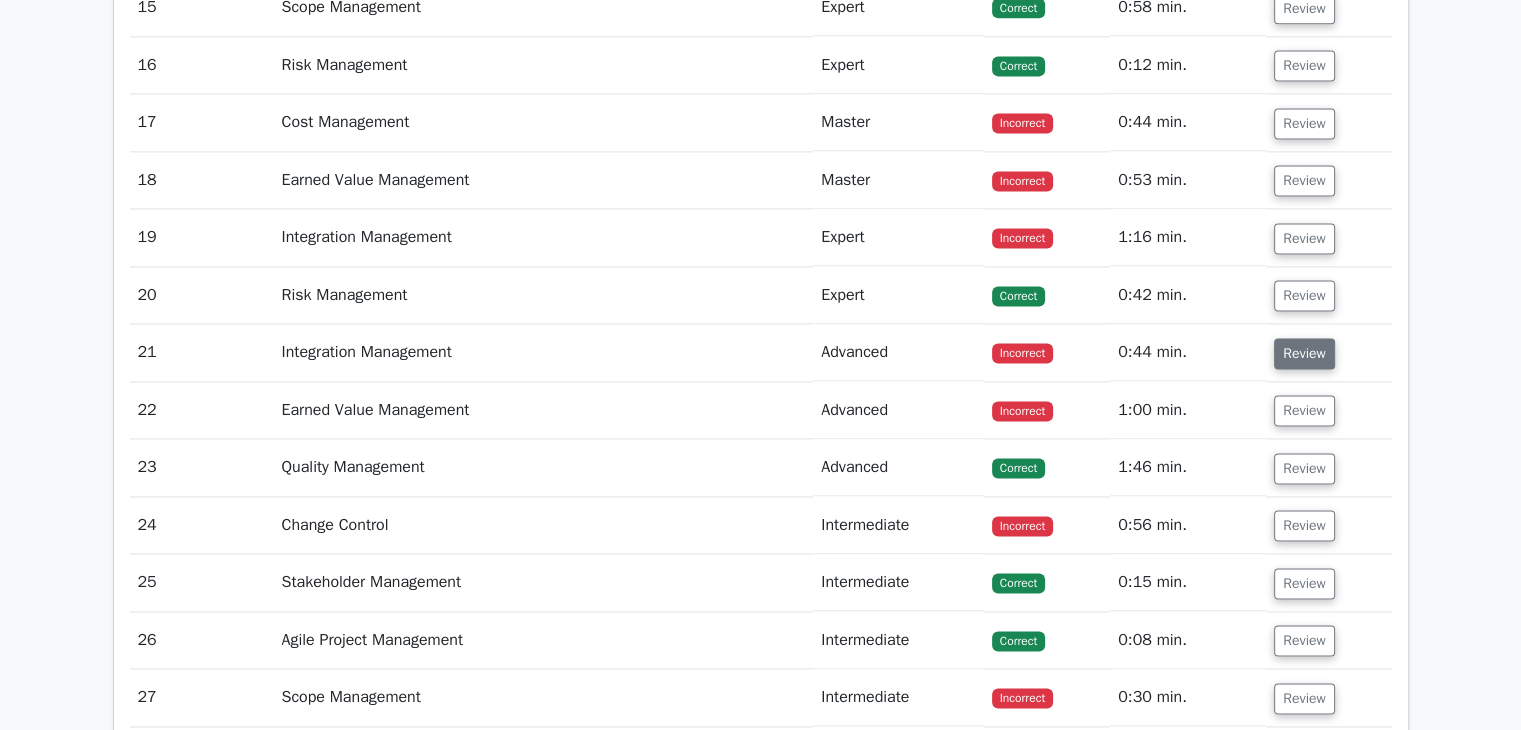 click on "Review" at bounding box center [1304, 353] 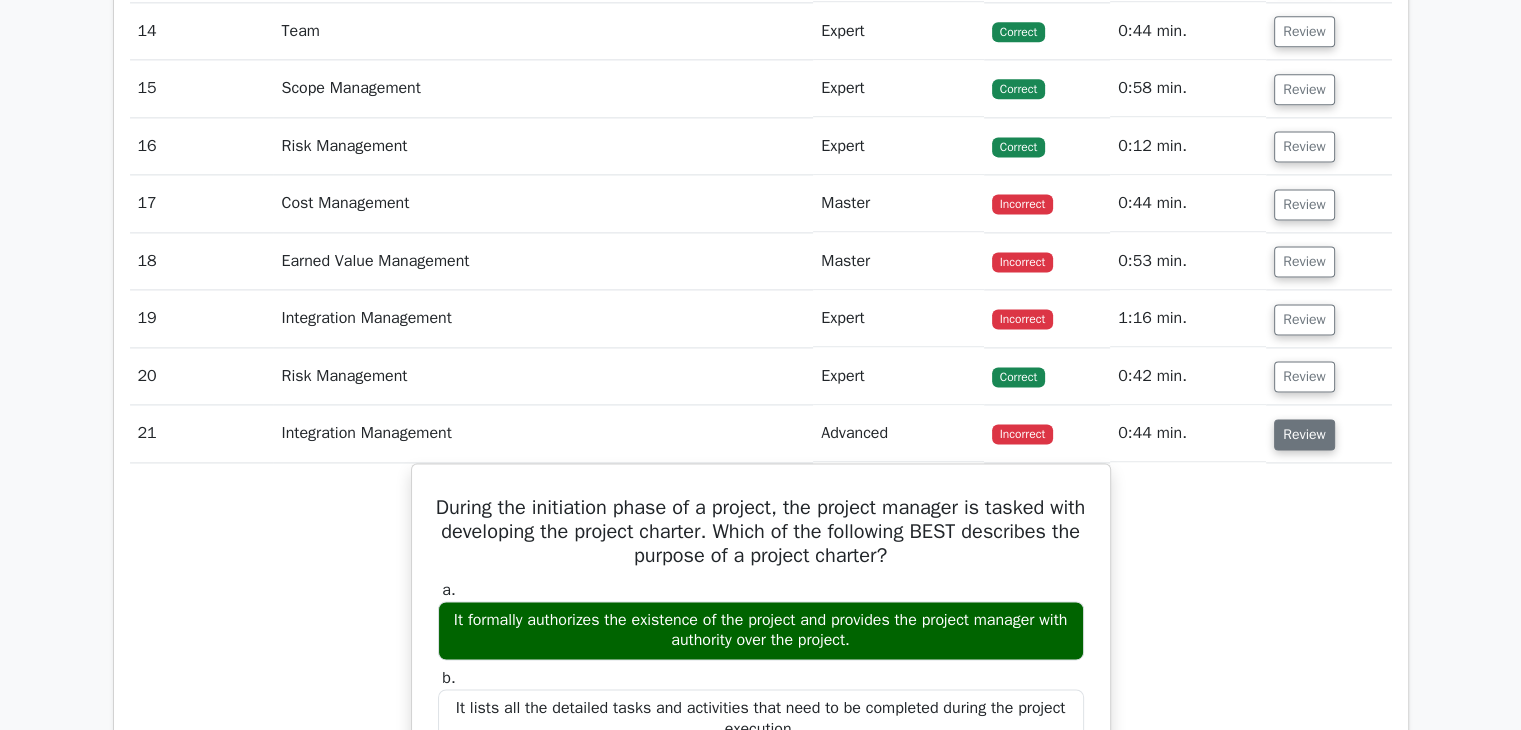 scroll, scrollTop: 2732, scrollLeft: 0, axis: vertical 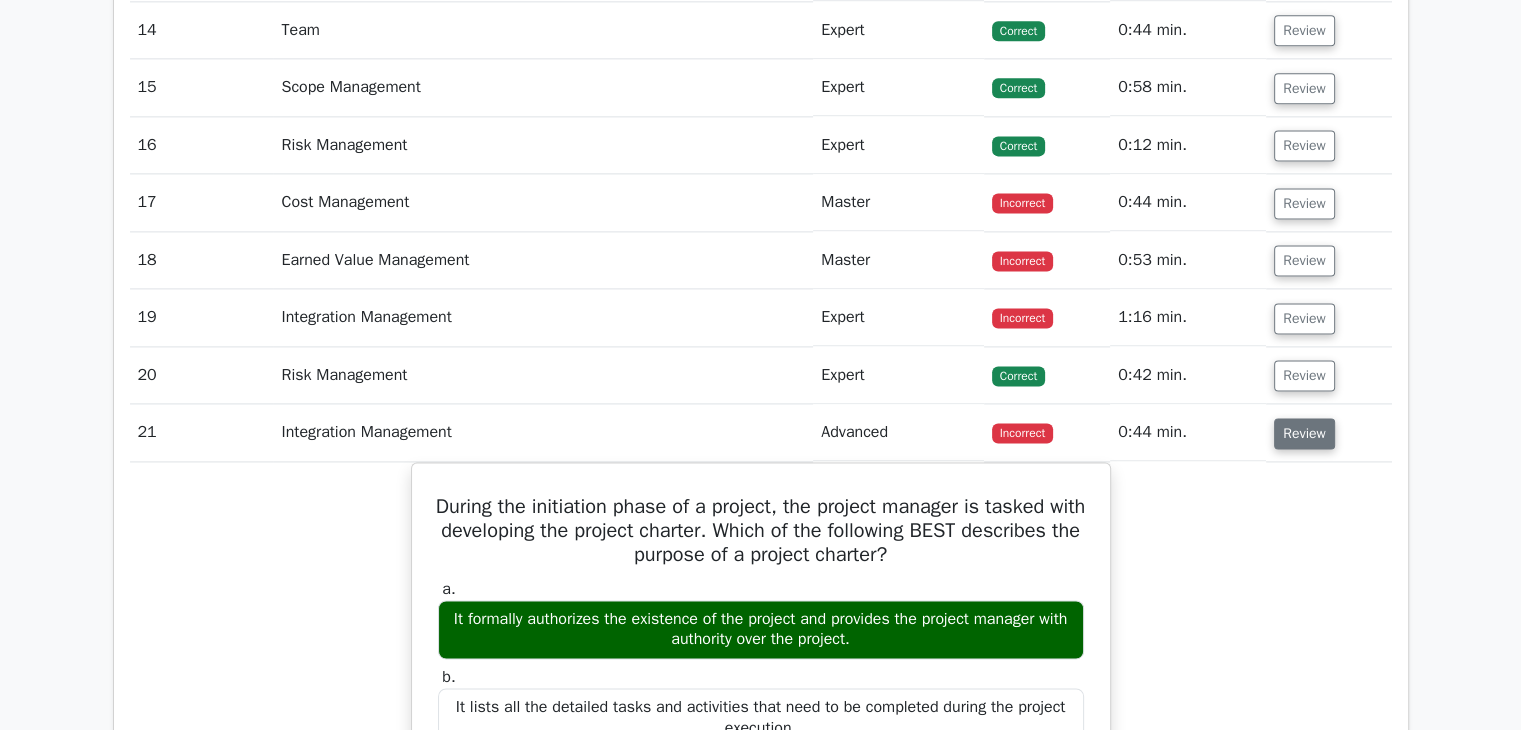 click on "Review" at bounding box center [1304, 433] 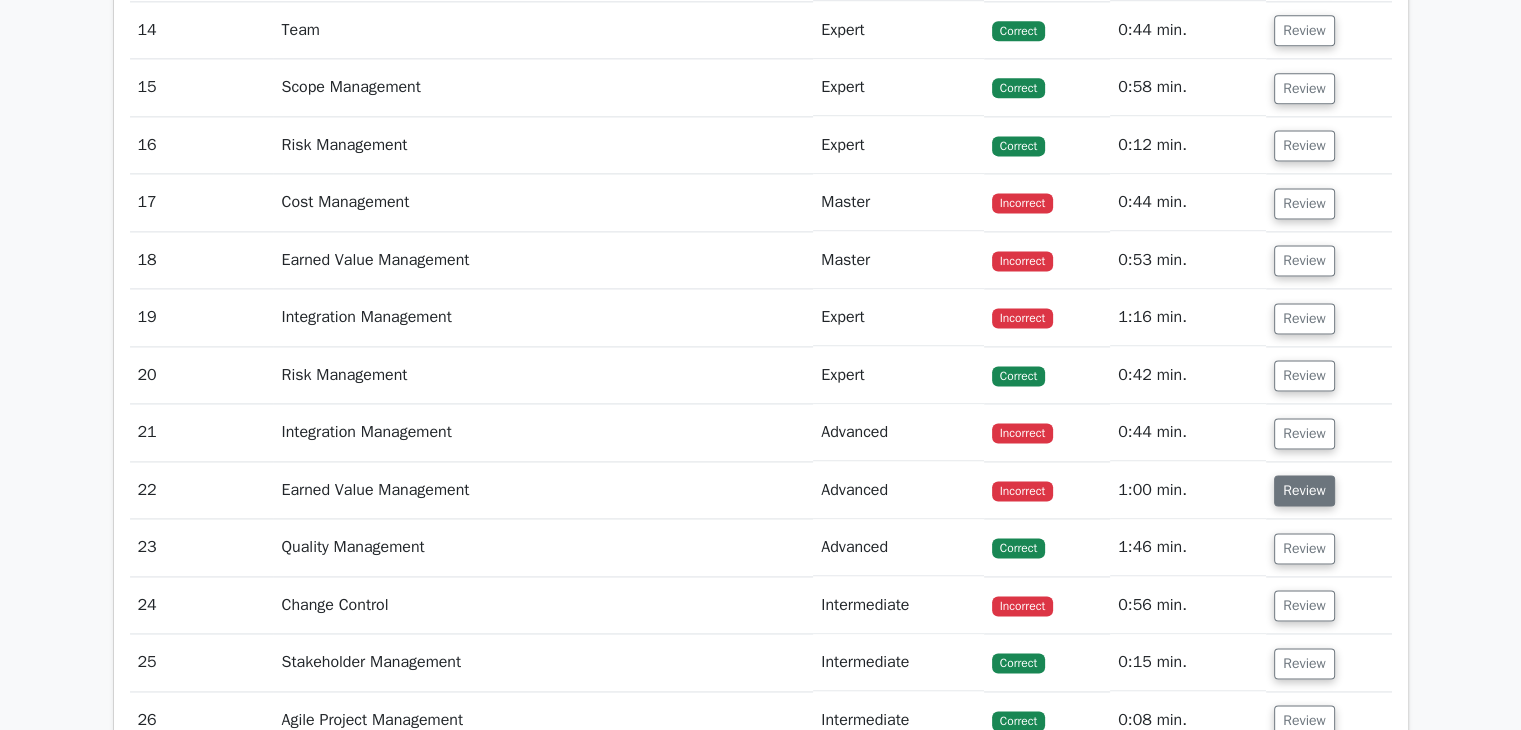 click on "Review" at bounding box center [1304, 490] 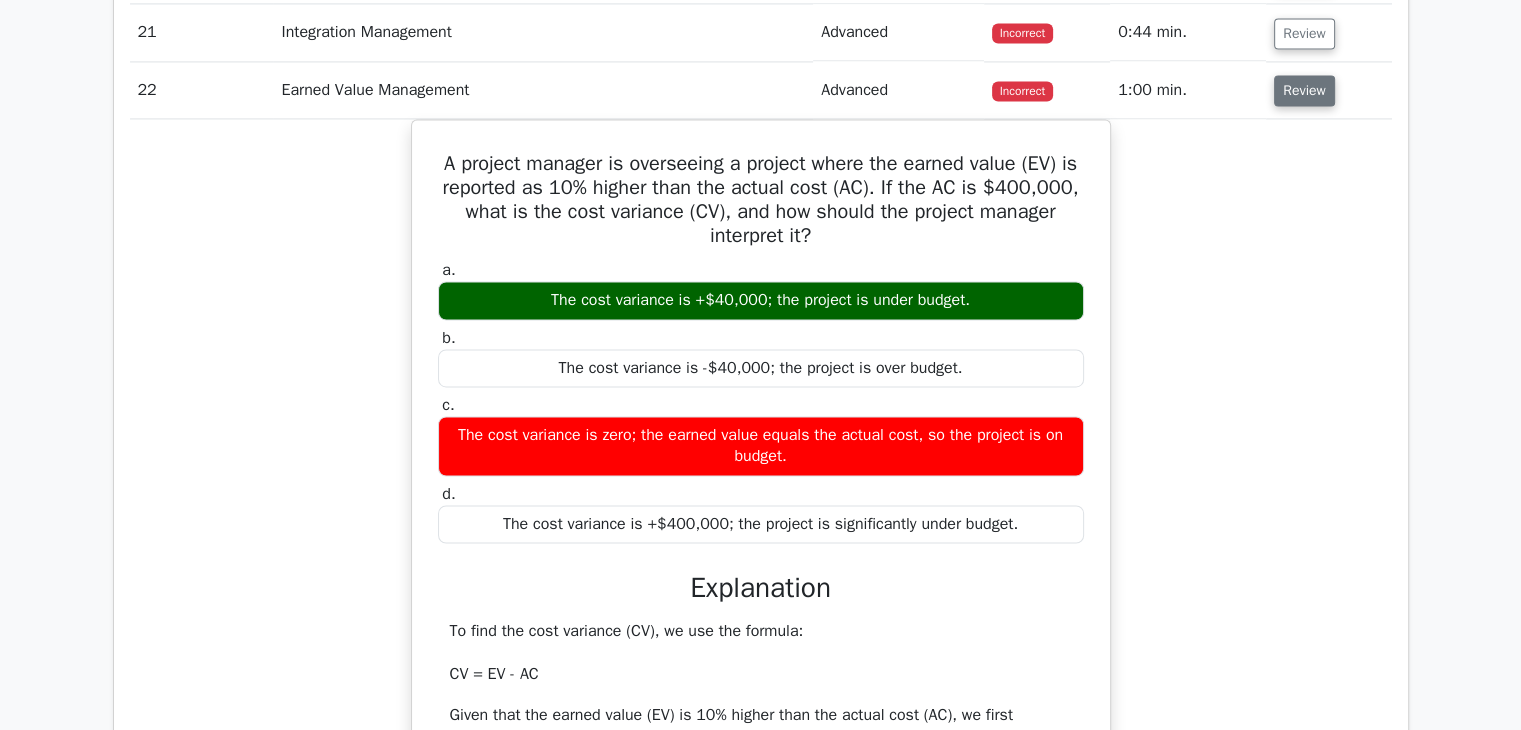 scroll, scrollTop: 3132, scrollLeft: 0, axis: vertical 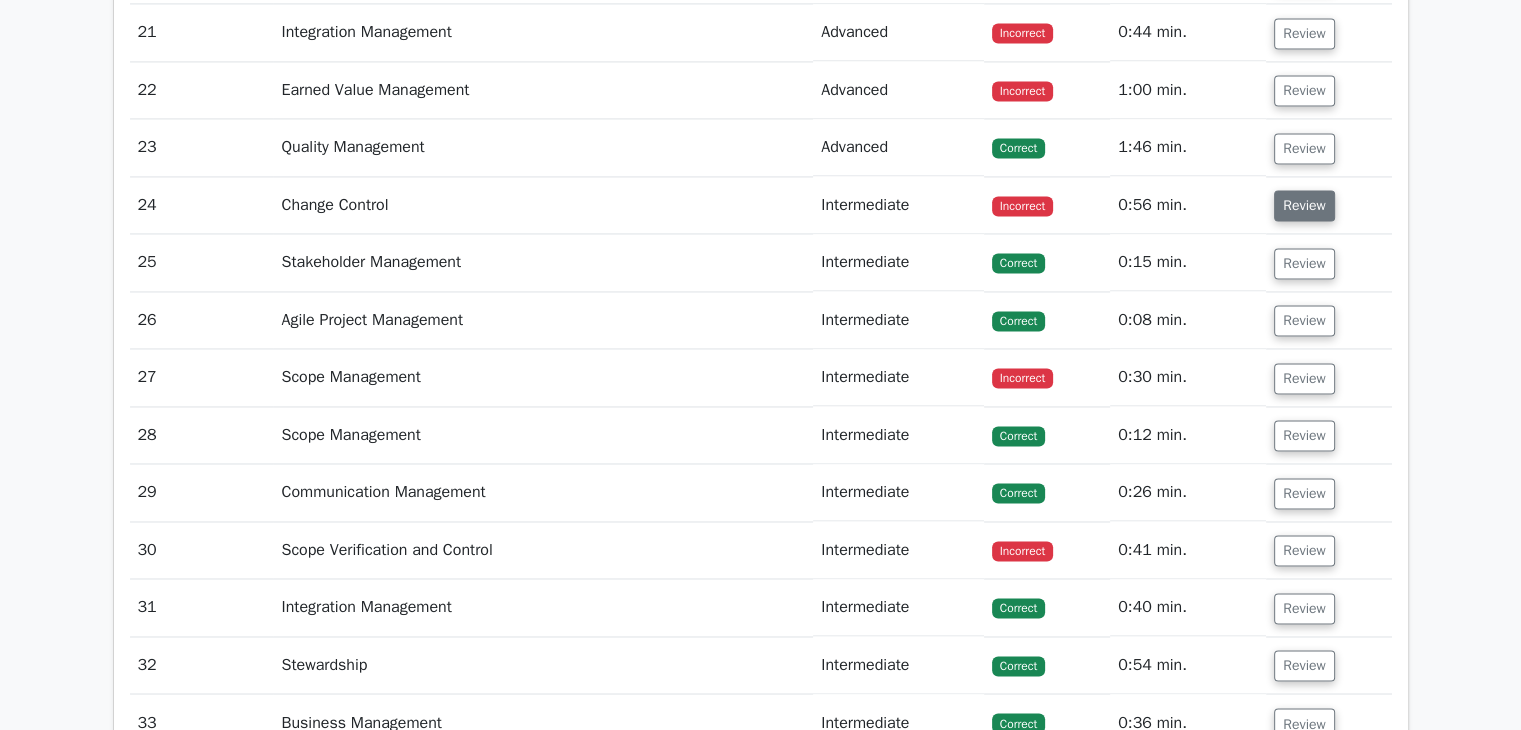 click on "Review" at bounding box center (1304, 205) 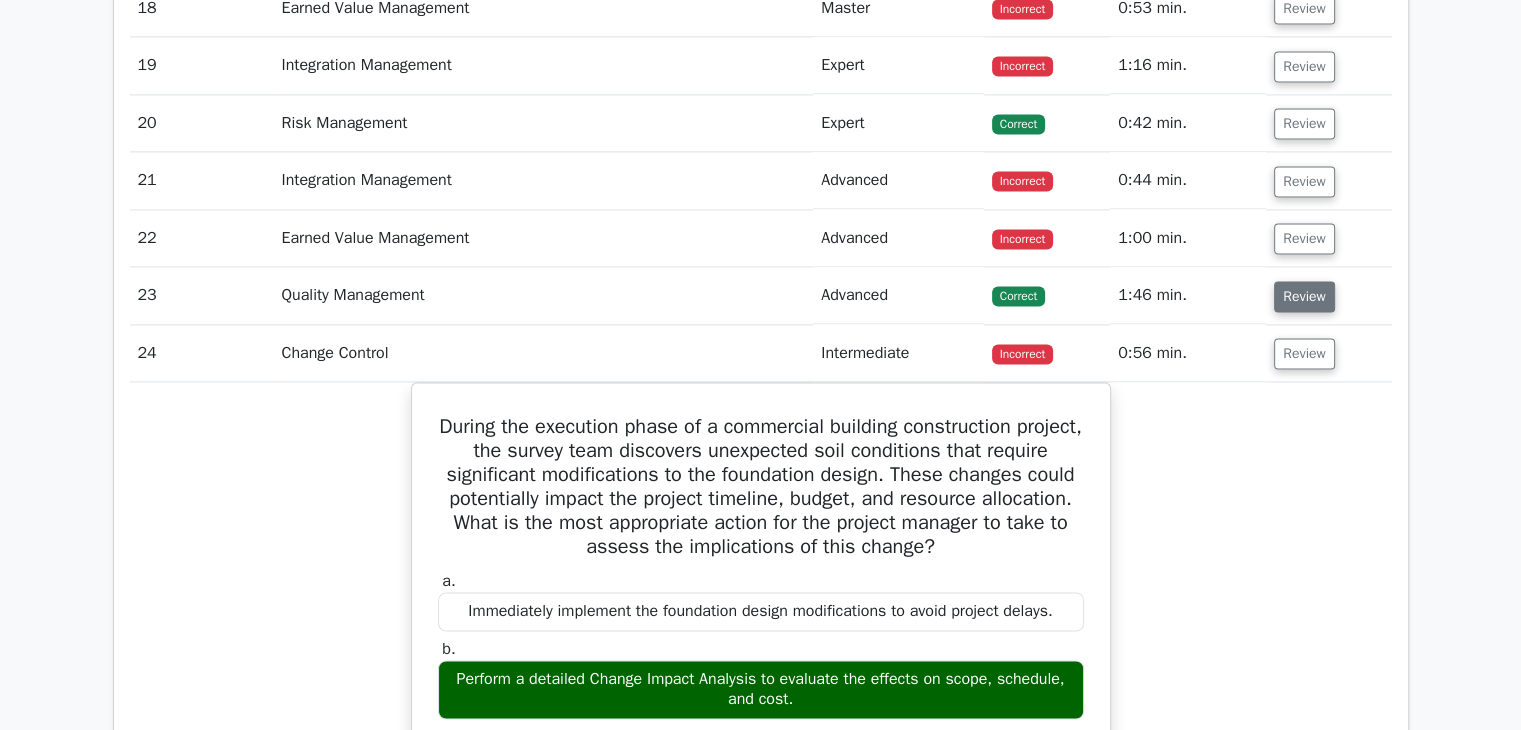 scroll, scrollTop: 2984, scrollLeft: 0, axis: vertical 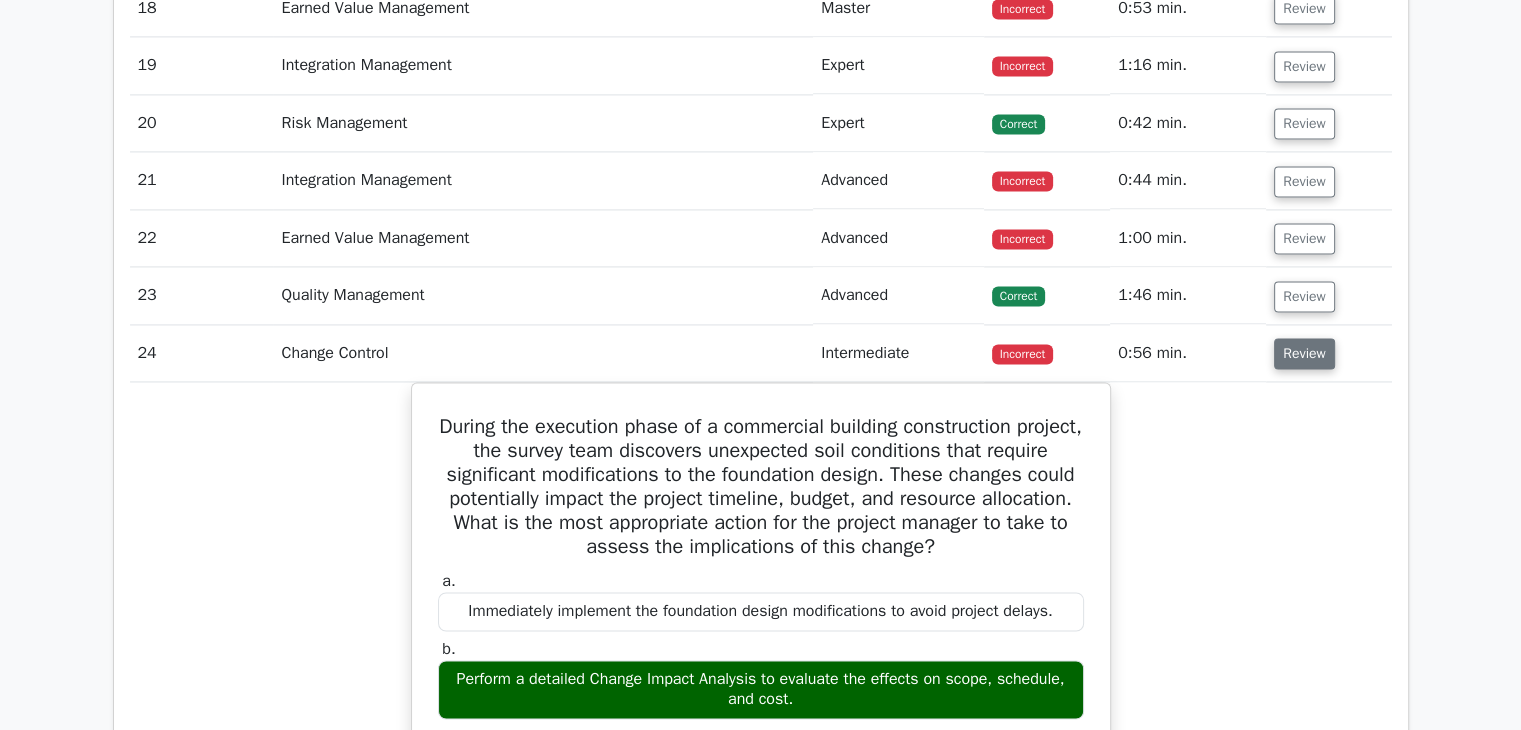 click on "Review" at bounding box center [1304, 353] 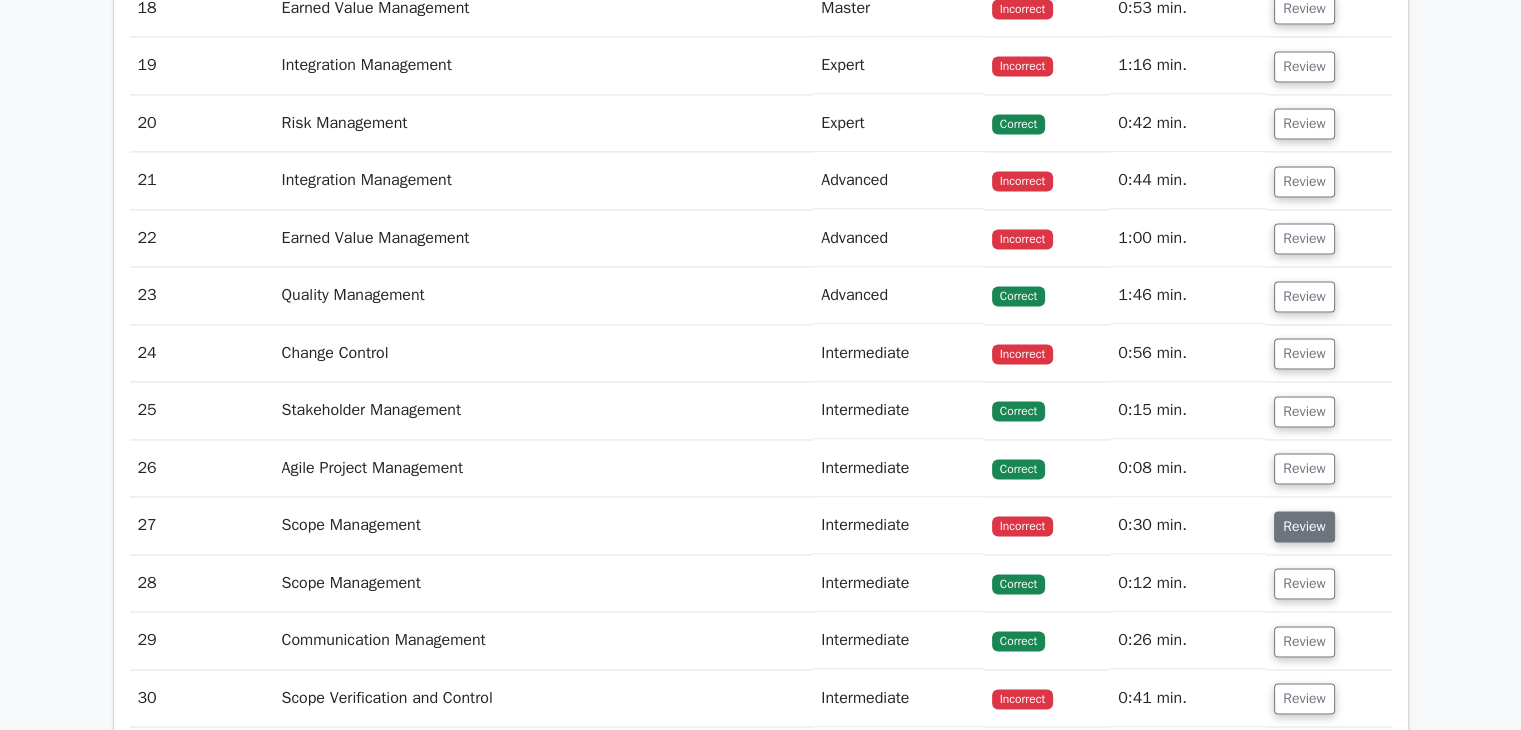 click on "Review" at bounding box center (1304, 526) 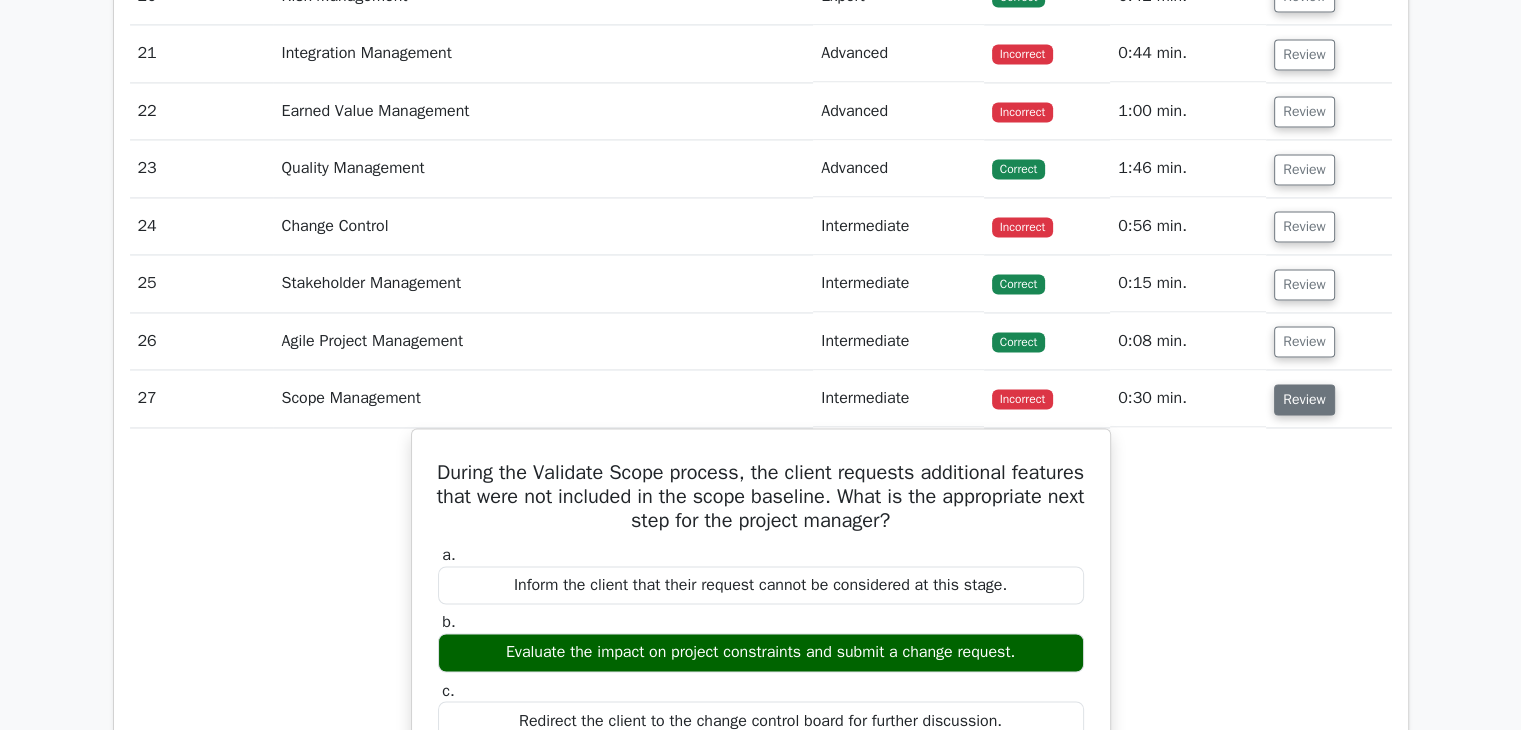 scroll, scrollTop: 3284, scrollLeft: 0, axis: vertical 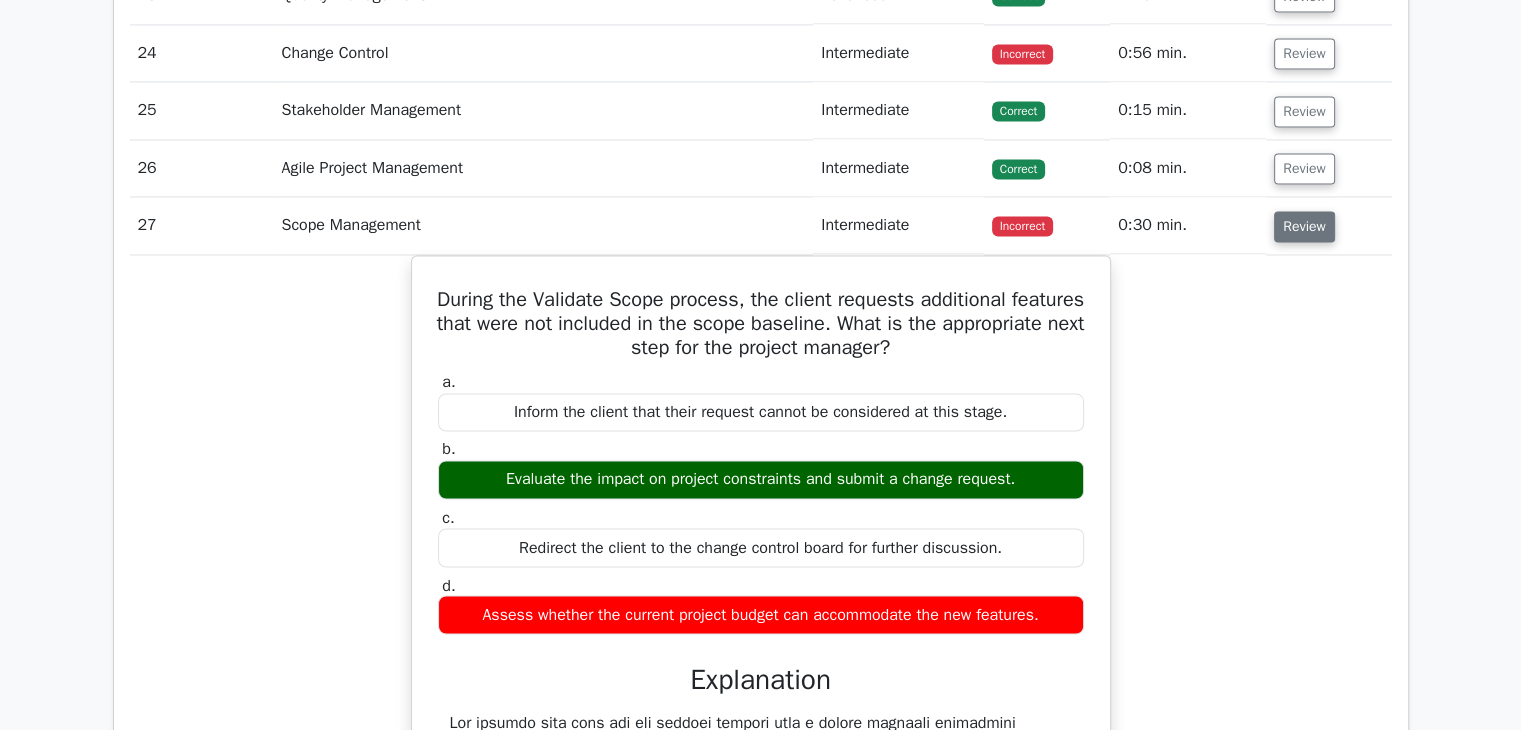click on "Review" at bounding box center [1304, 226] 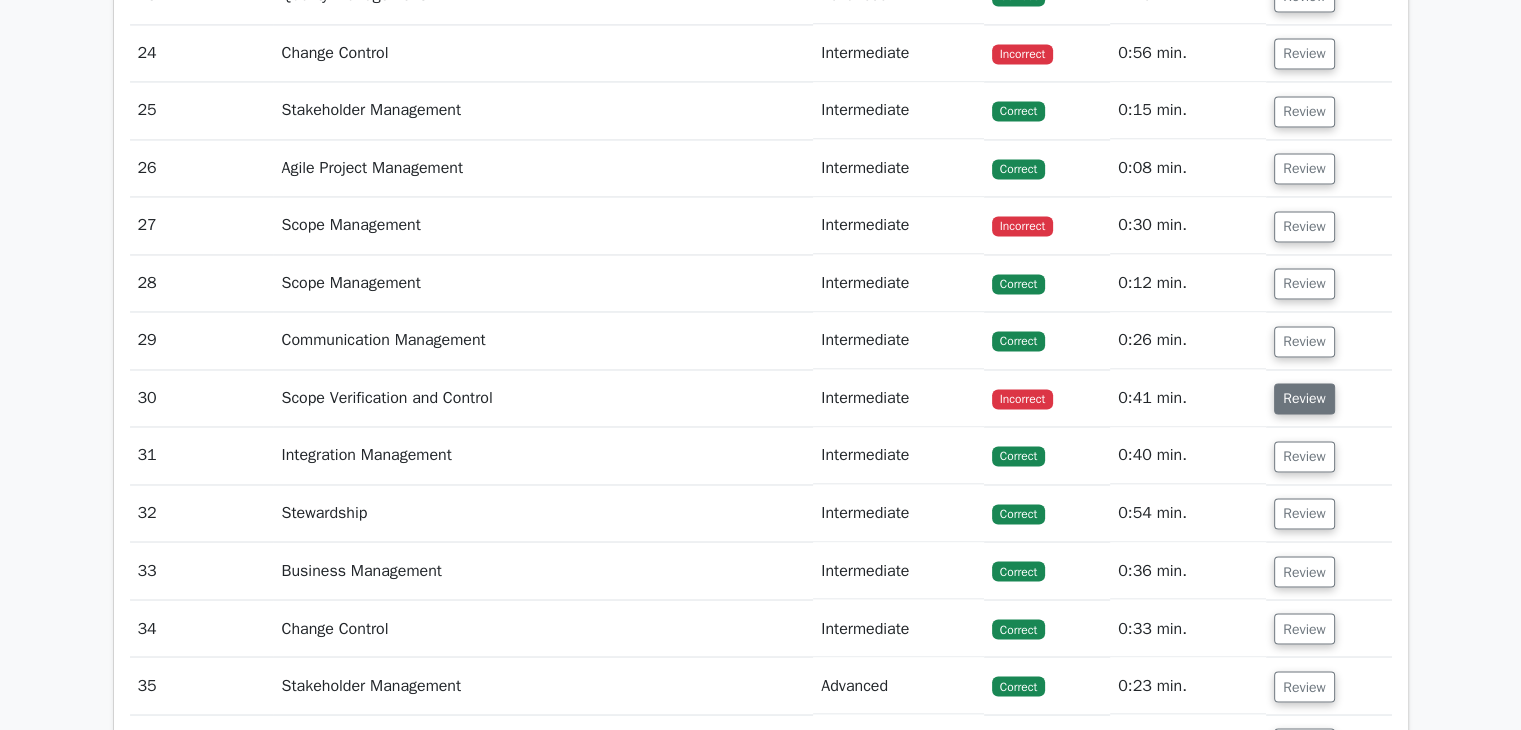 click on "Review" at bounding box center (1304, 398) 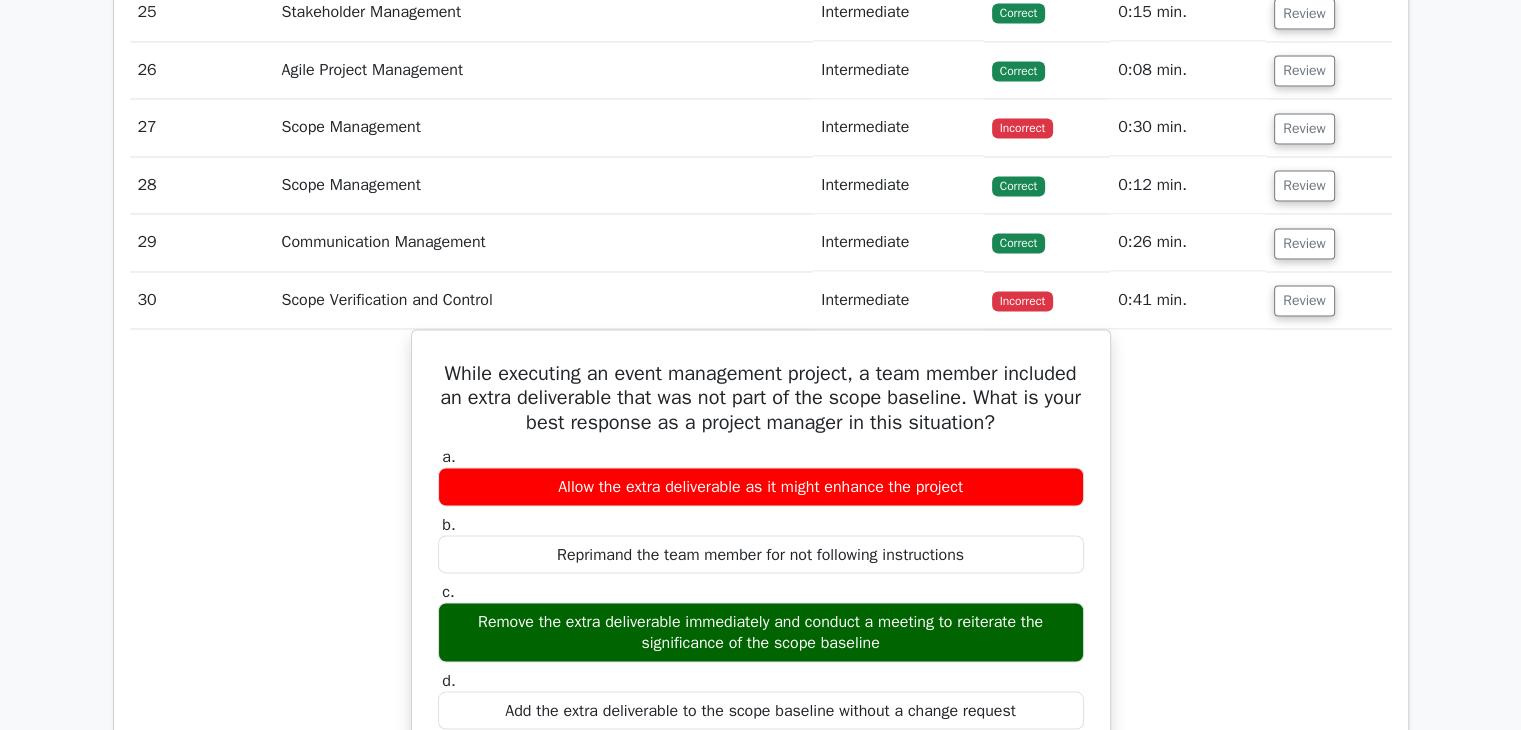 scroll, scrollTop: 3376, scrollLeft: 0, axis: vertical 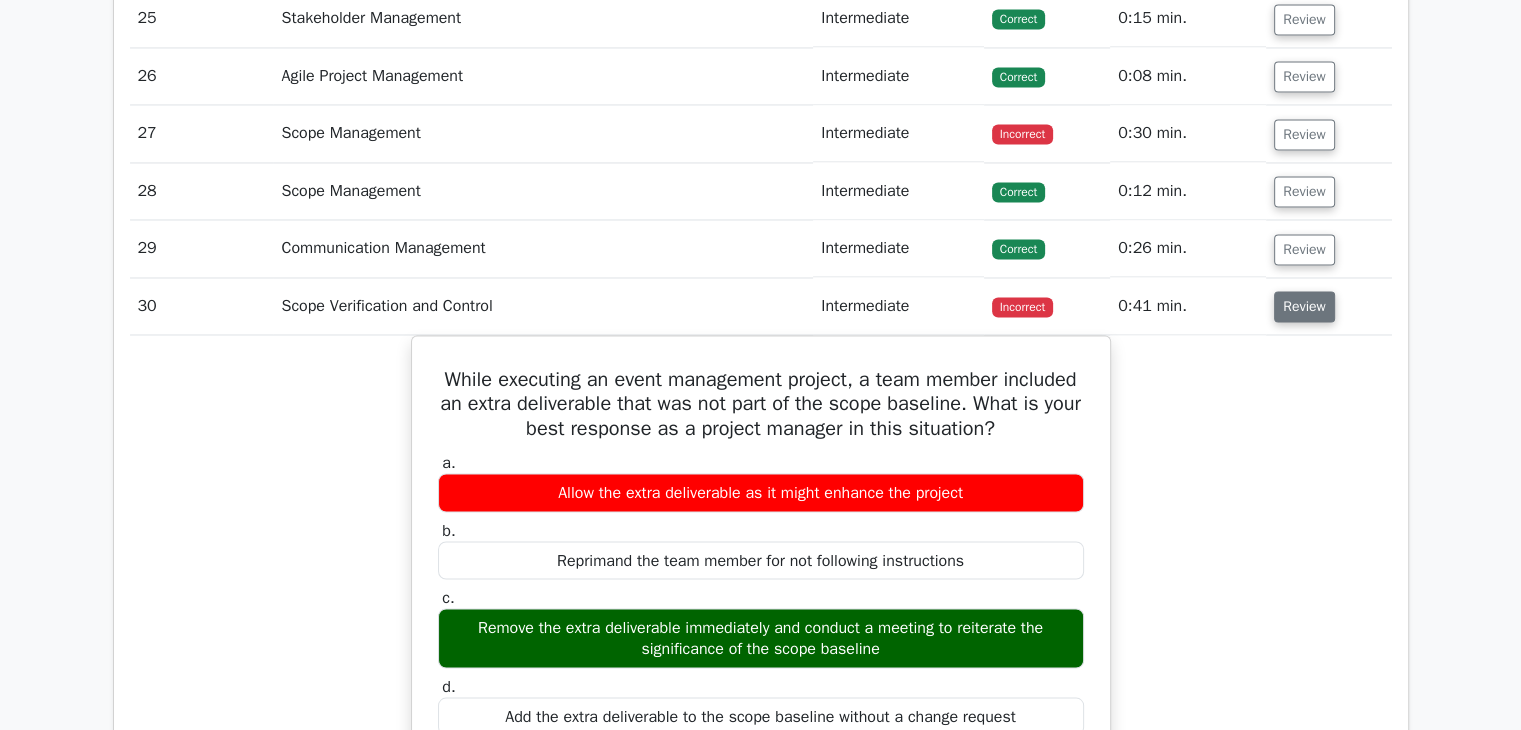 click on "Review" at bounding box center [1304, 306] 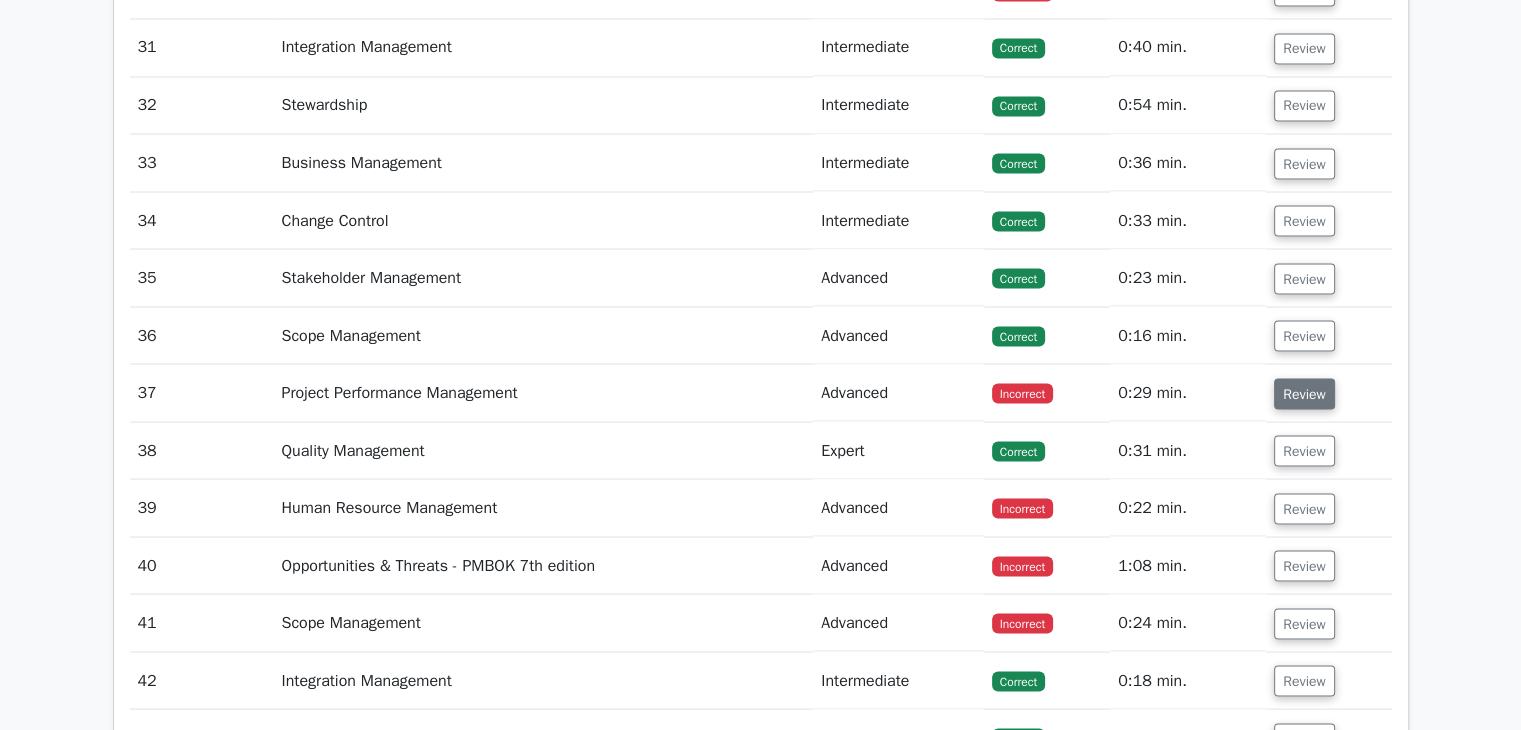 scroll, scrollTop: 3695, scrollLeft: 0, axis: vertical 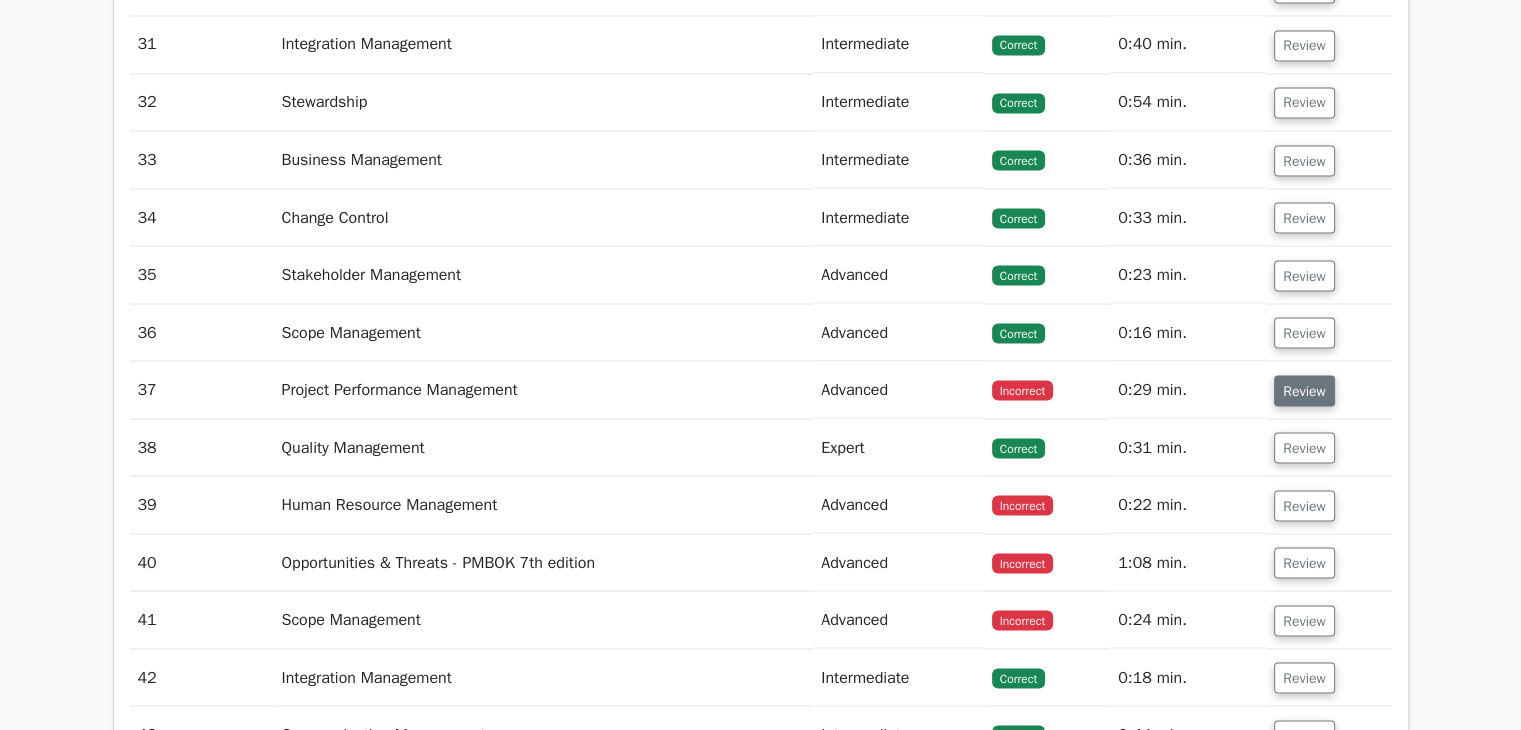 click on "Review" at bounding box center (1304, 390) 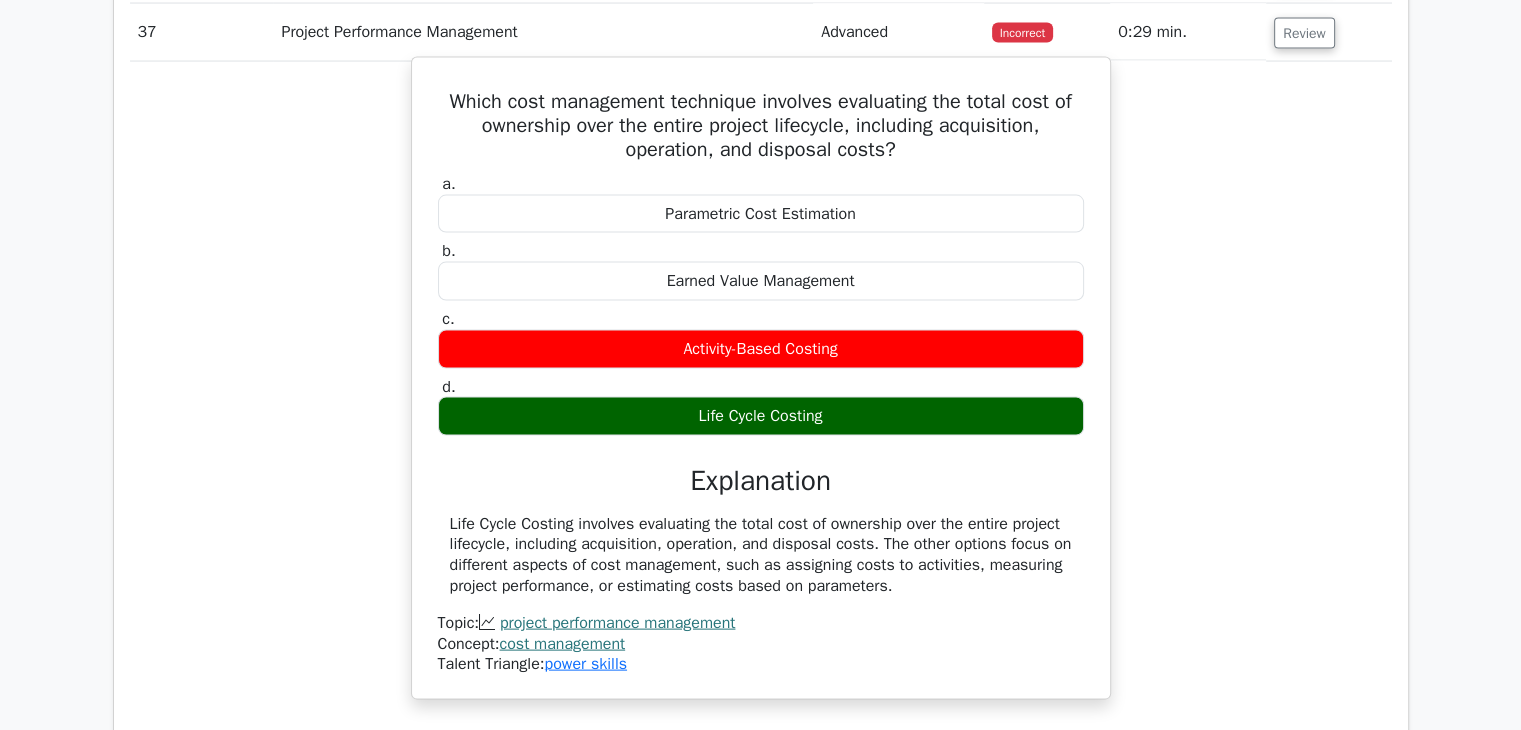 scroll, scrollTop: 3932, scrollLeft: 0, axis: vertical 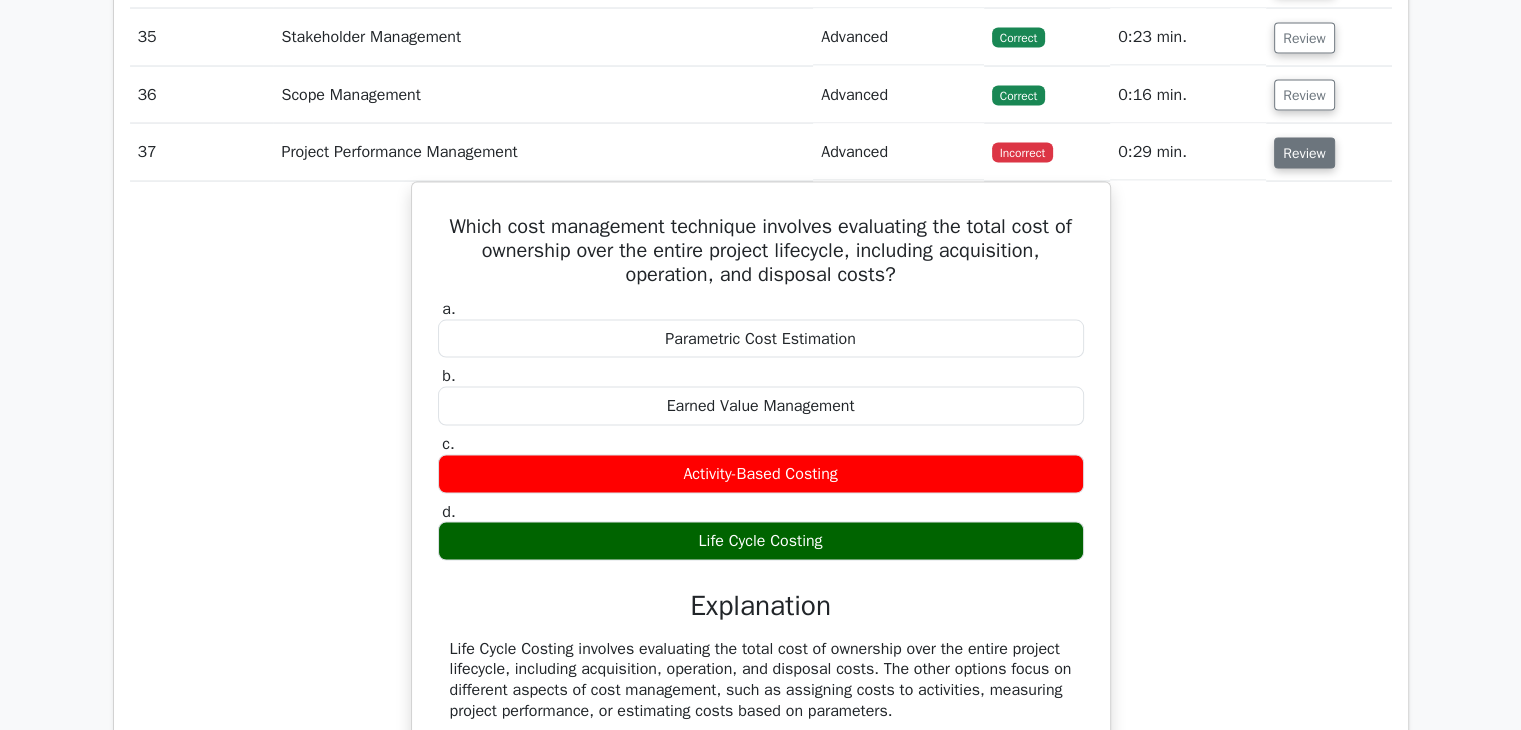 click on "Review" at bounding box center [1304, 153] 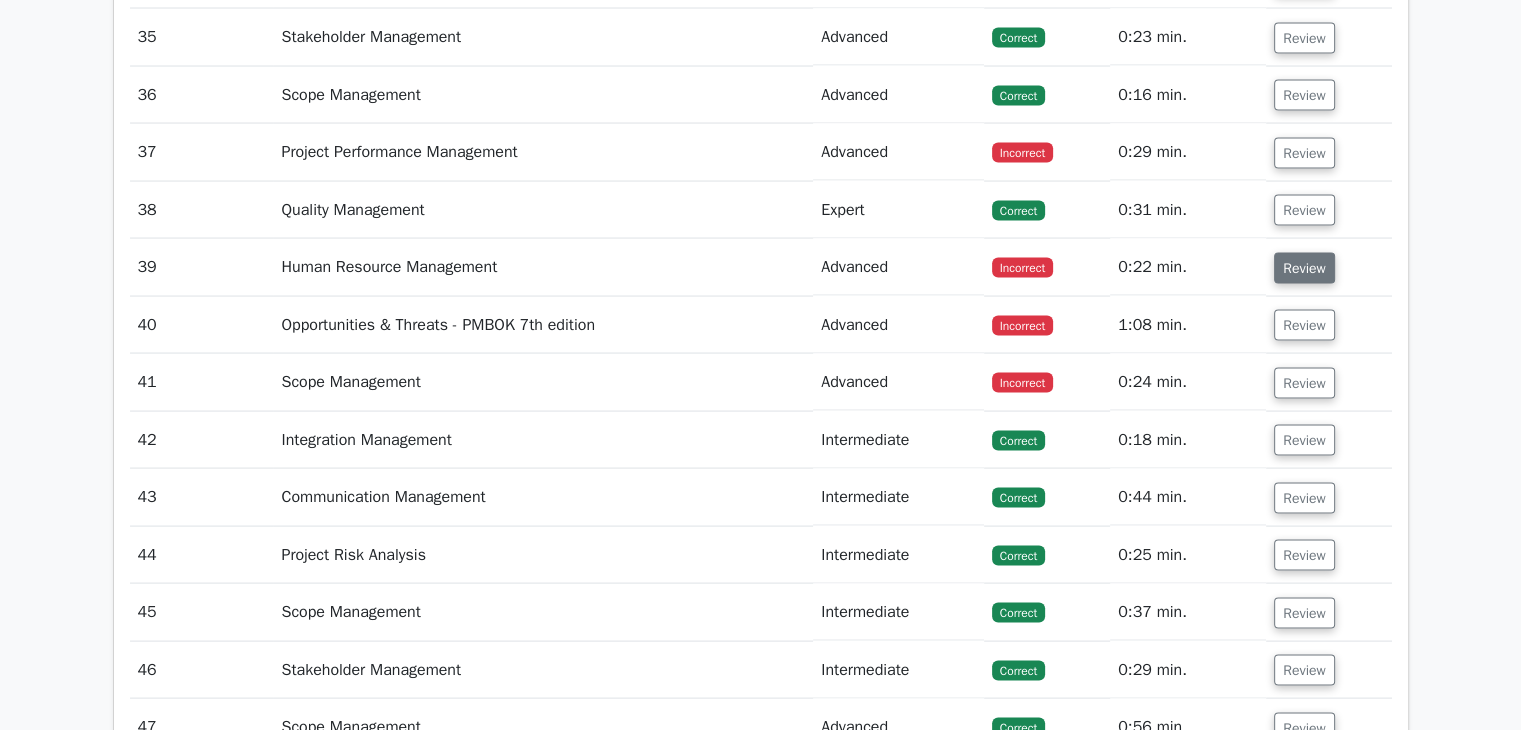click on "Review" at bounding box center [1304, 268] 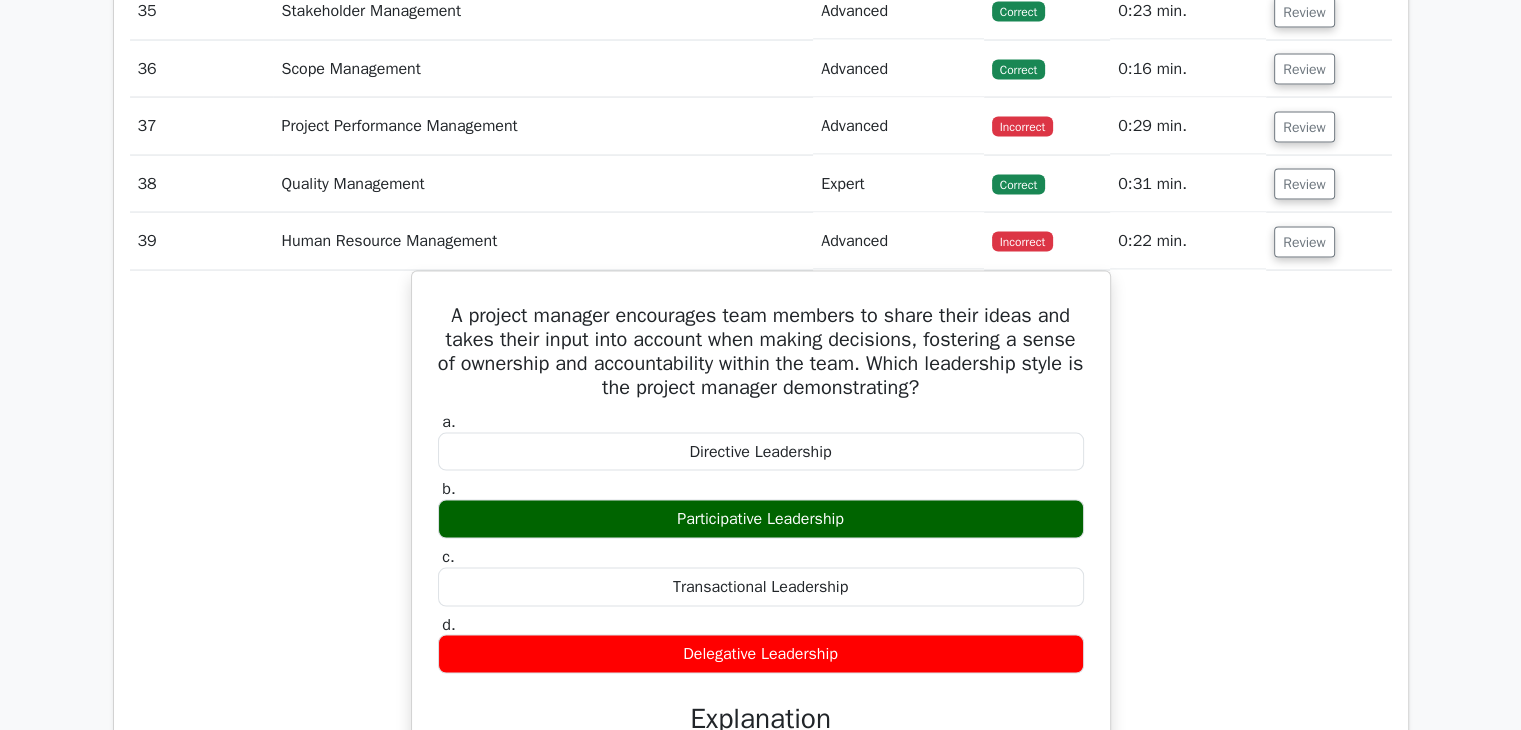 scroll, scrollTop: 3956, scrollLeft: 0, axis: vertical 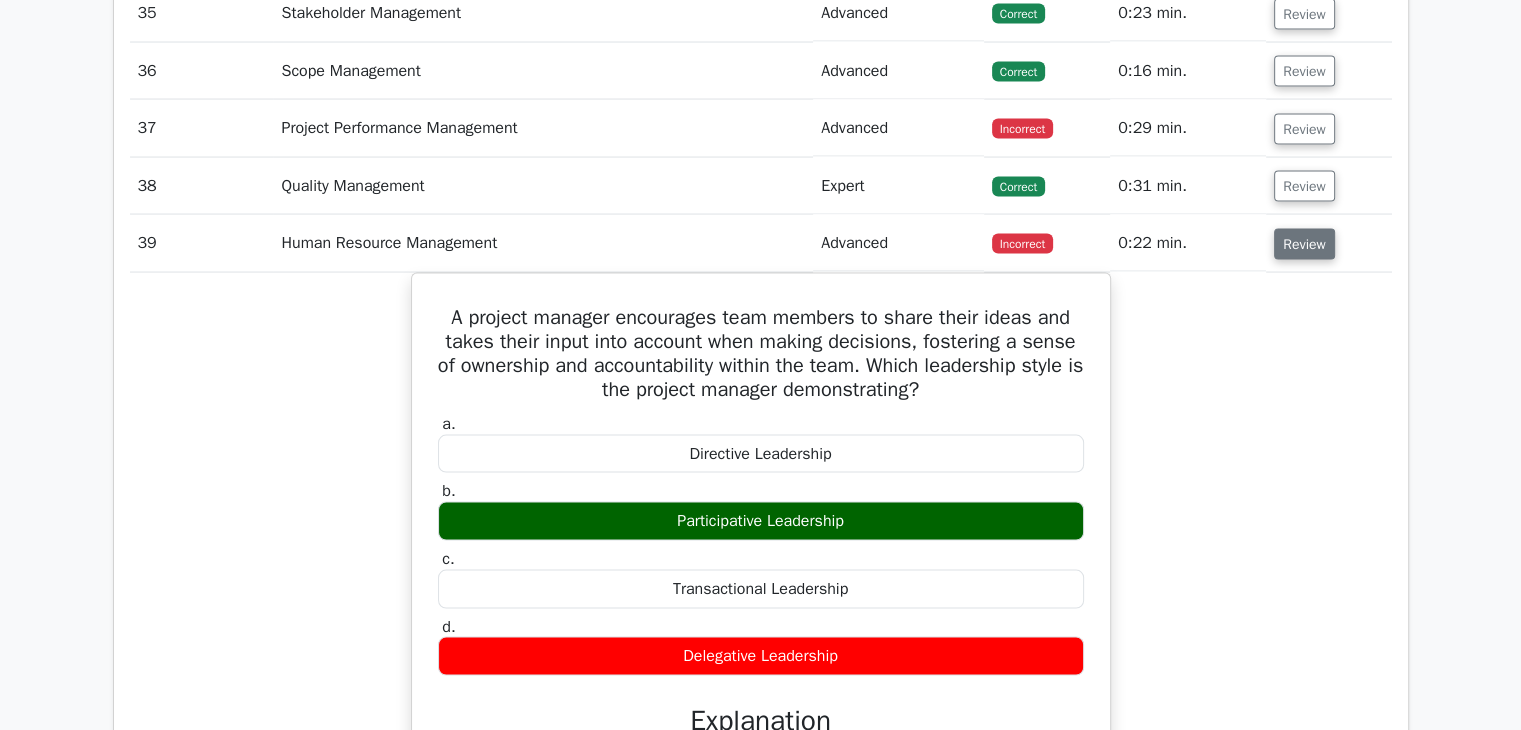 click on "Review" at bounding box center [1304, 244] 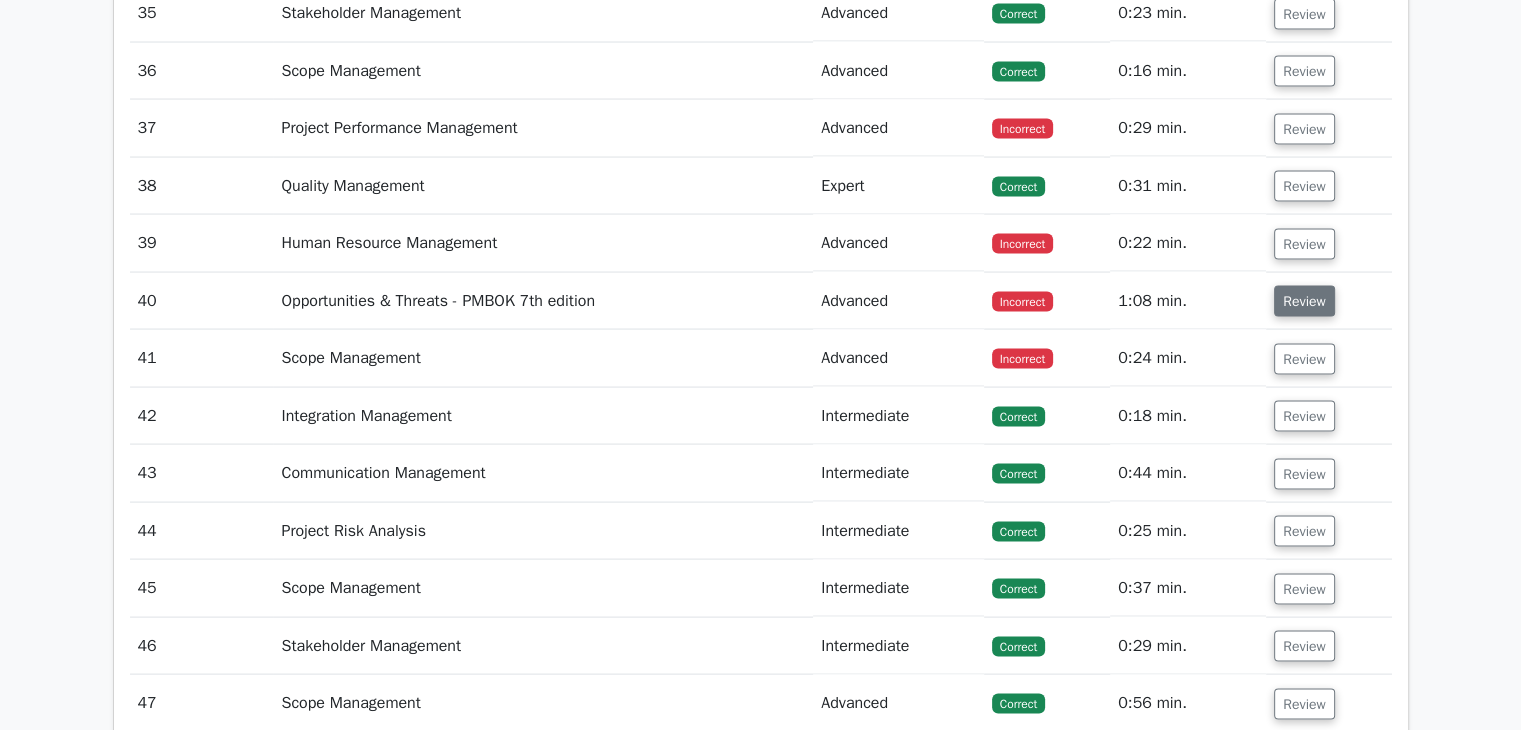 click on "Review" at bounding box center [1304, 301] 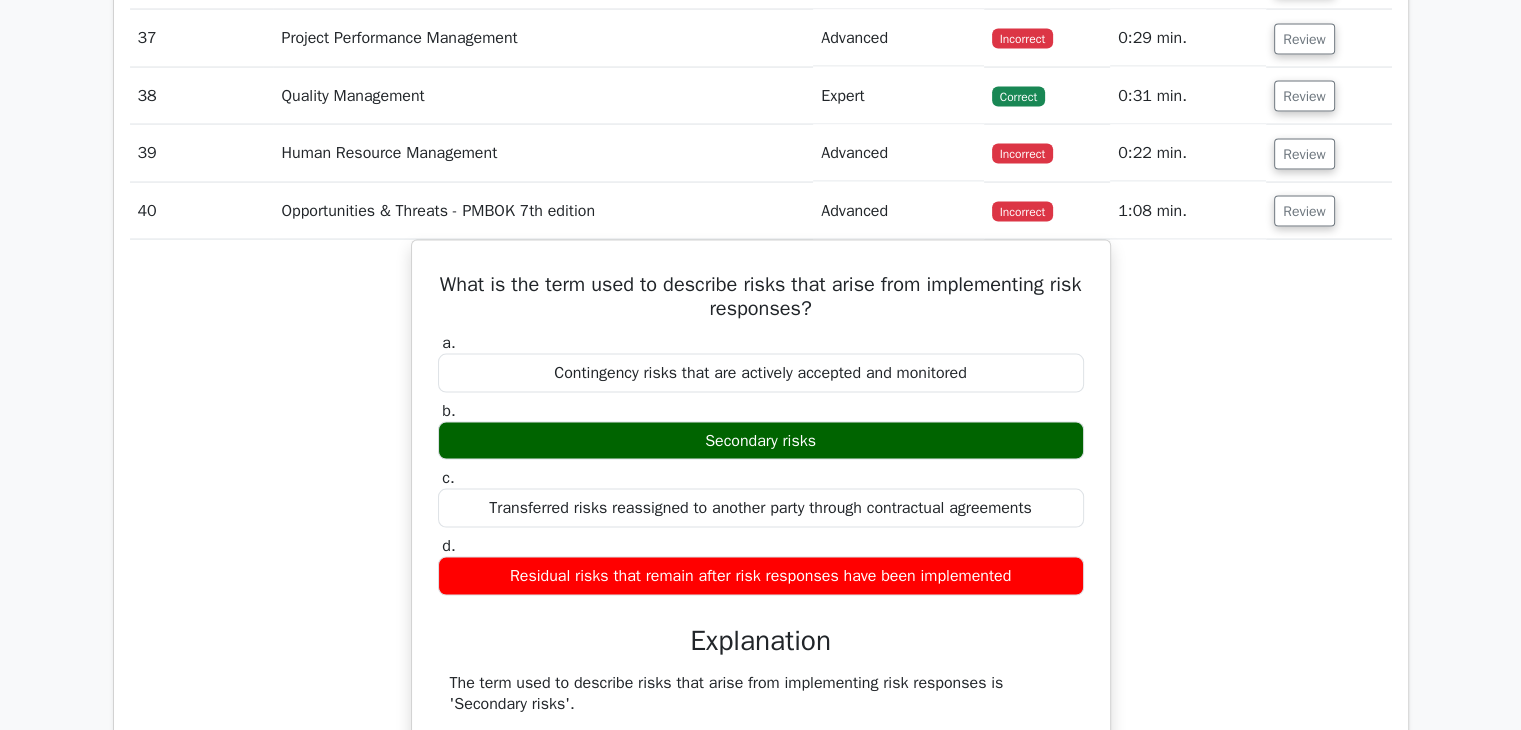 scroll, scrollTop: 4019, scrollLeft: 0, axis: vertical 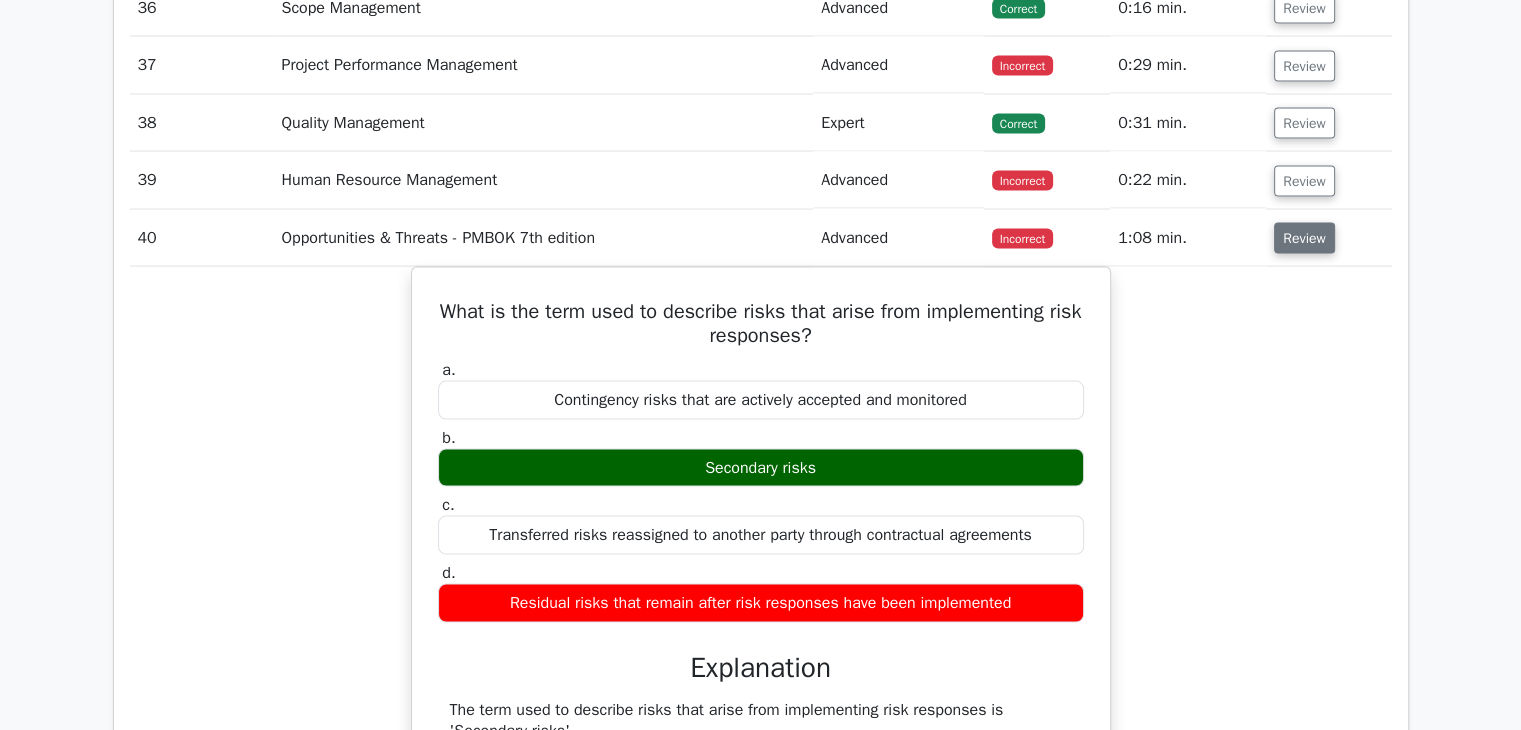 click on "Review" at bounding box center [1304, 238] 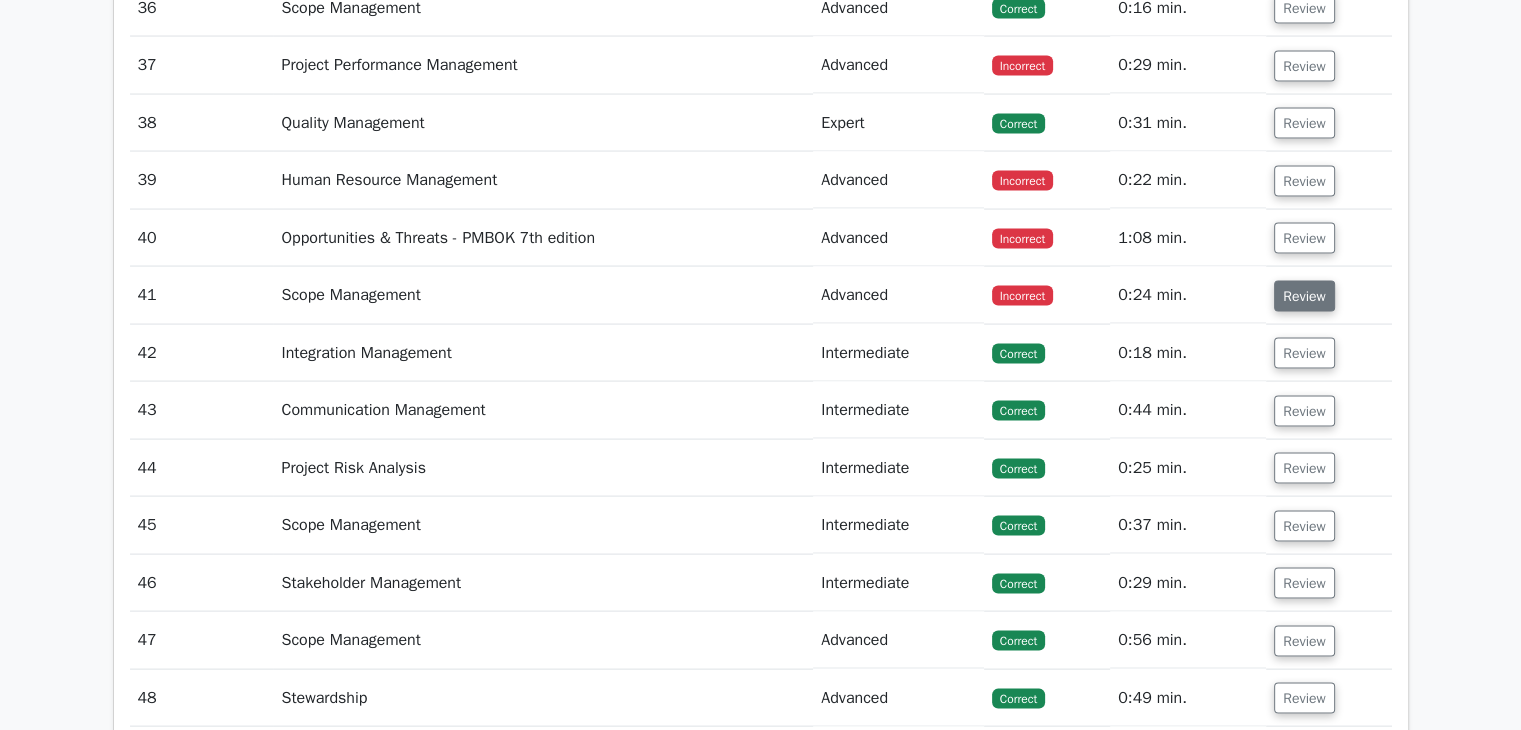 click on "Review" at bounding box center (1304, 296) 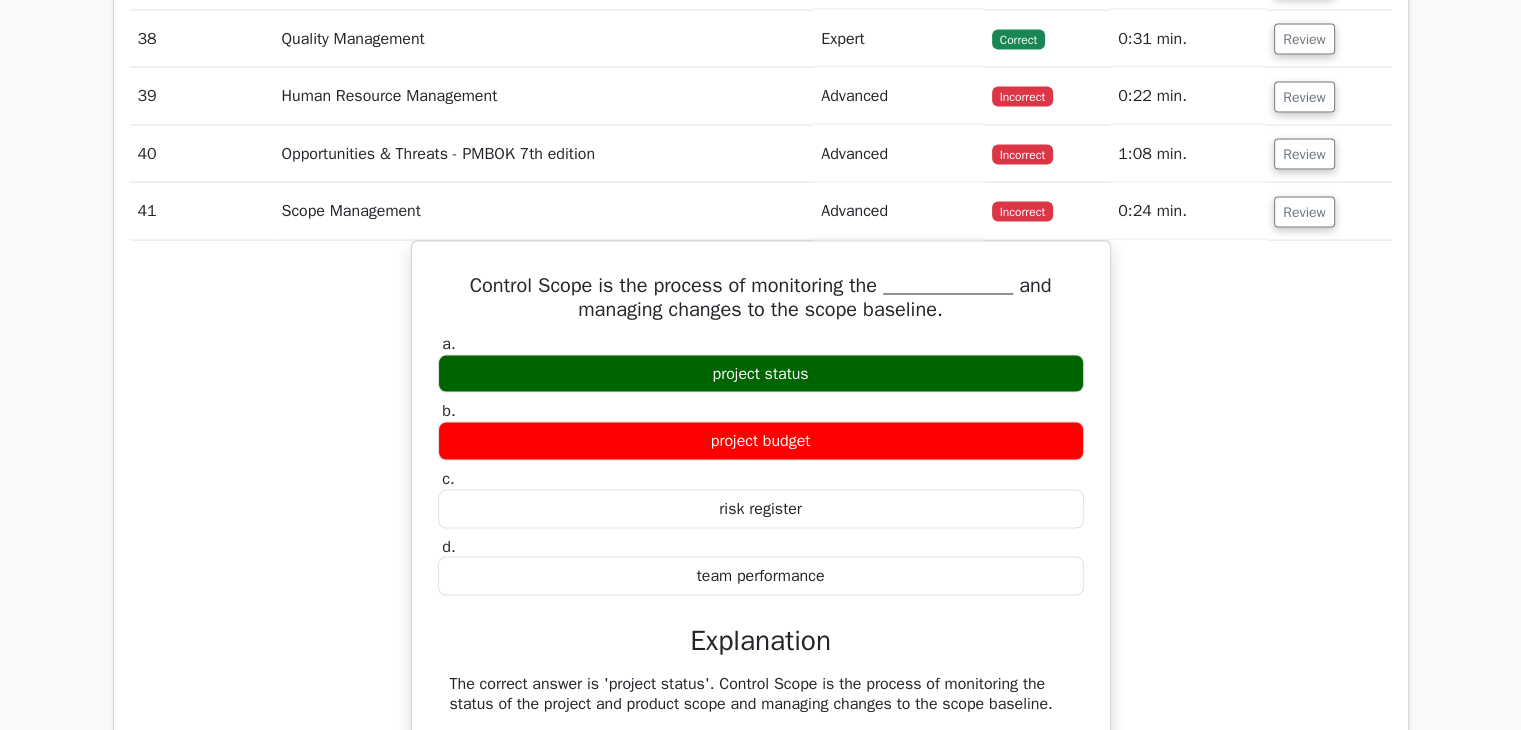 scroll, scrollTop: 4102, scrollLeft: 0, axis: vertical 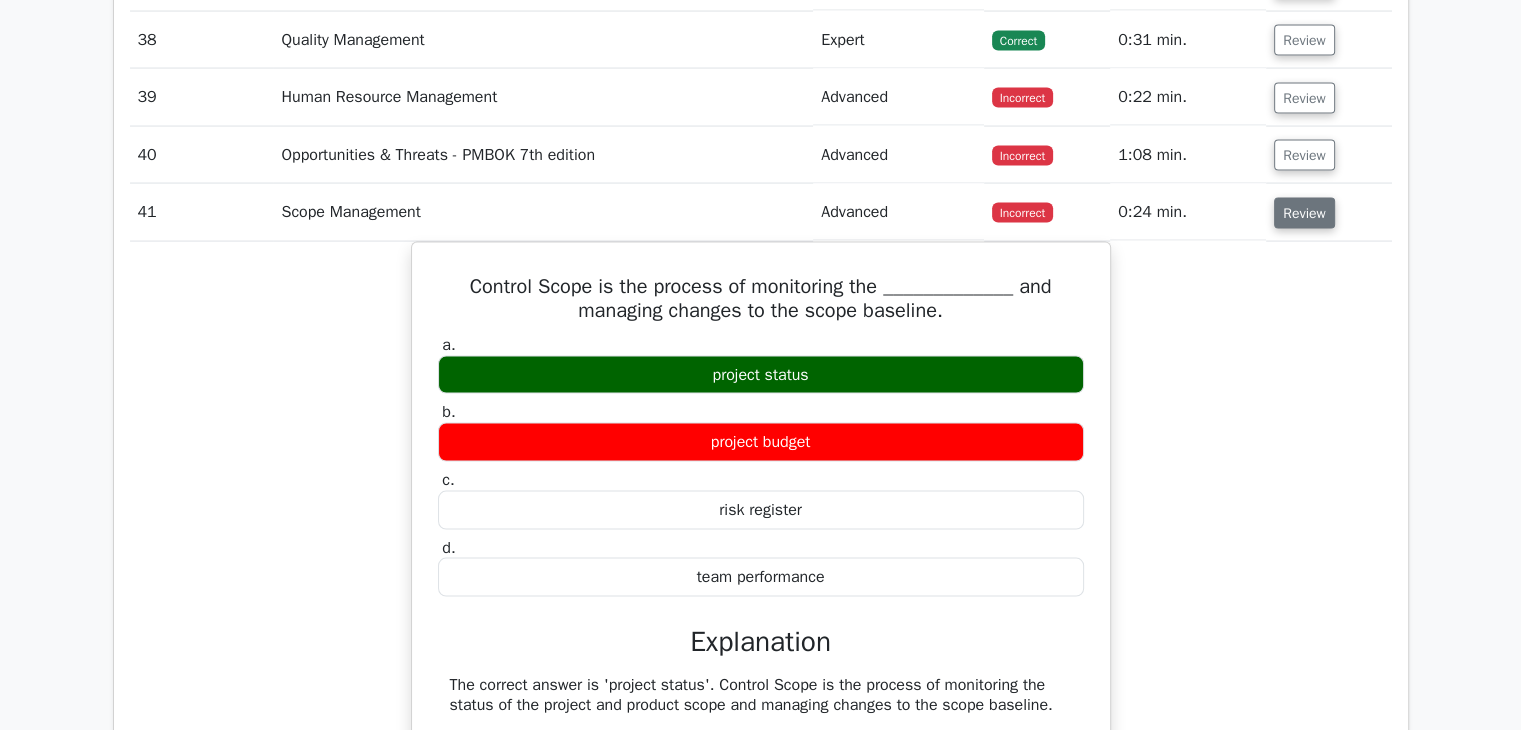 click on "Review" at bounding box center [1304, 213] 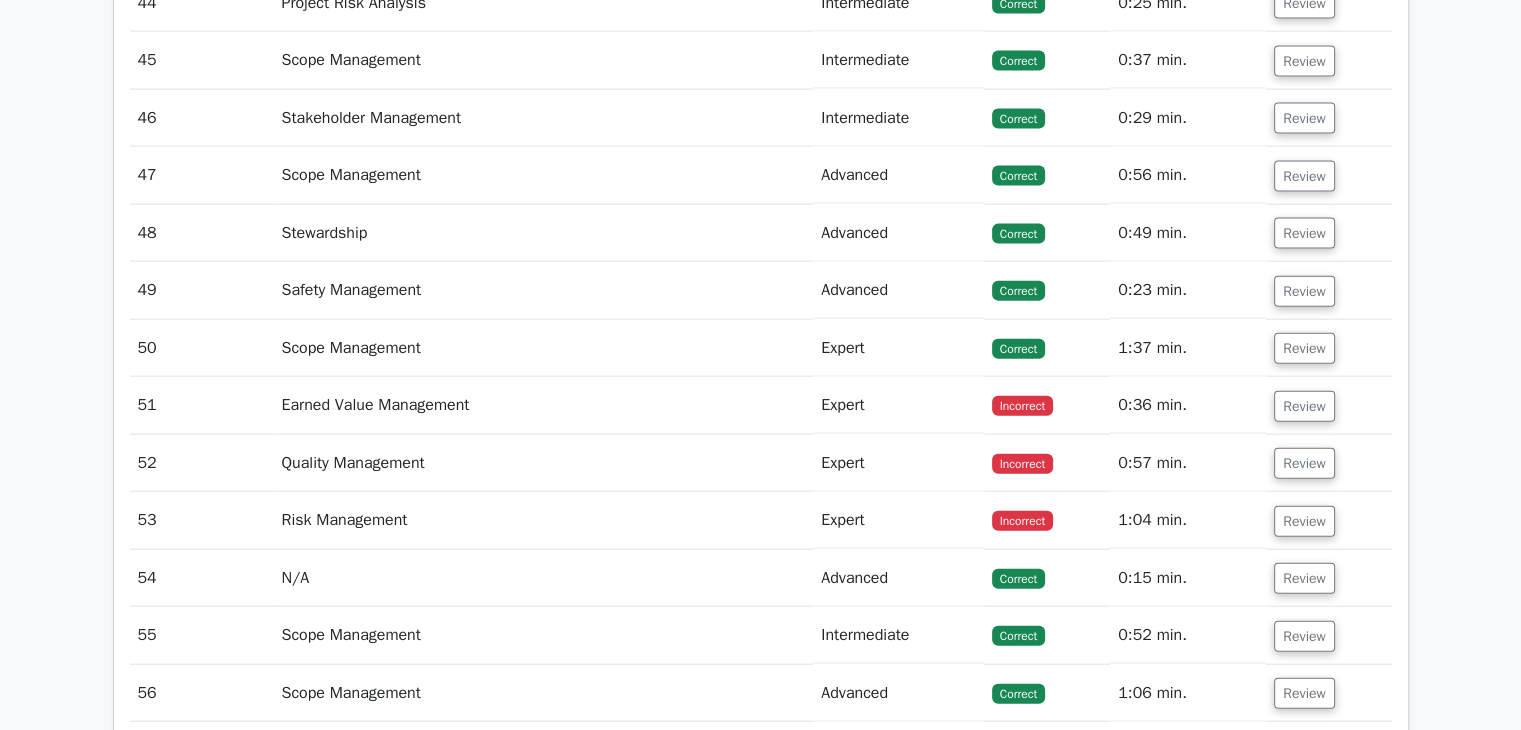 scroll, scrollTop: 4543, scrollLeft: 0, axis: vertical 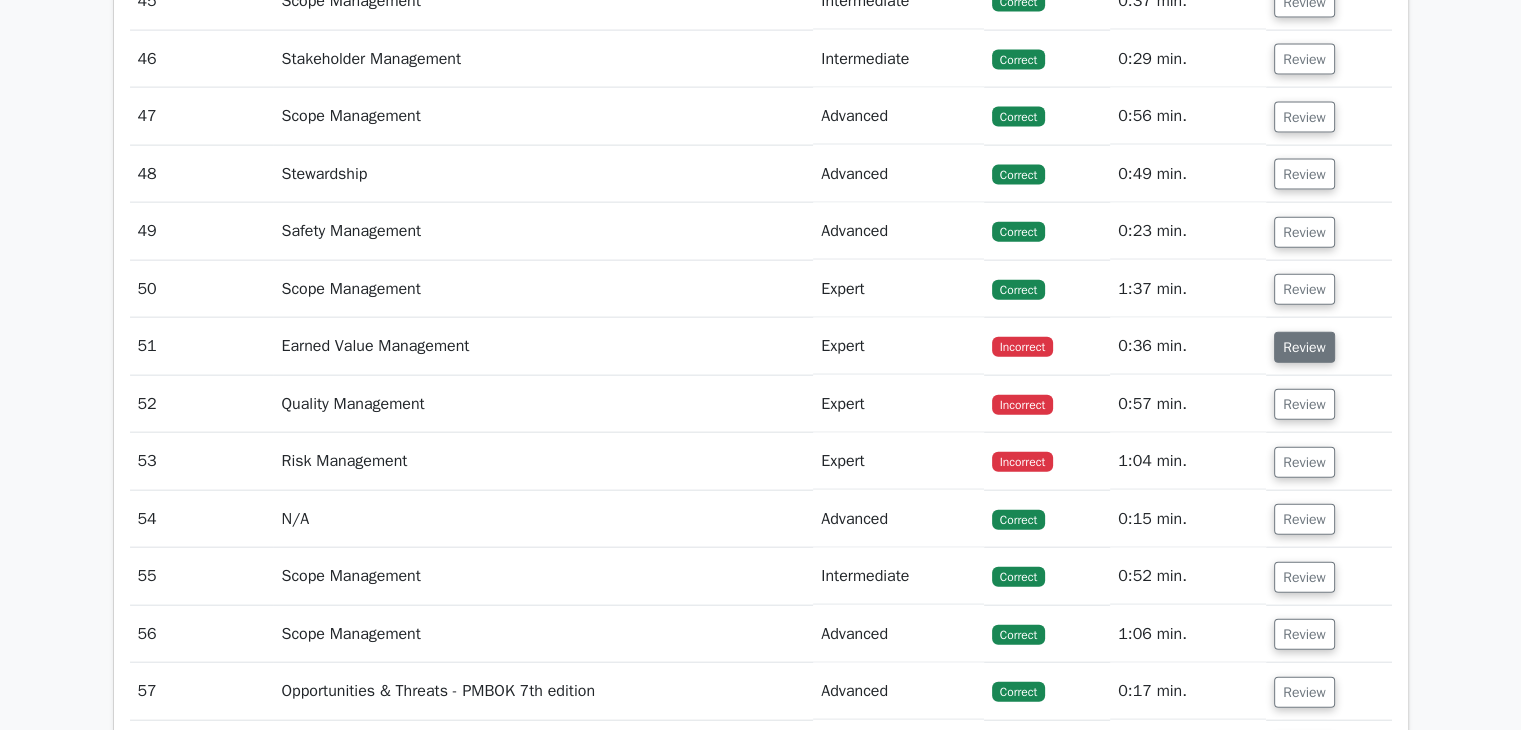 click on "Review" at bounding box center [1304, 347] 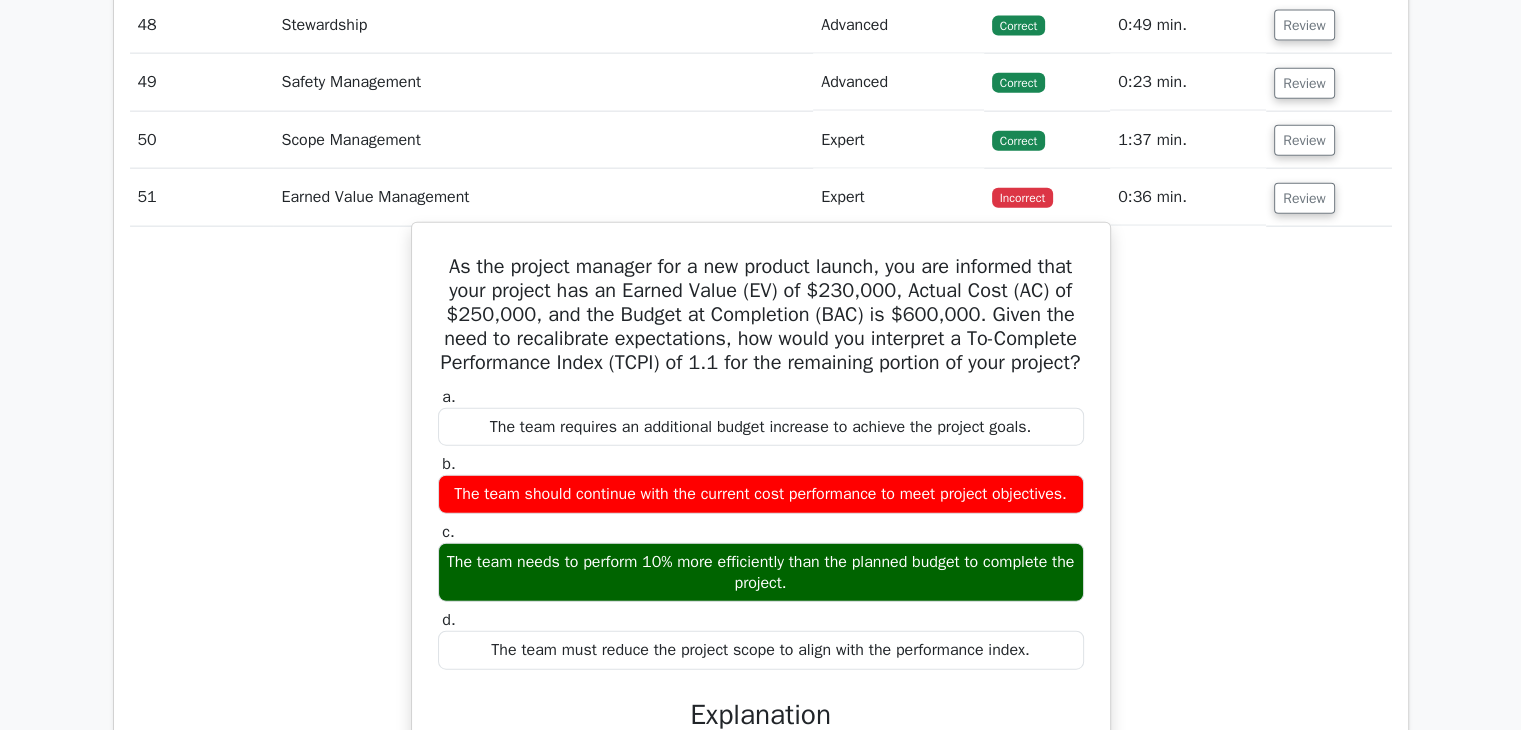 scroll, scrollTop: 4691, scrollLeft: 0, axis: vertical 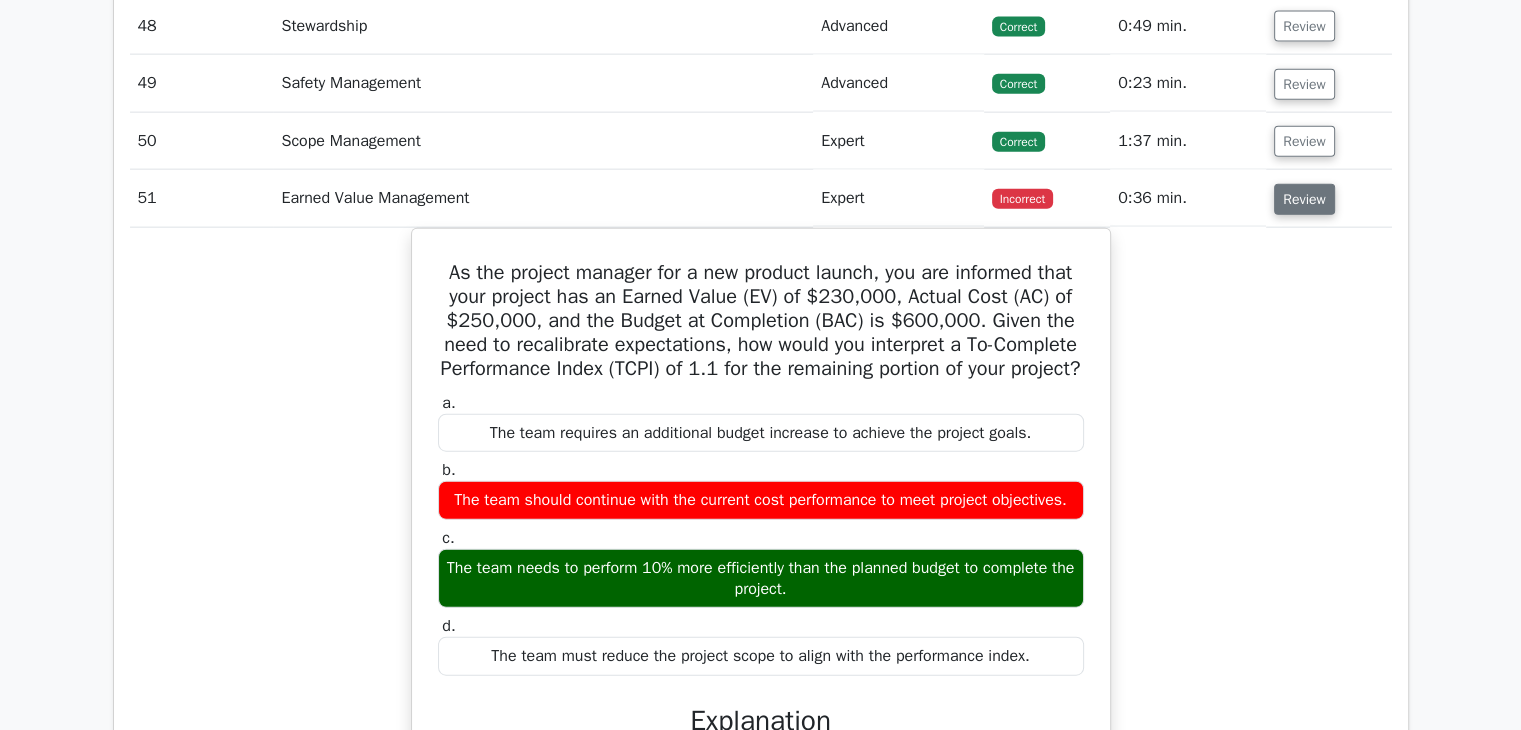click on "Review" at bounding box center [1304, 199] 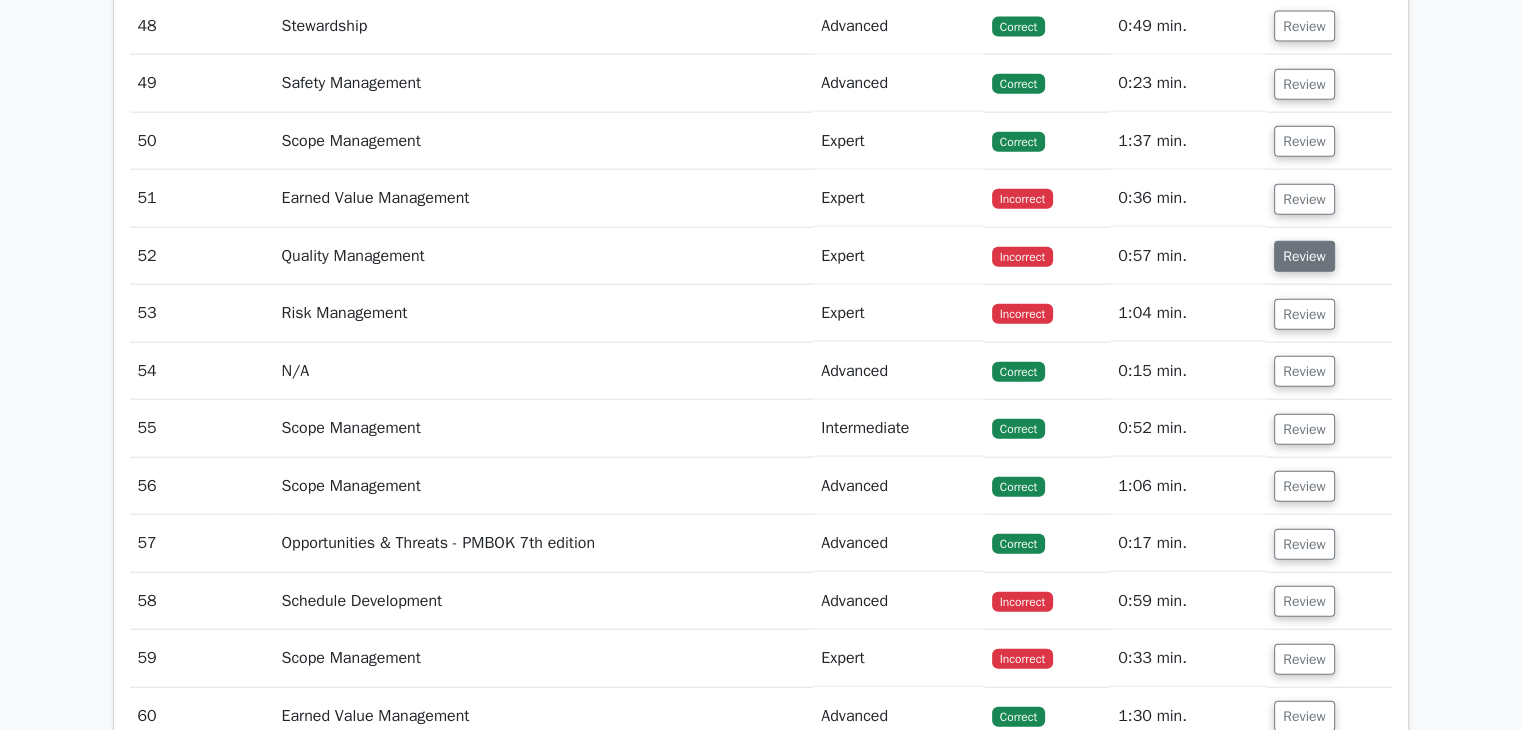 click on "Review" at bounding box center [1304, 256] 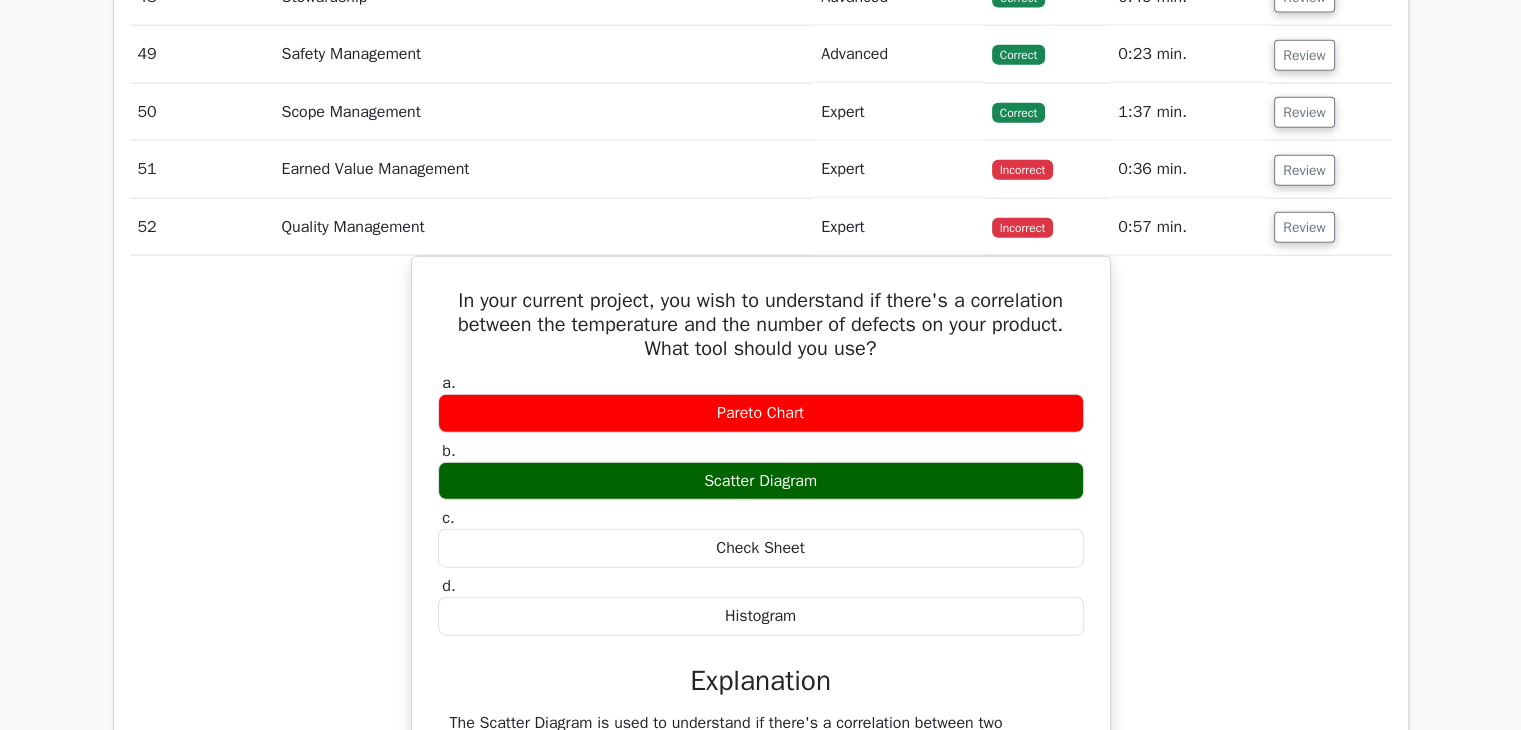 scroll, scrollTop: 4720, scrollLeft: 0, axis: vertical 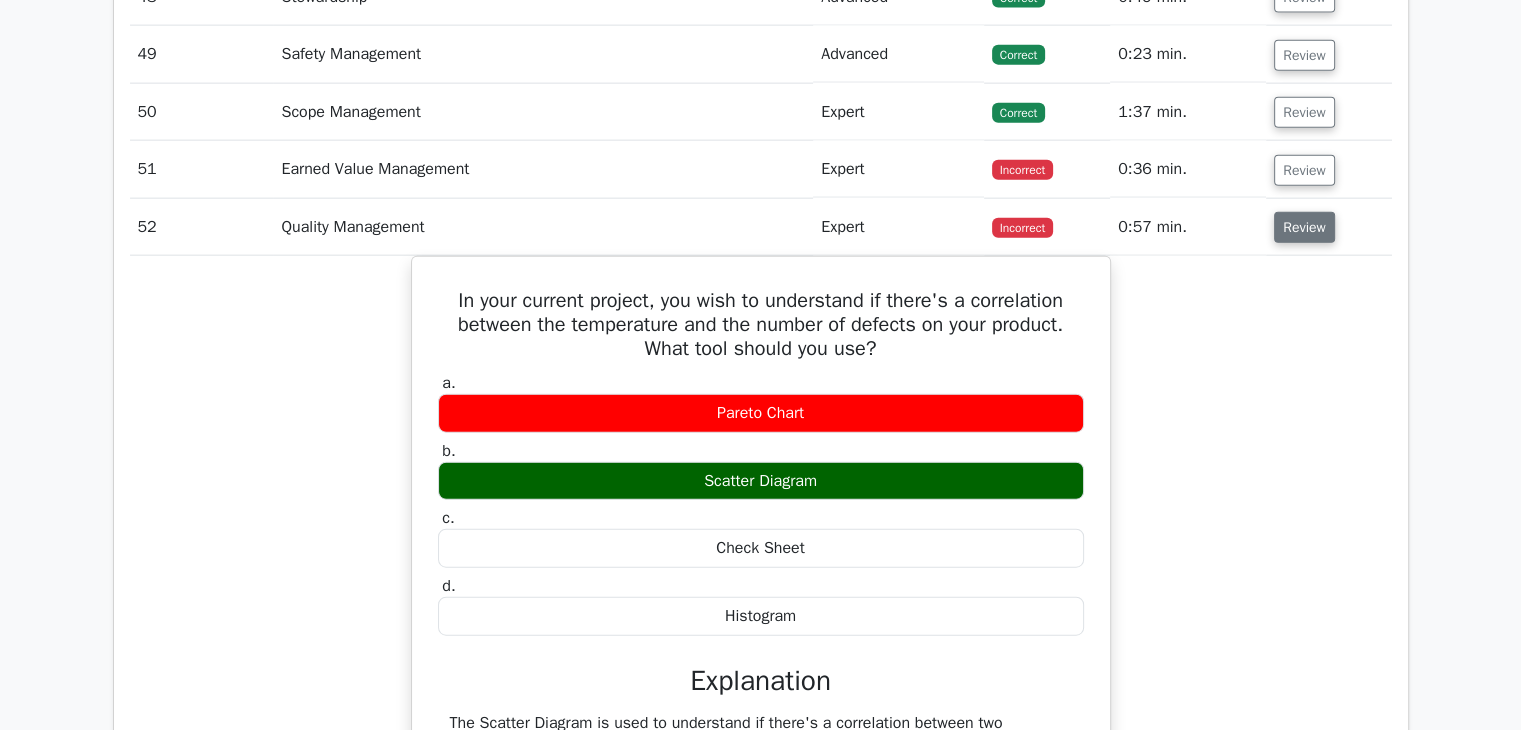 click on "Review" at bounding box center [1304, 227] 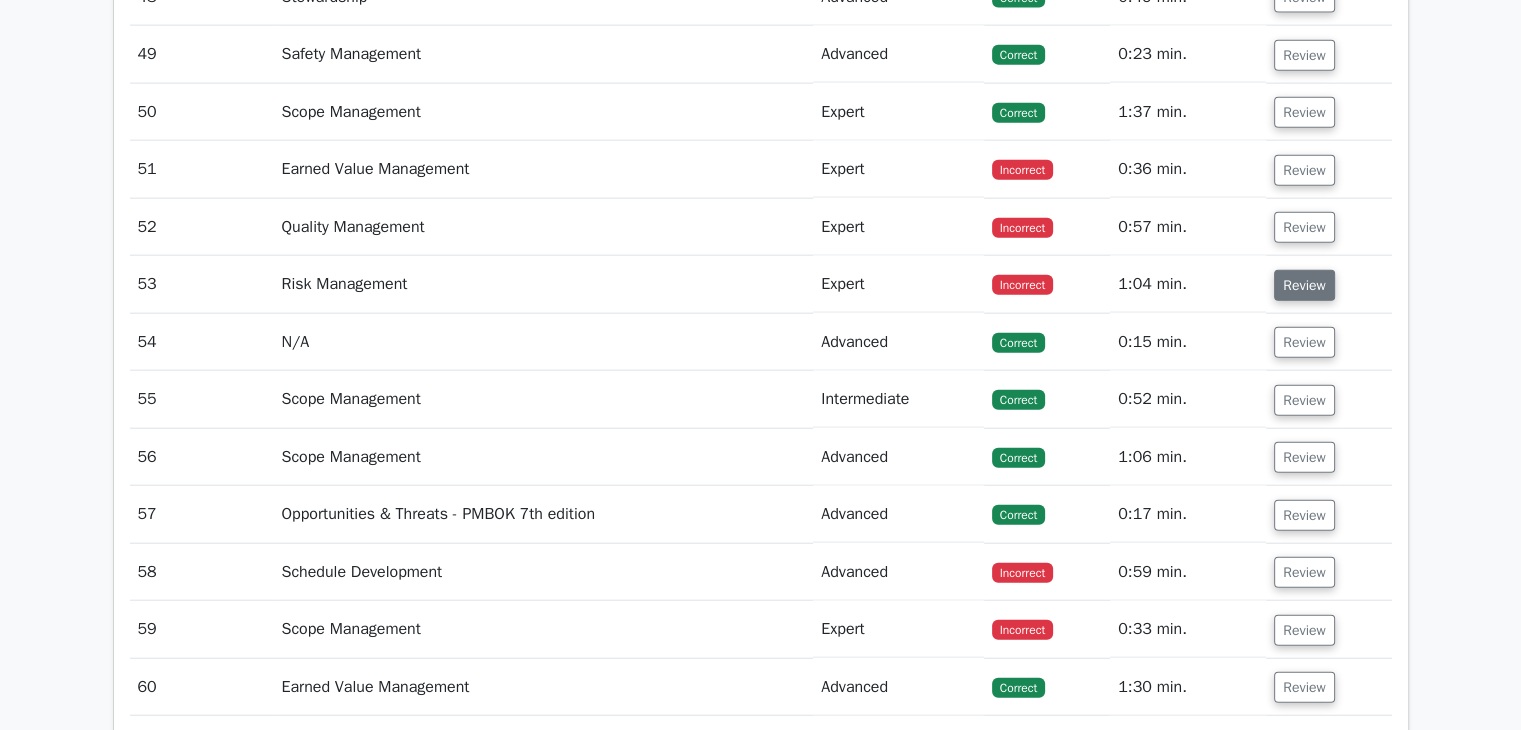 click on "Review" at bounding box center [1304, 285] 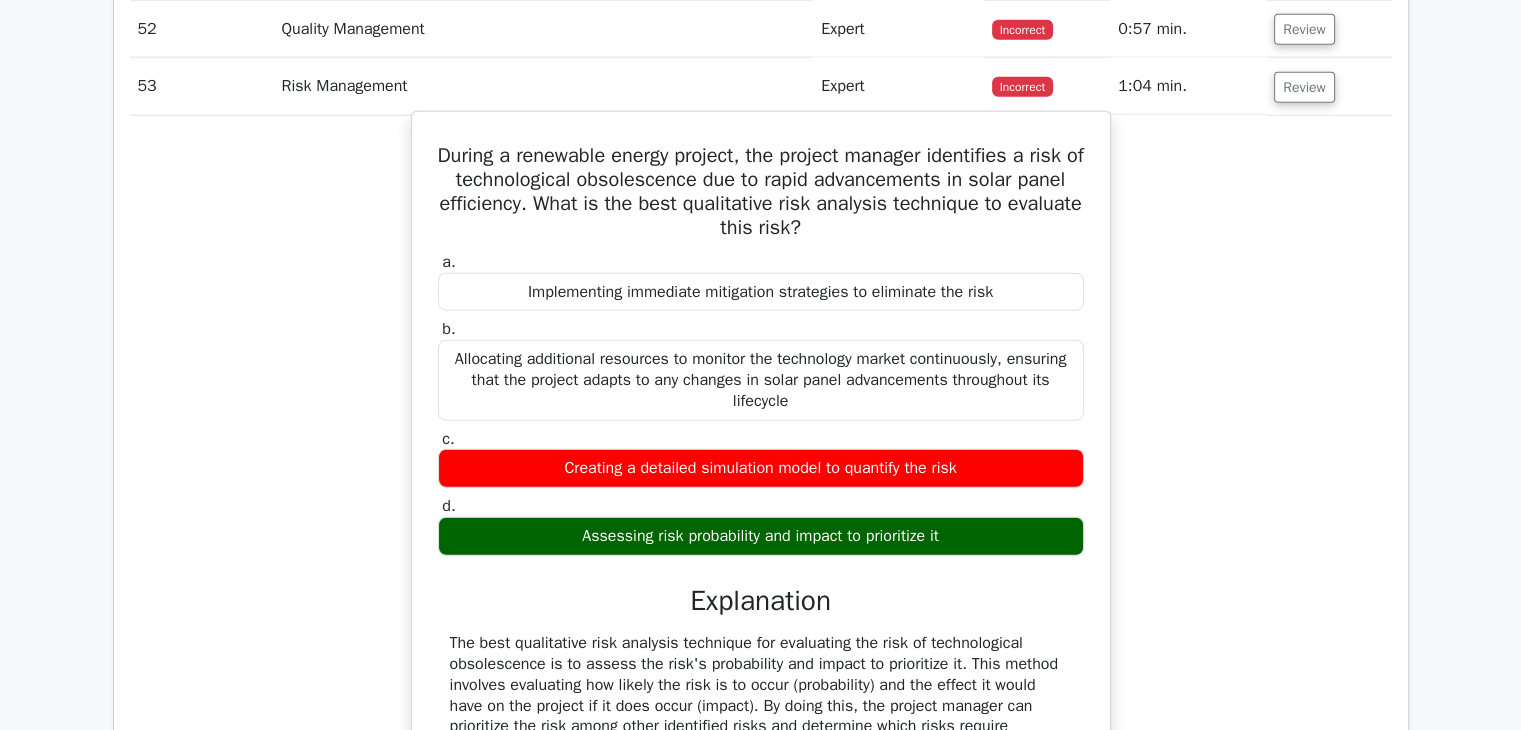 scroll, scrollTop: 4916, scrollLeft: 0, axis: vertical 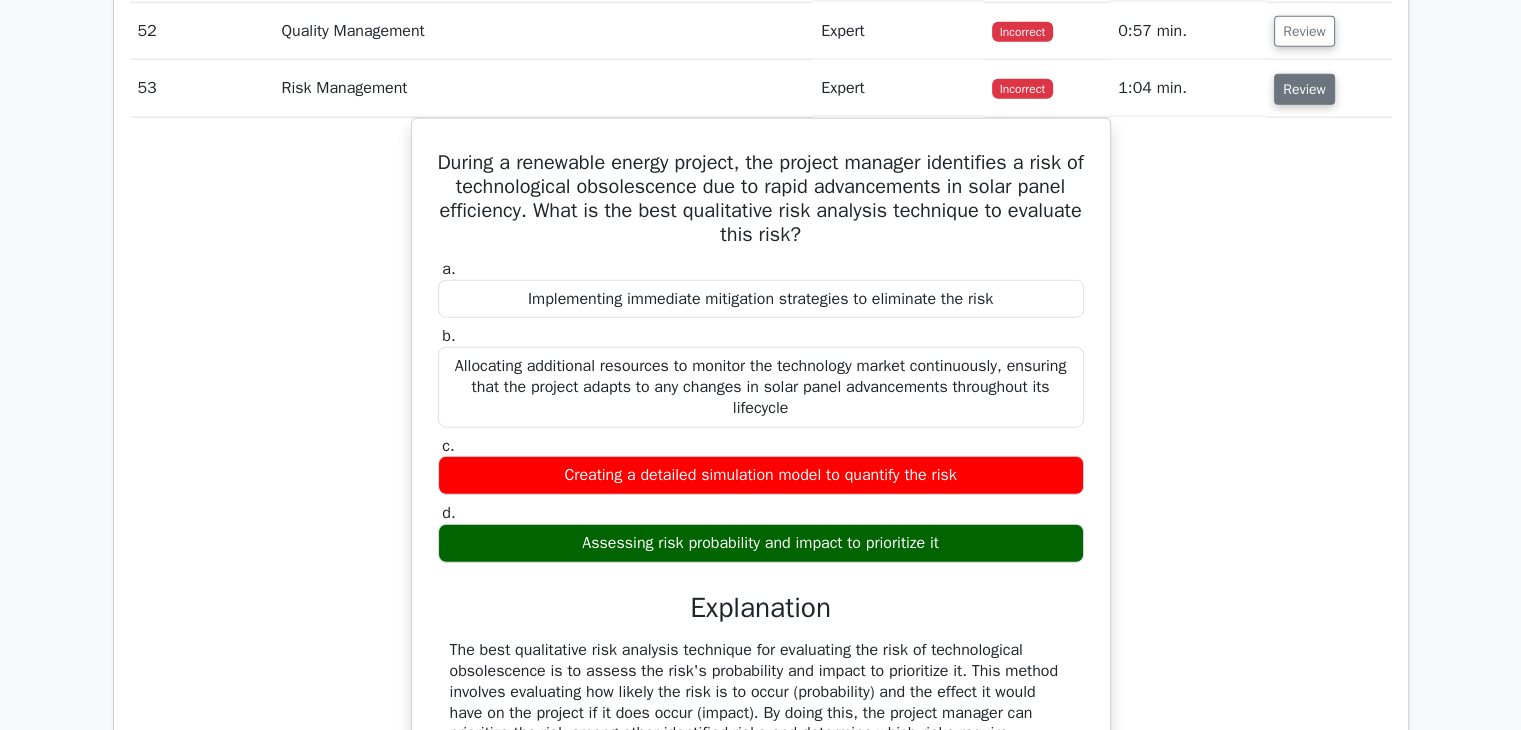 click on "Review" at bounding box center [1304, 89] 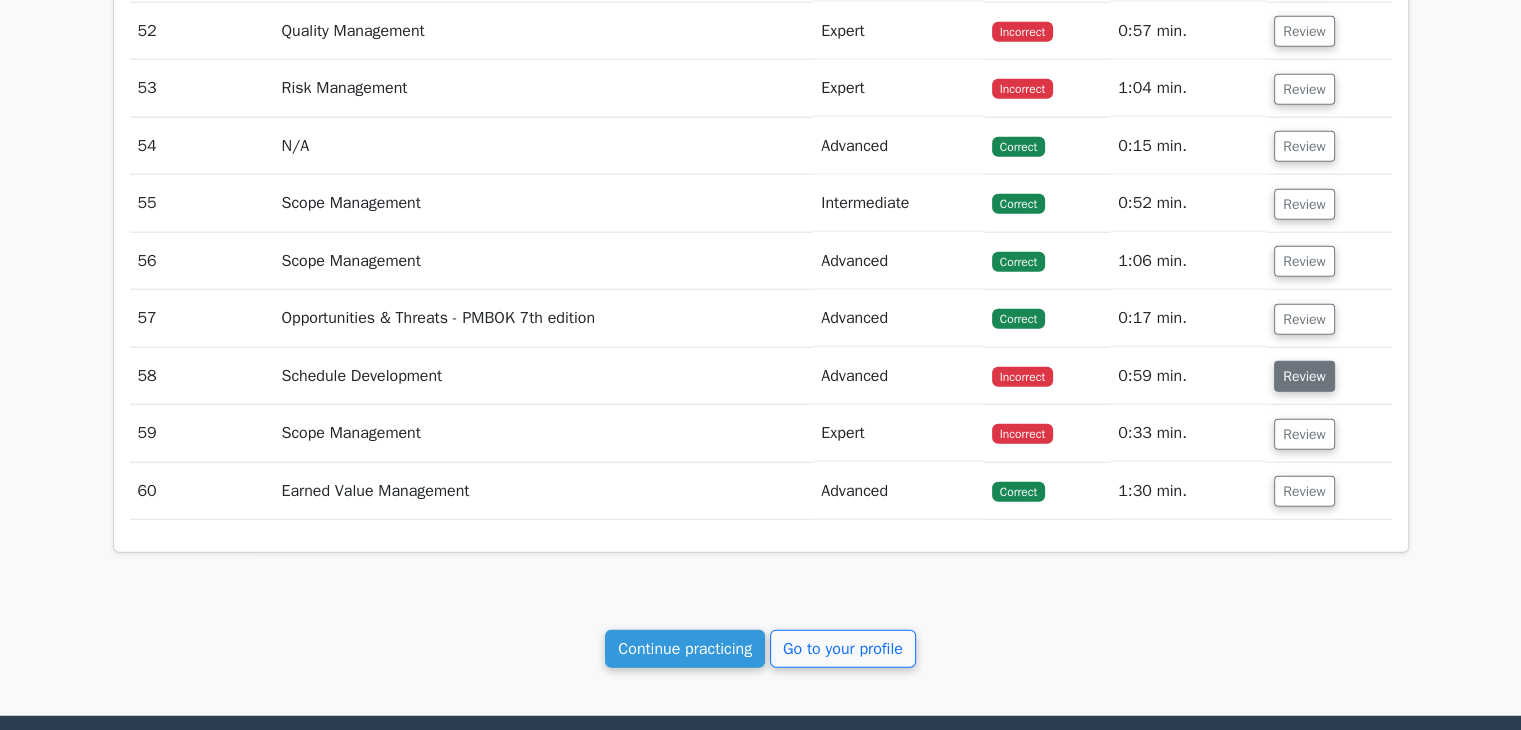 click on "Review" at bounding box center (1304, 376) 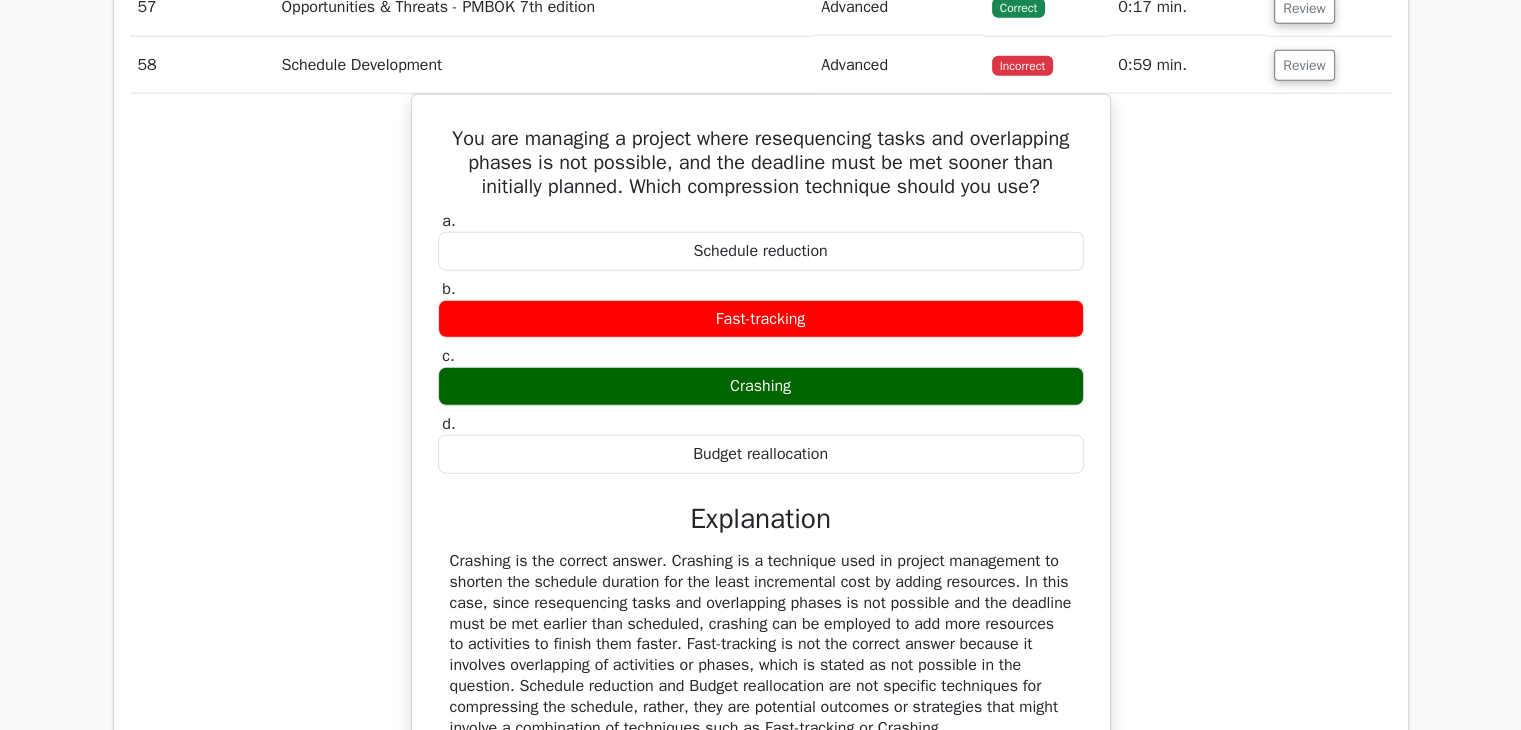 scroll, scrollTop: 5228, scrollLeft: 0, axis: vertical 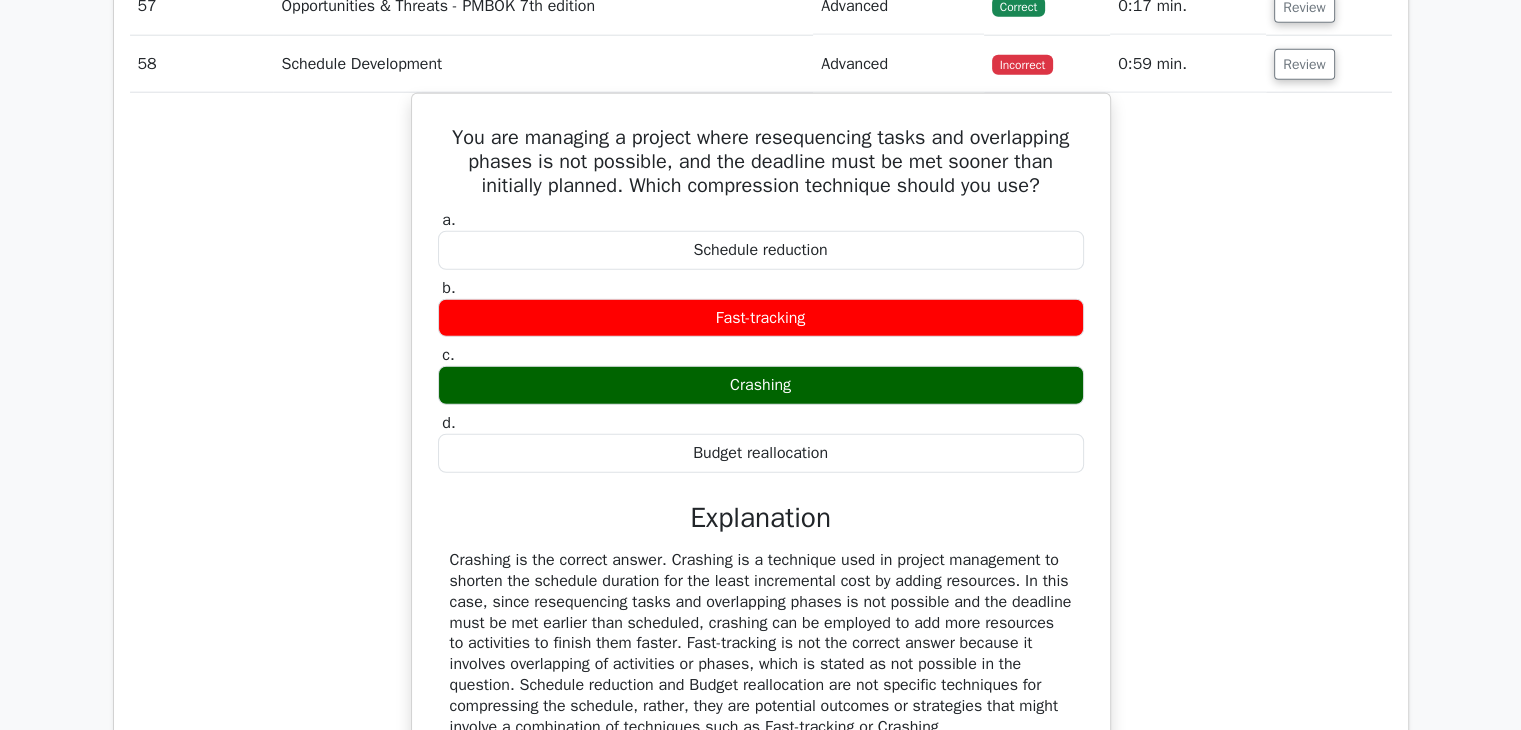 drag, startPoint x: 1368, startPoint y: 406, endPoint x: 1346, endPoint y: 502, distance: 98.48858 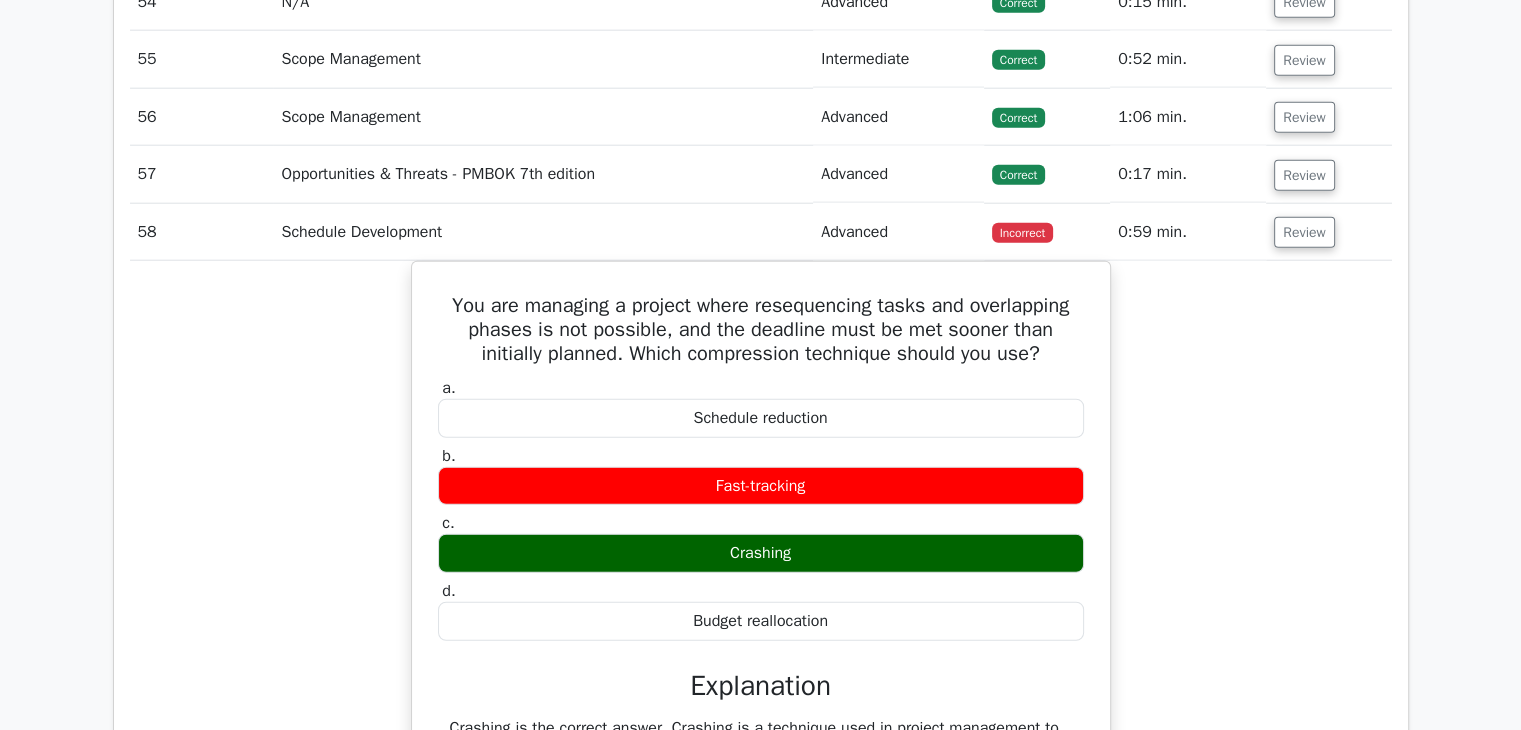 scroll, scrollTop: 5055, scrollLeft: 0, axis: vertical 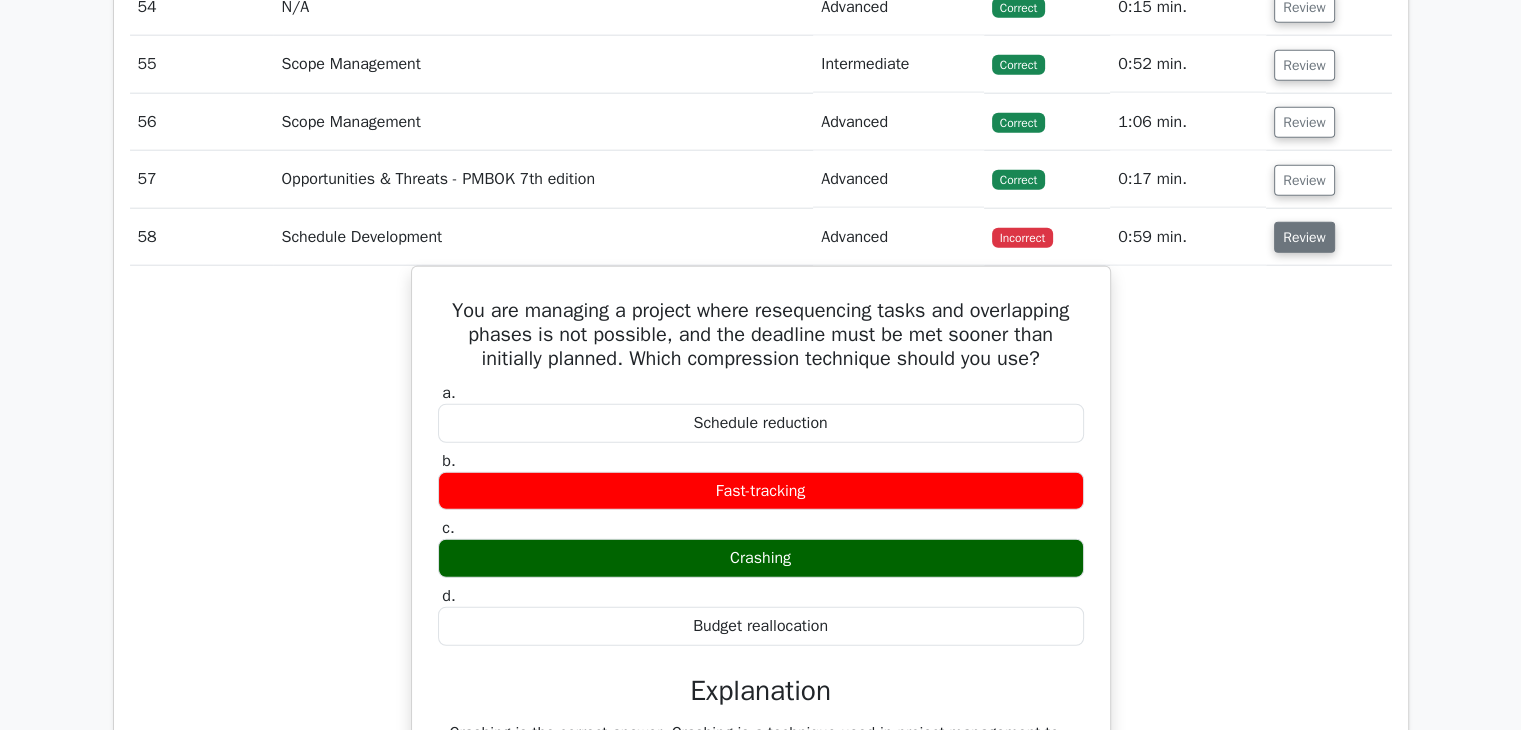 click on "Review" at bounding box center [1304, 237] 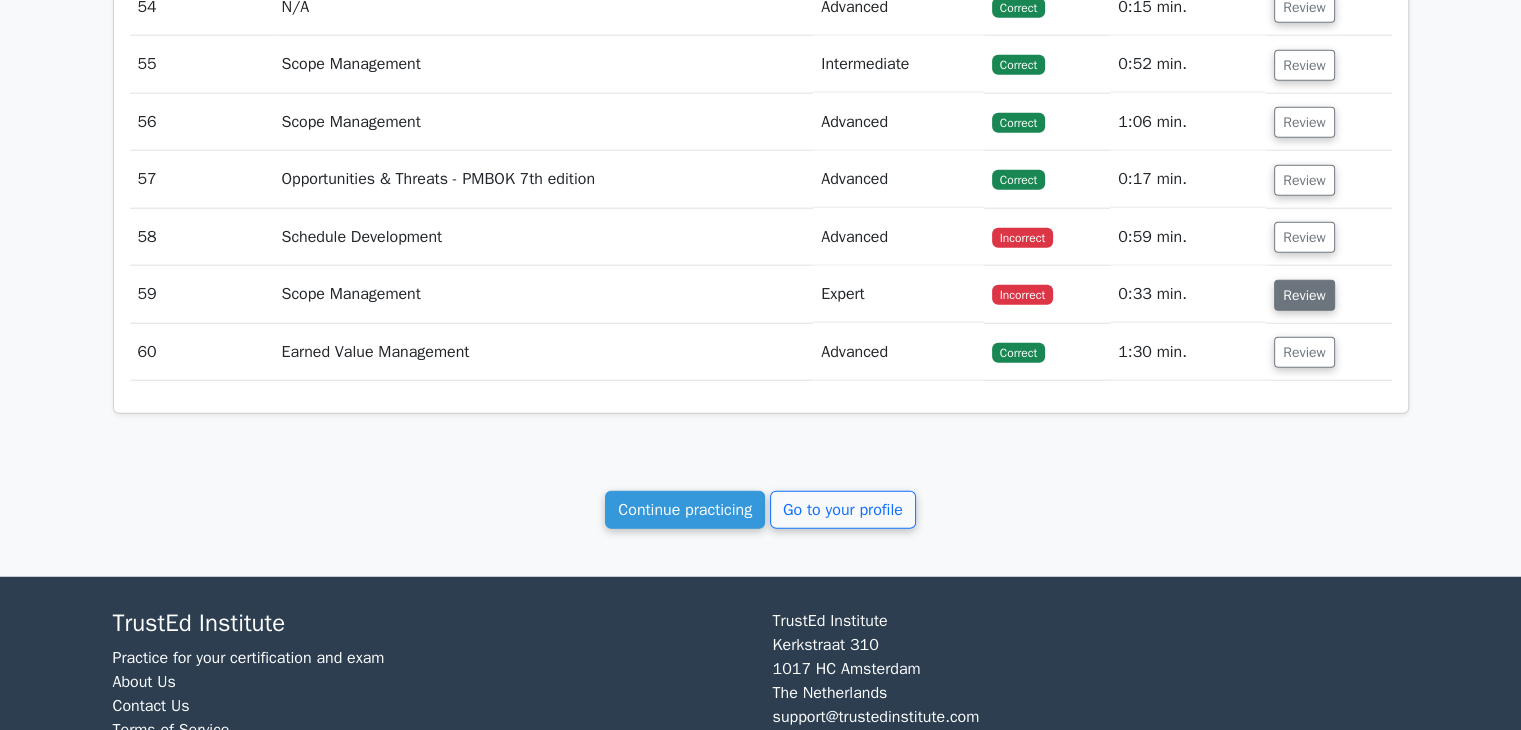 click on "Review" at bounding box center [1304, 295] 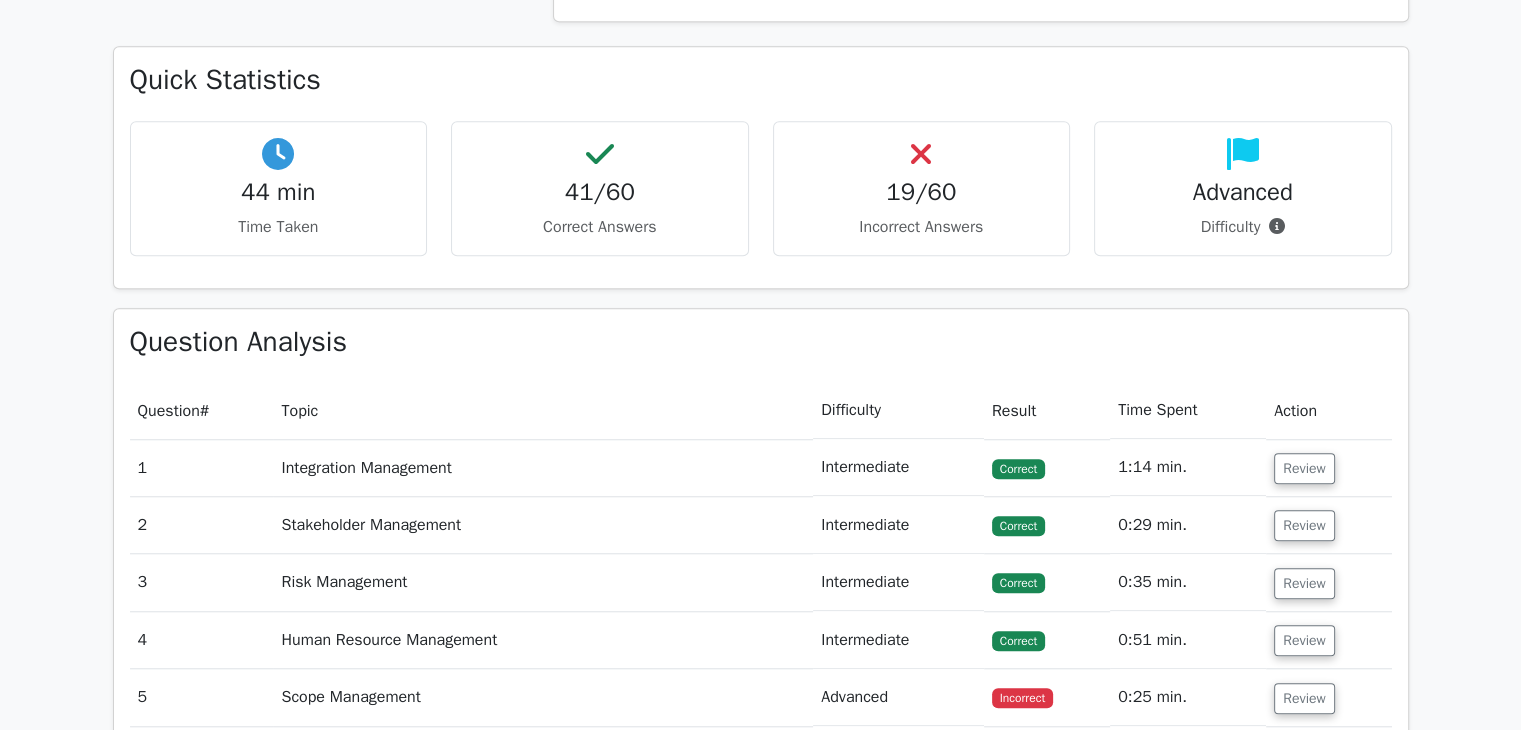 scroll, scrollTop: 1588, scrollLeft: 0, axis: vertical 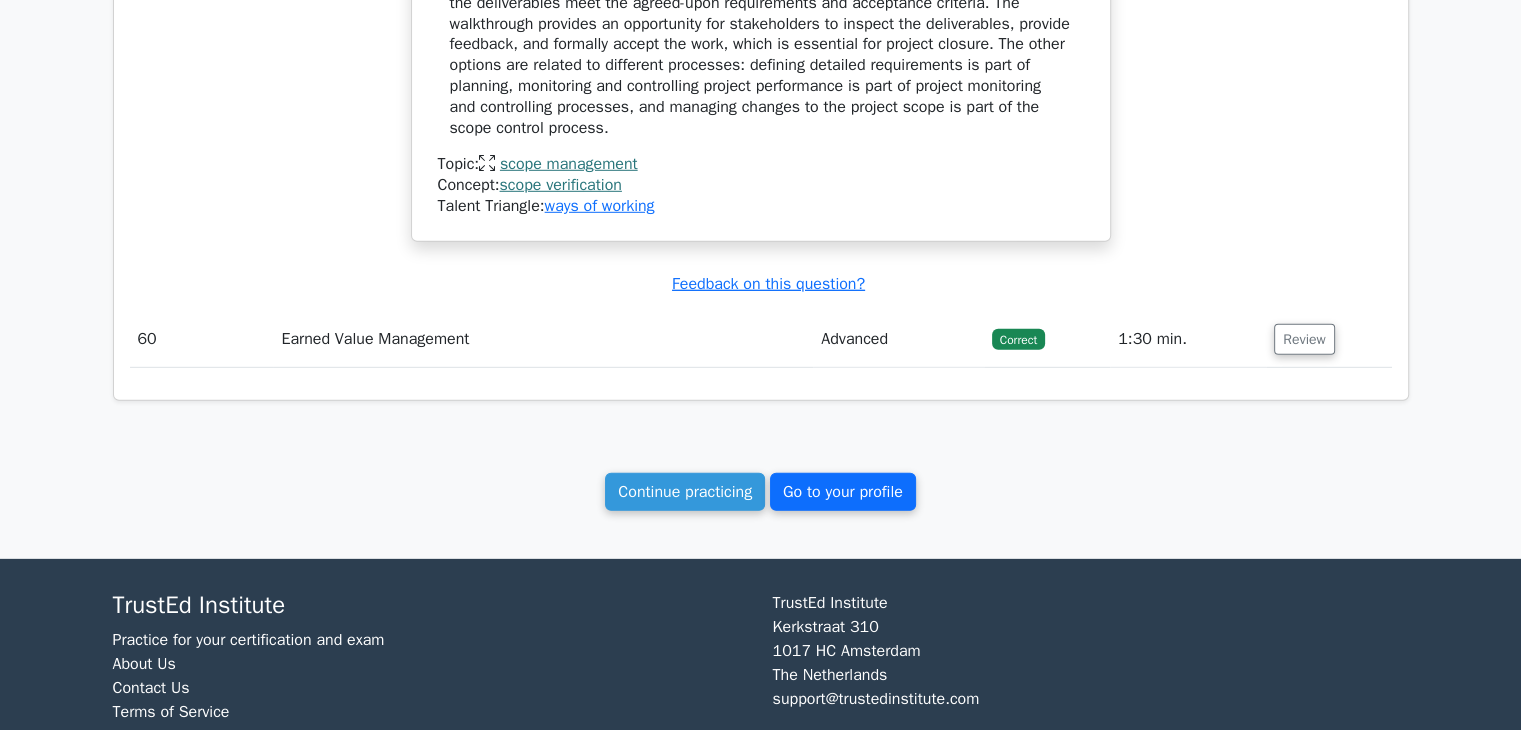 click on "Go to your profile" at bounding box center (843, 492) 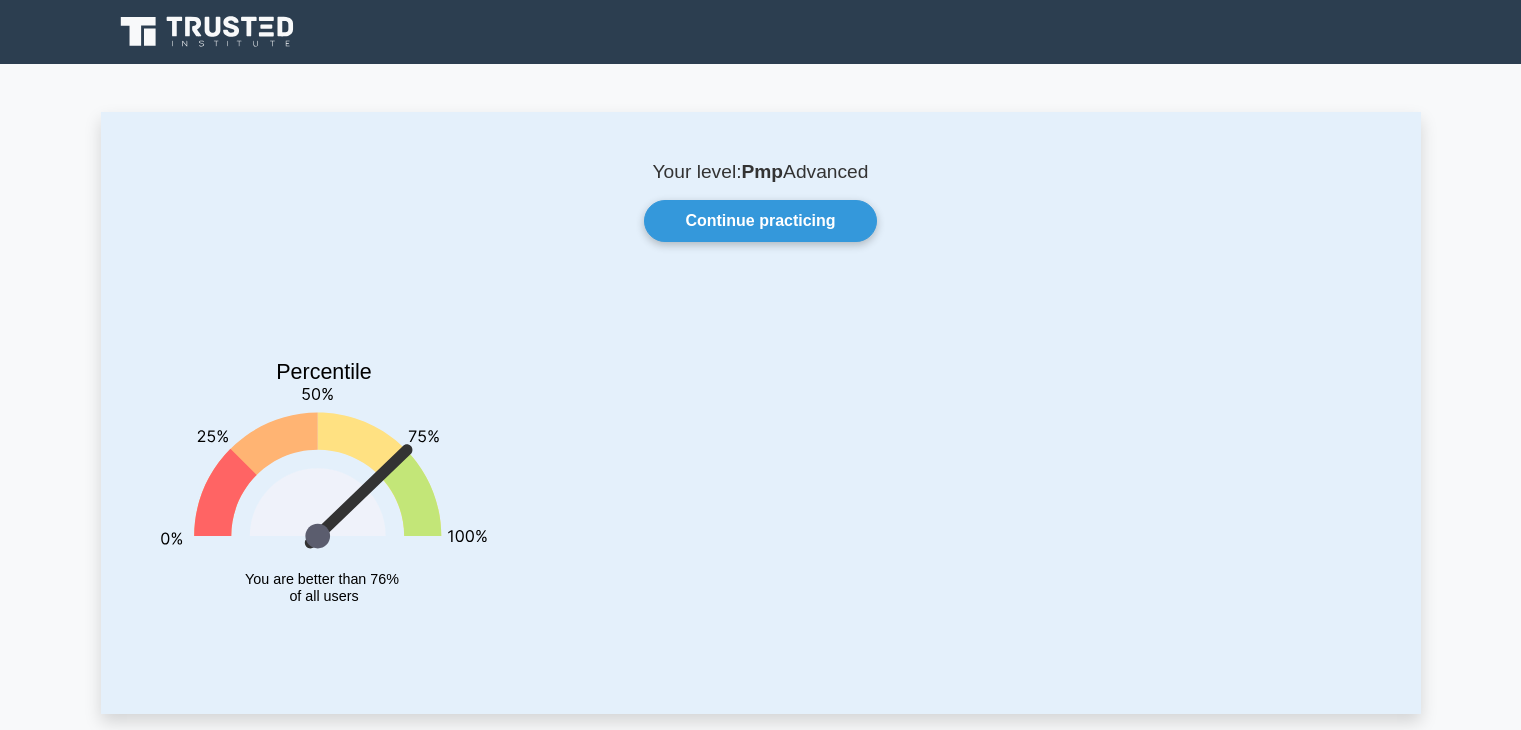 scroll, scrollTop: 0, scrollLeft: 0, axis: both 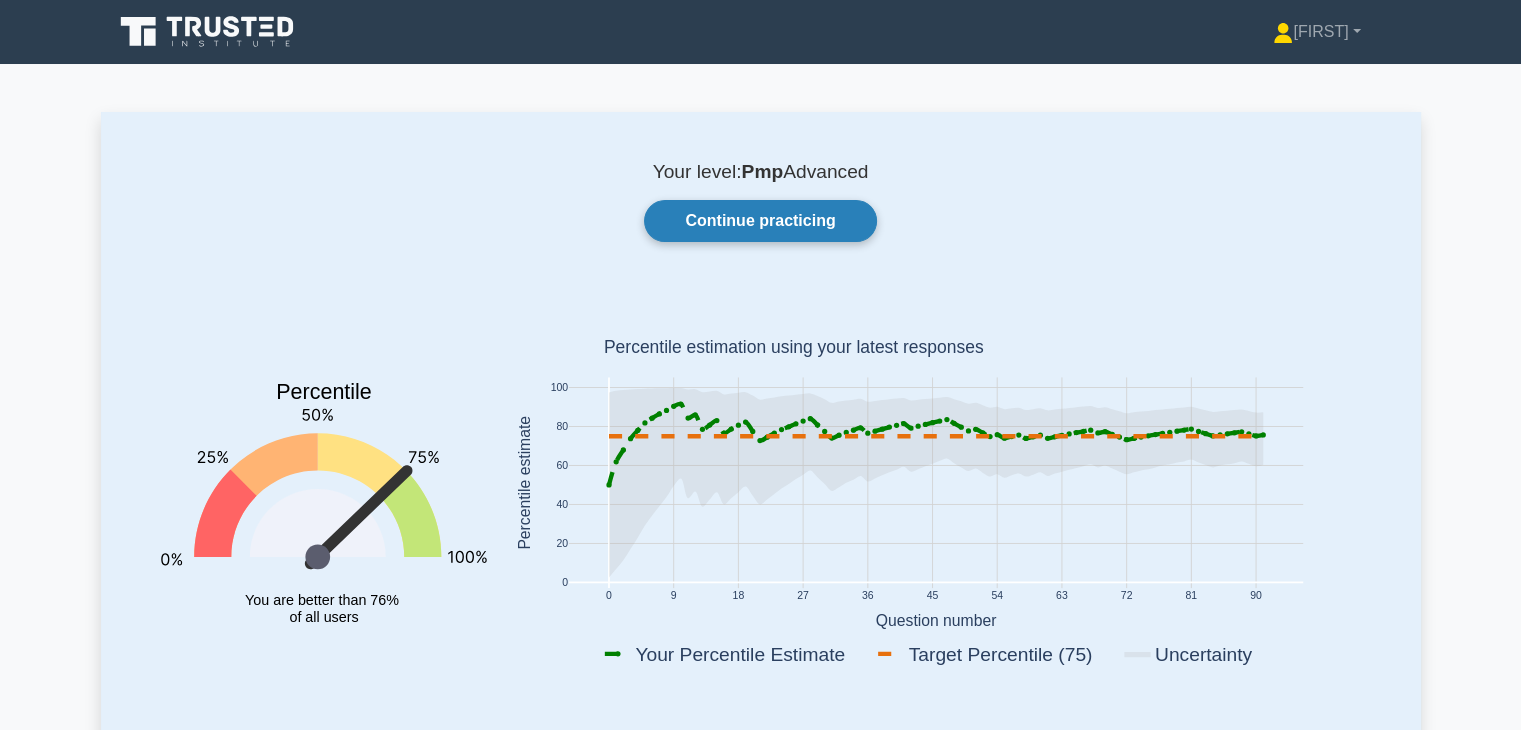 click on "Continue practicing" at bounding box center (760, 221) 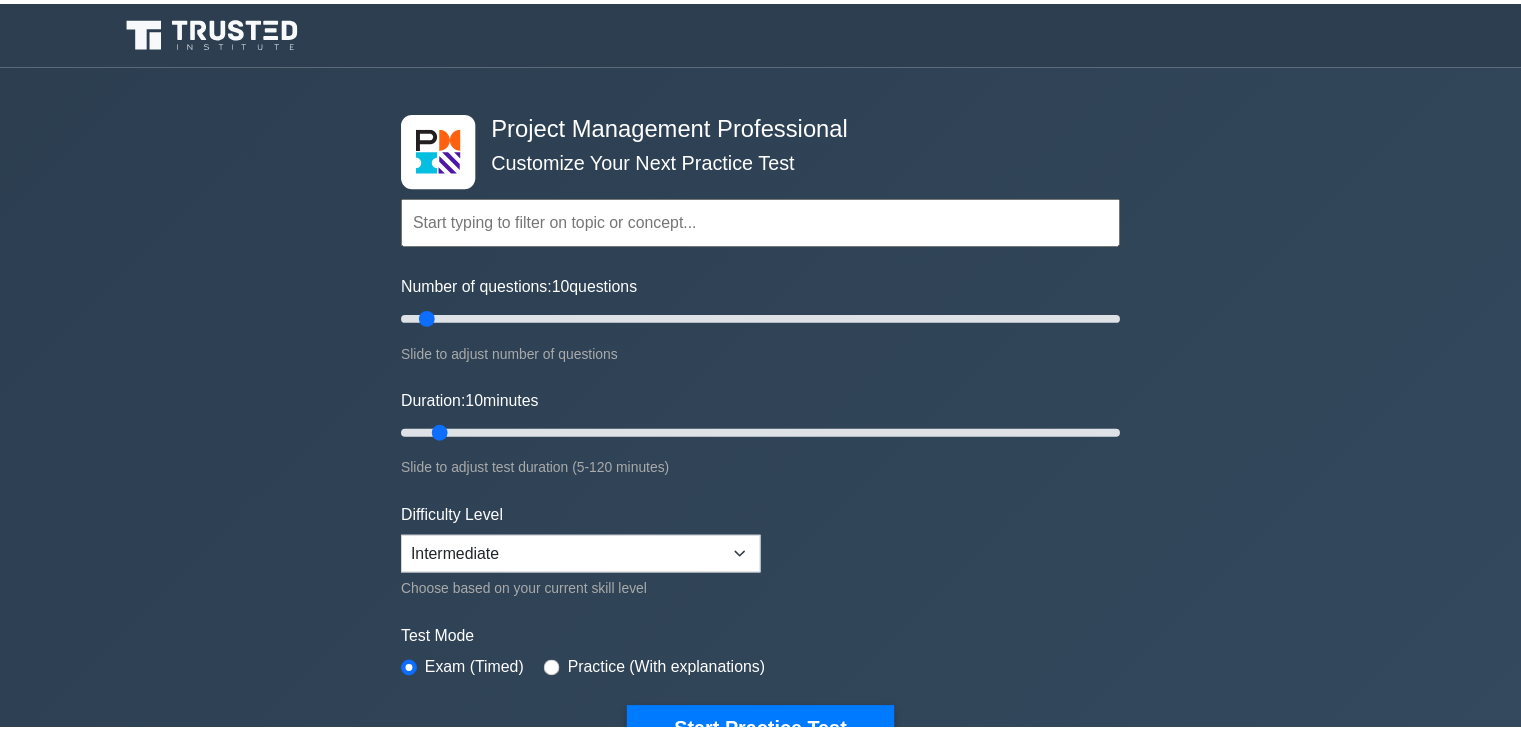 scroll, scrollTop: 0, scrollLeft: 0, axis: both 